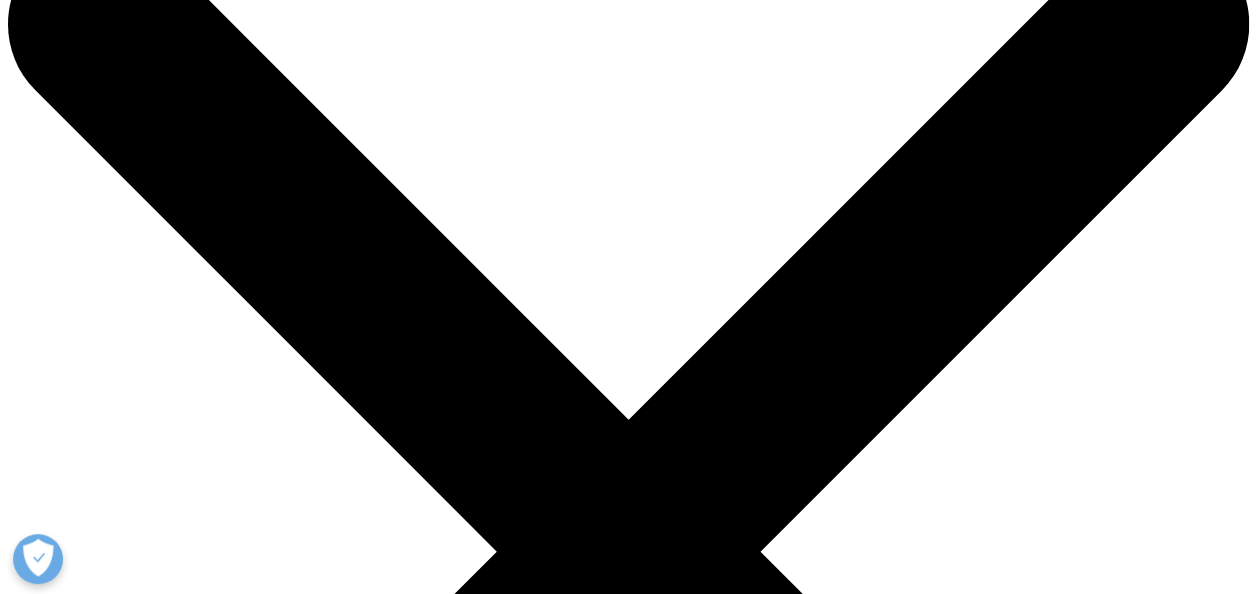 scroll, scrollTop: 300, scrollLeft: 0, axis: vertical 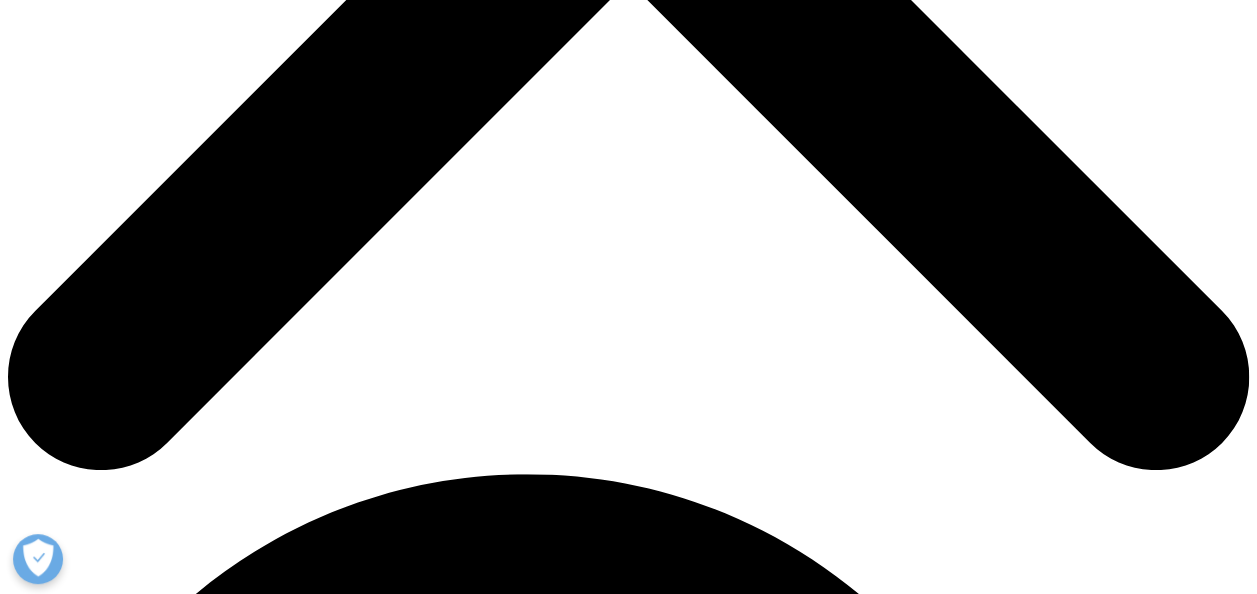 click at bounding box center (498, 26916) 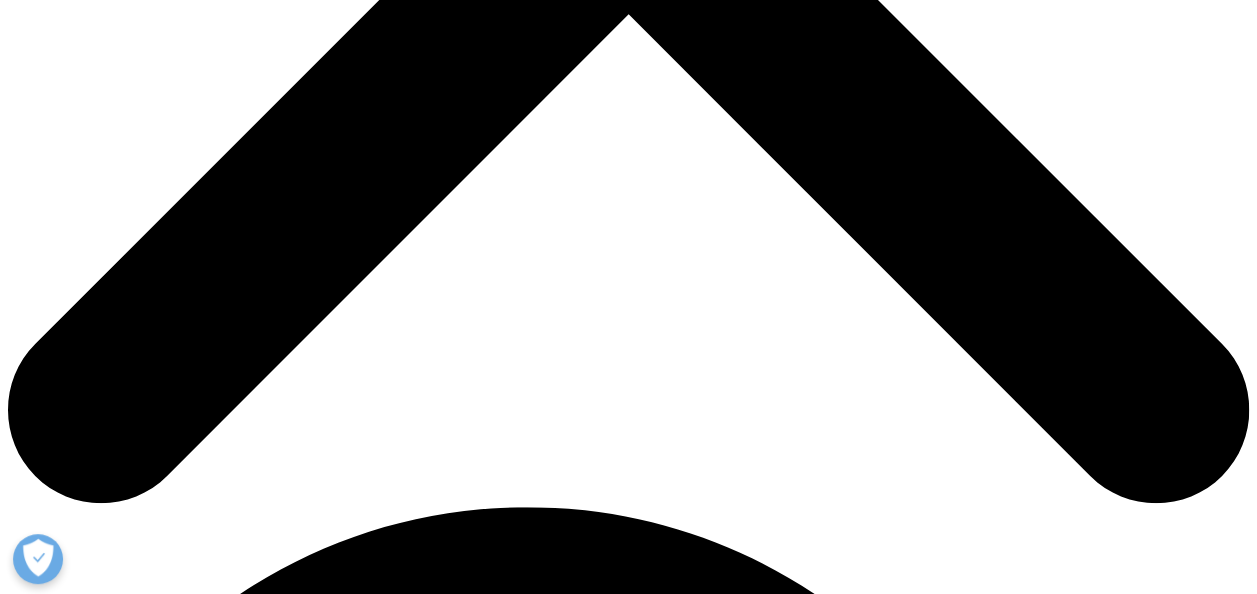 click at bounding box center [28, 27214] 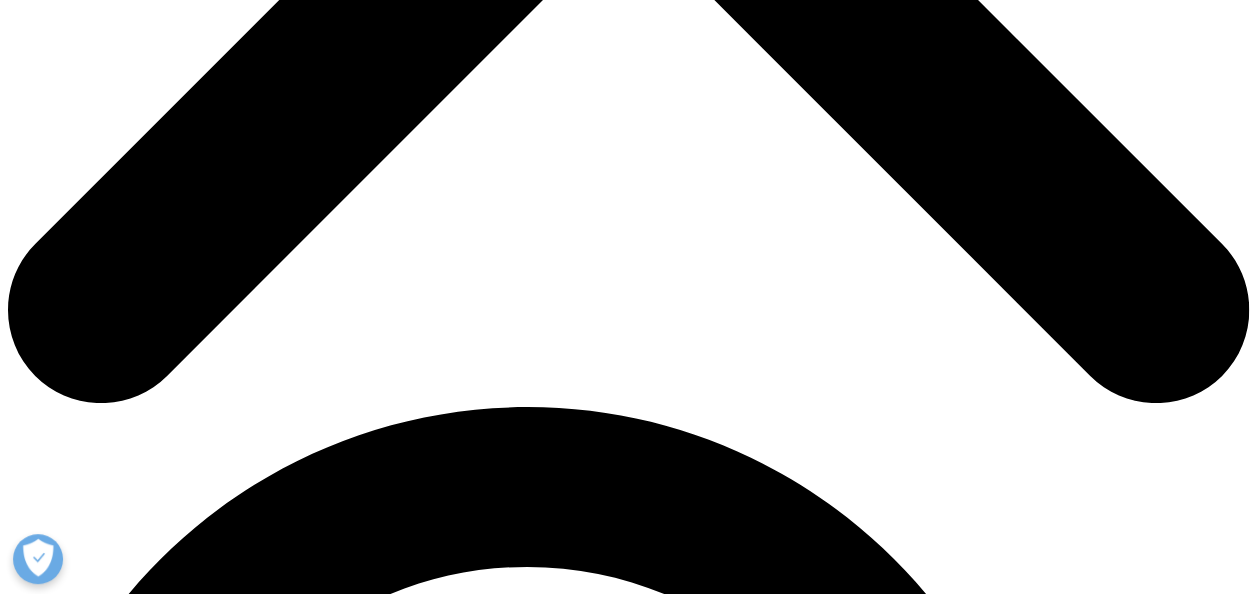 scroll, scrollTop: 767, scrollLeft: 0, axis: vertical 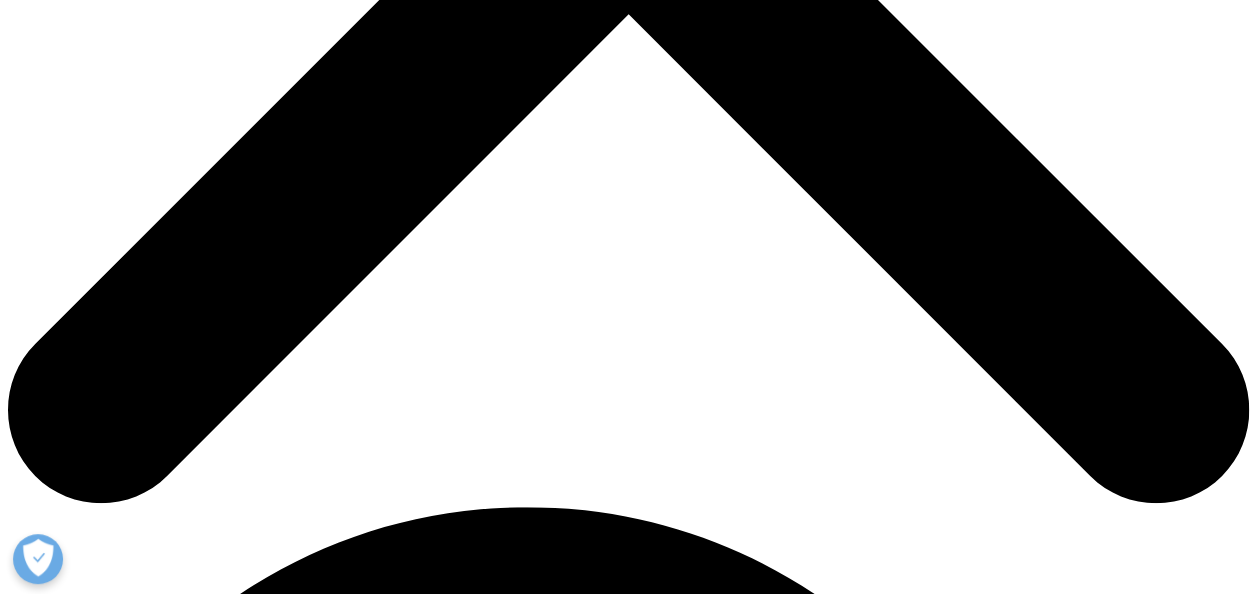 click at bounding box center [28, 31460] 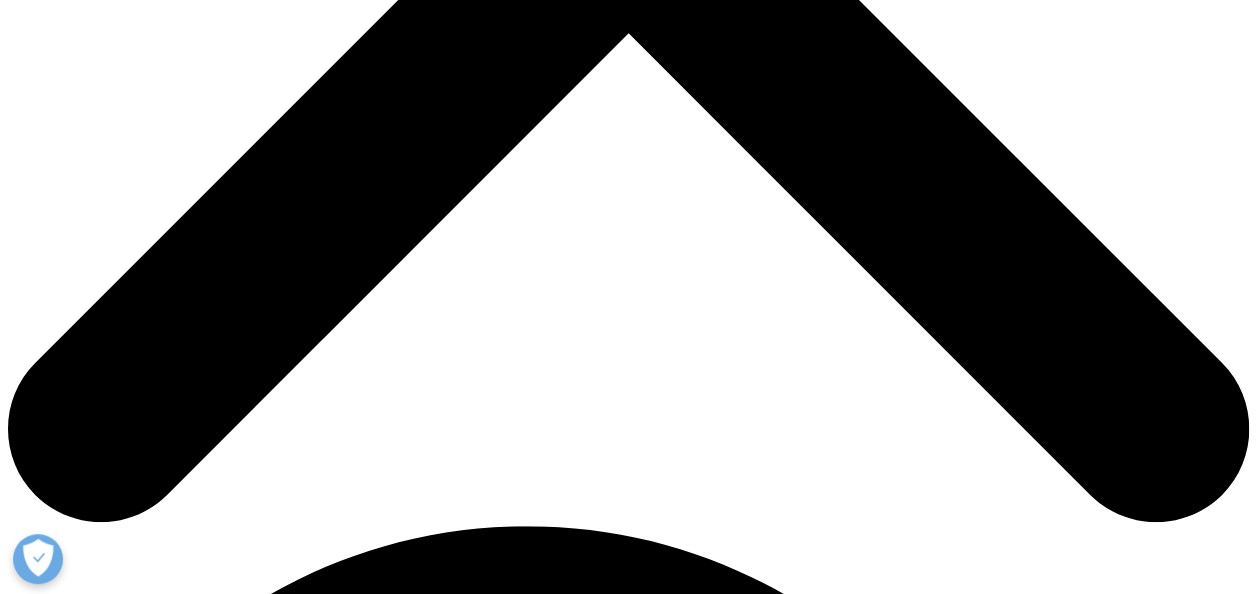 scroll, scrollTop: 740, scrollLeft: 0, axis: vertical 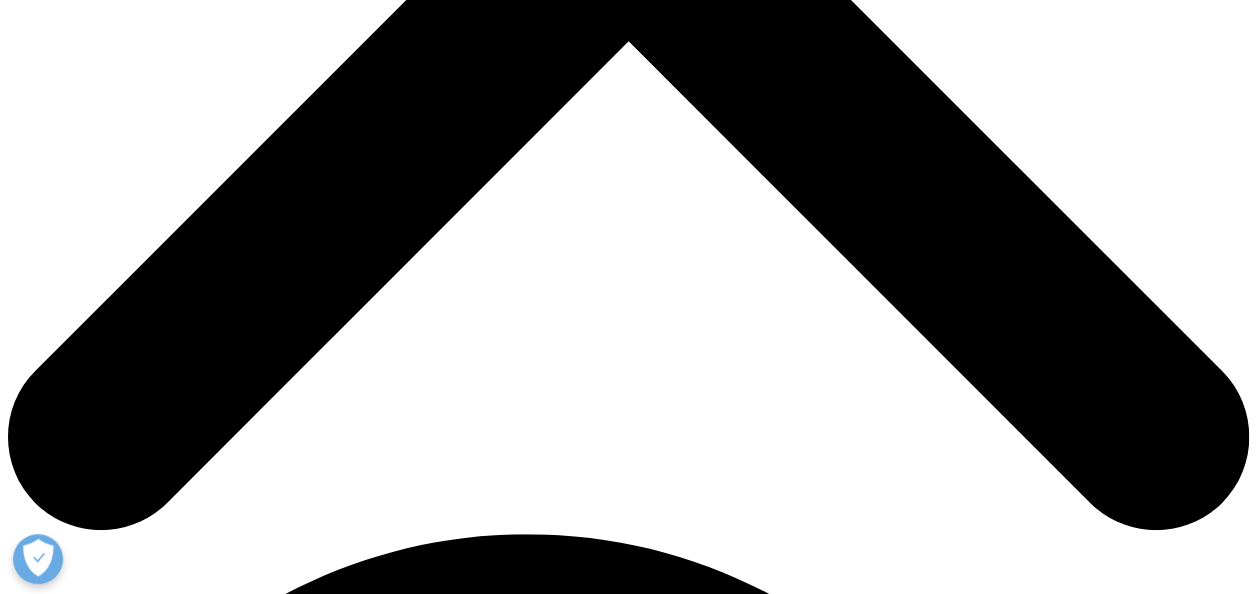 click at bounding box center (28, 34620) 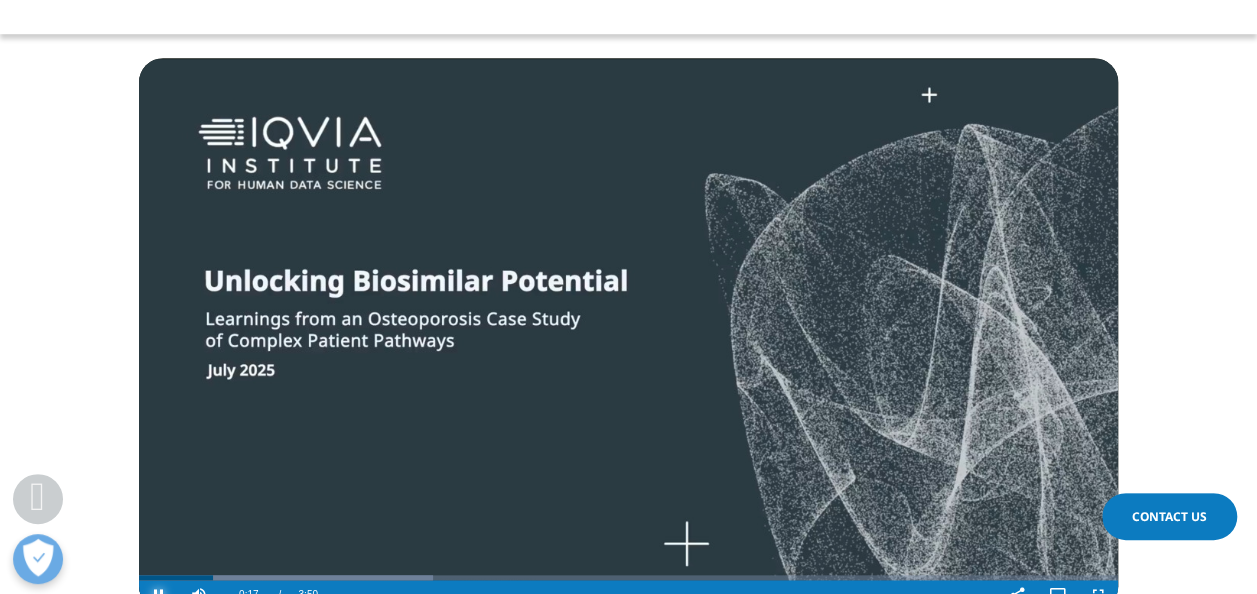 click at bounding box center (159, 595) 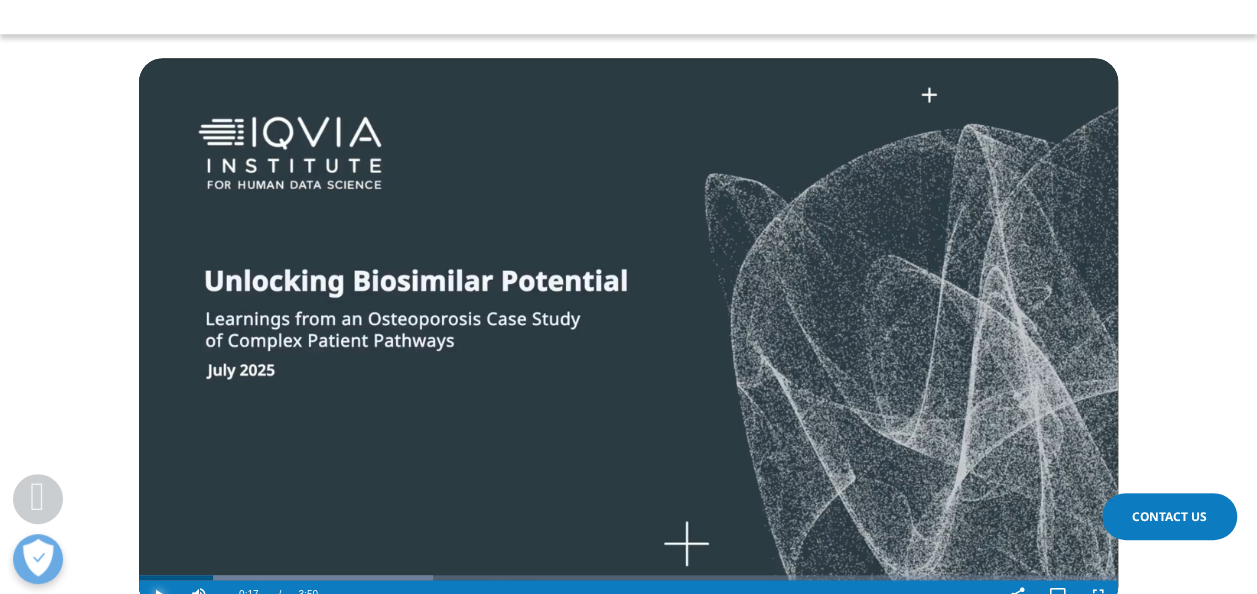 click at bounding box center [159, 595] 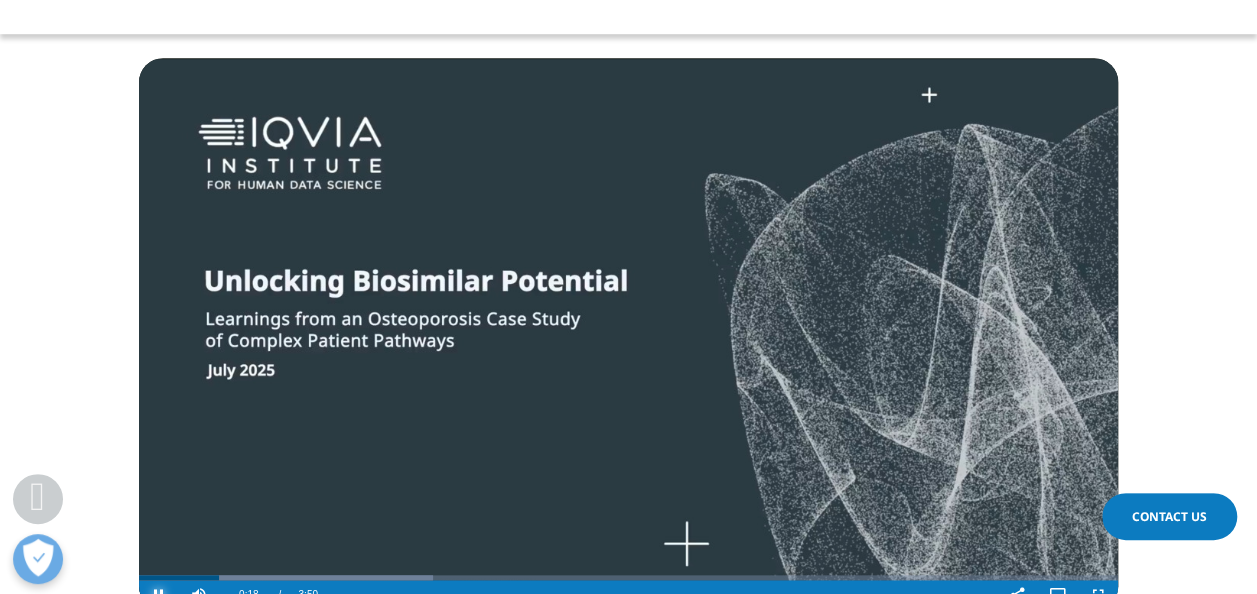 click at bounding box center [159, 595] 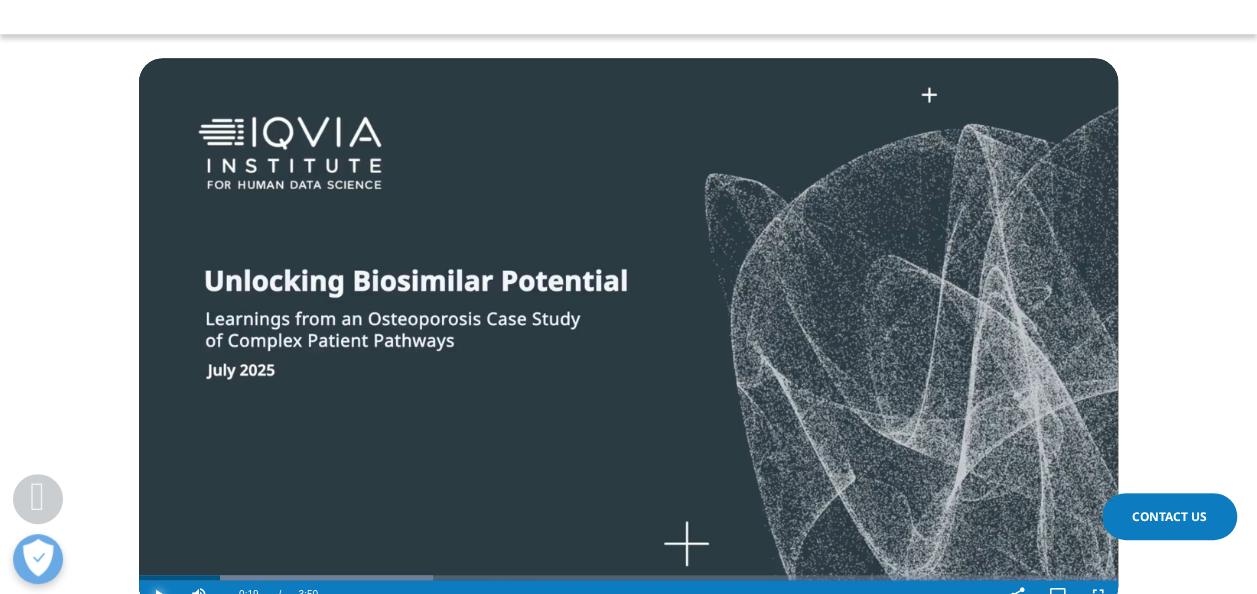 click at bounding box center (159, 595) 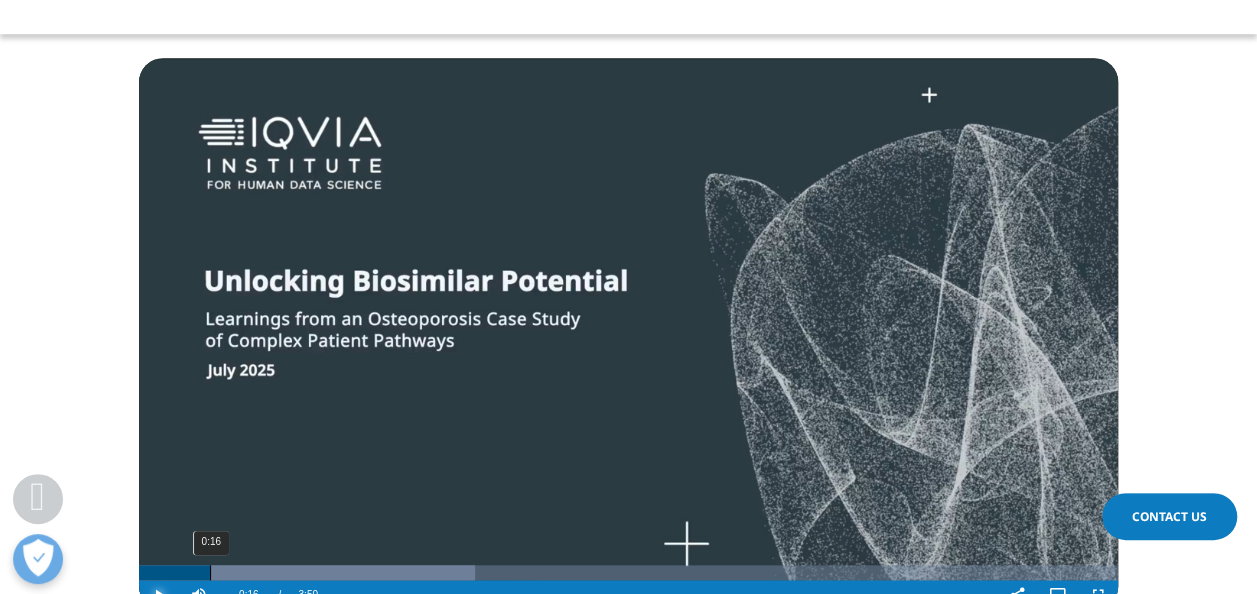 click on "0:16" at bounding box center (210, 572) 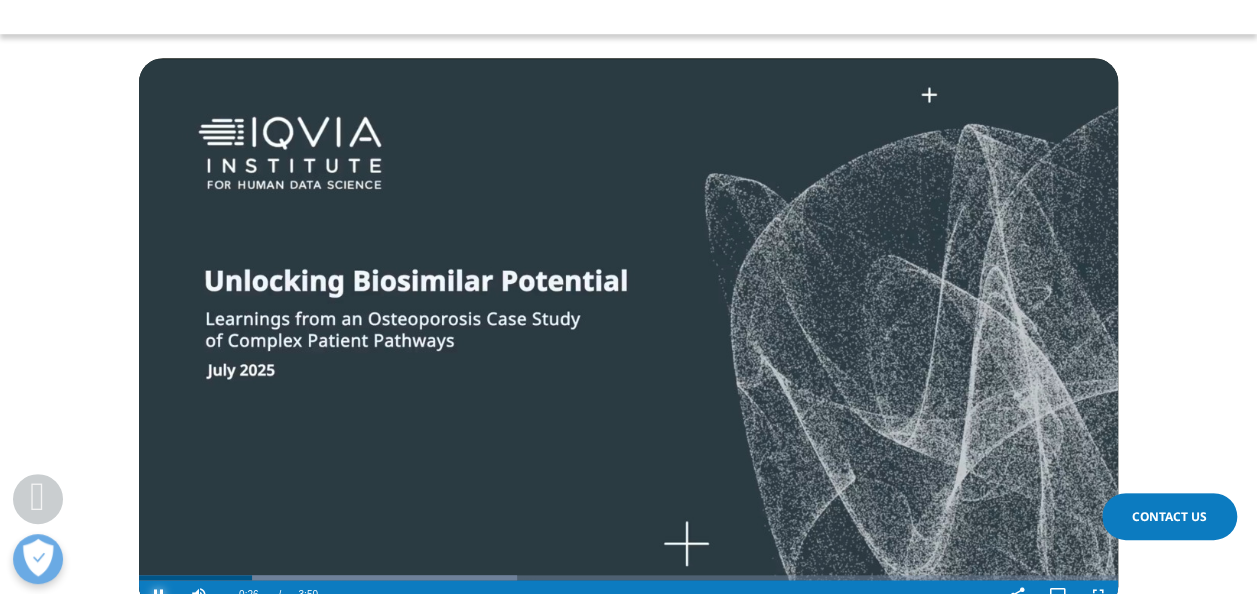 click at bounding box center [159, 595] 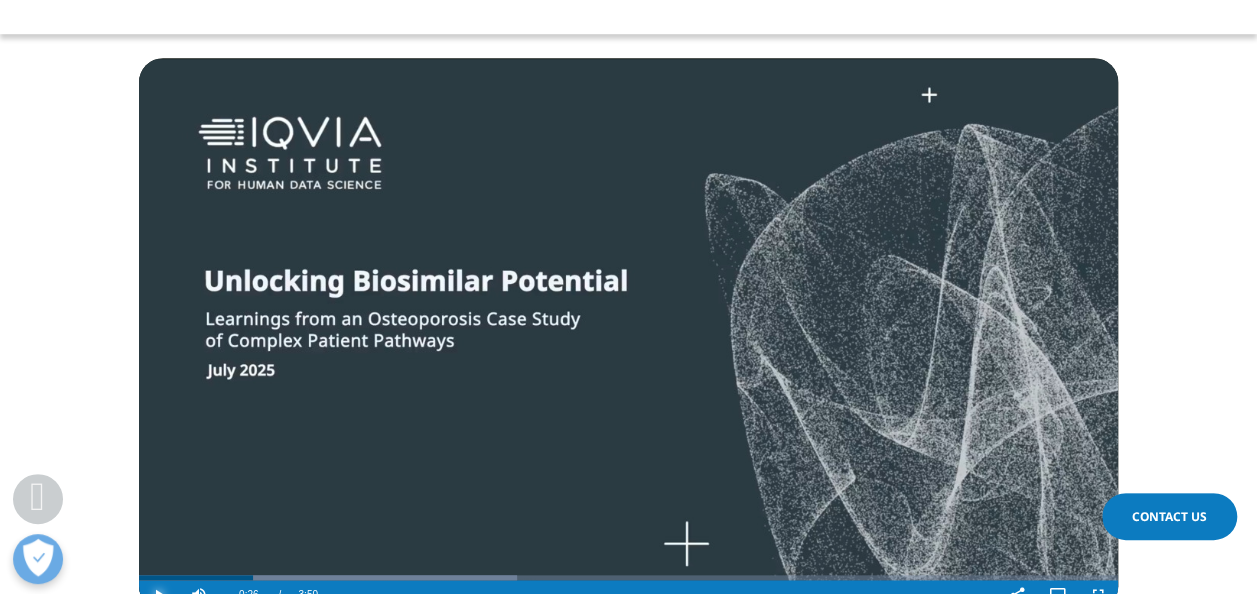 click at bounding box center (159, 595) 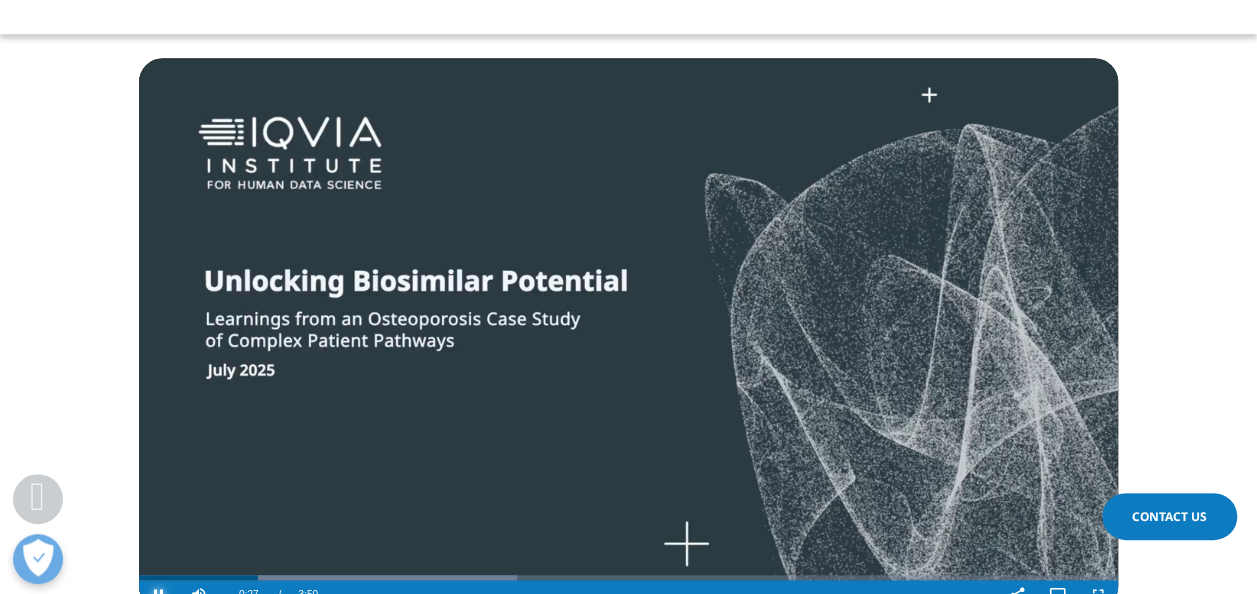 click at bounding box center (159, 595) 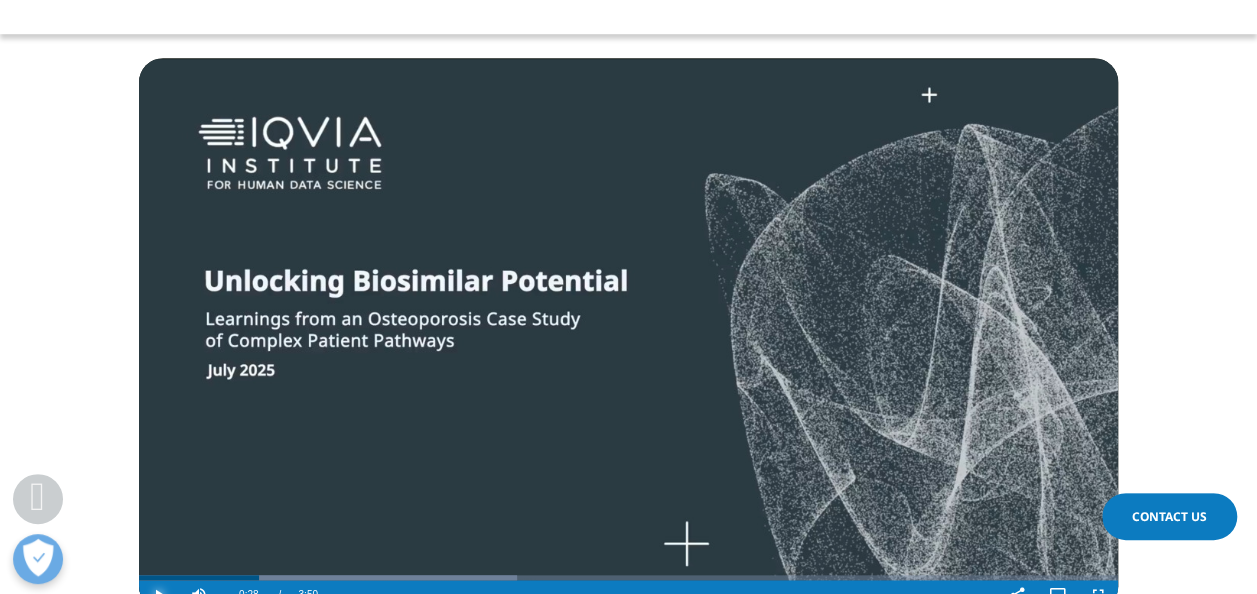 click at bounding box center [159, 595] 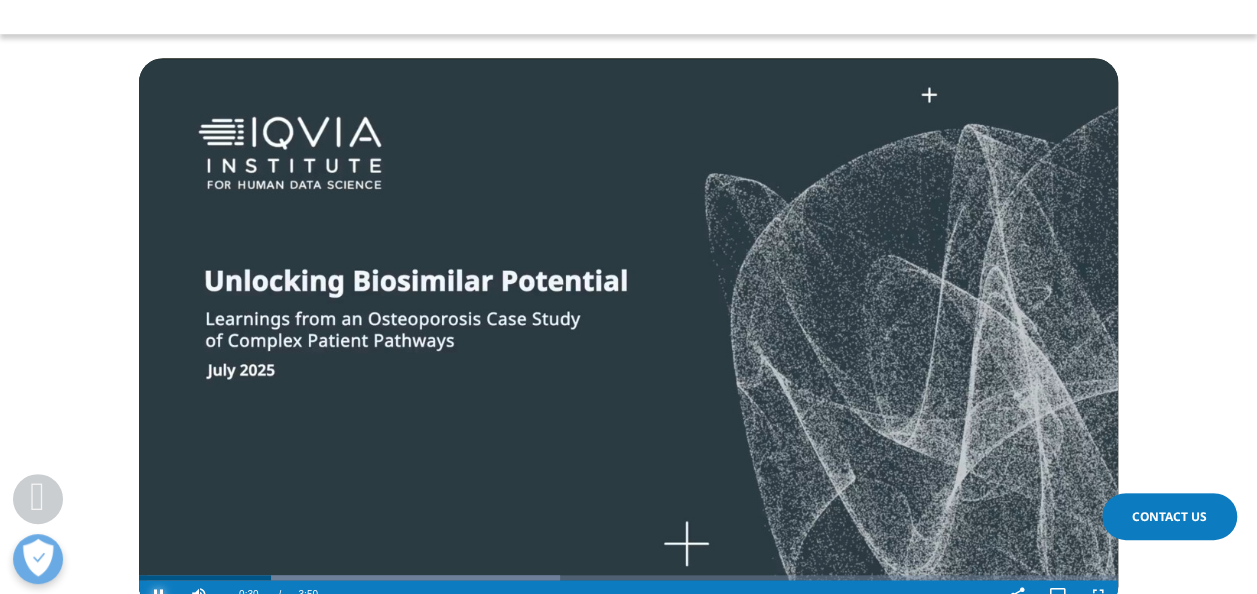 click at bounding box center (159, 595) 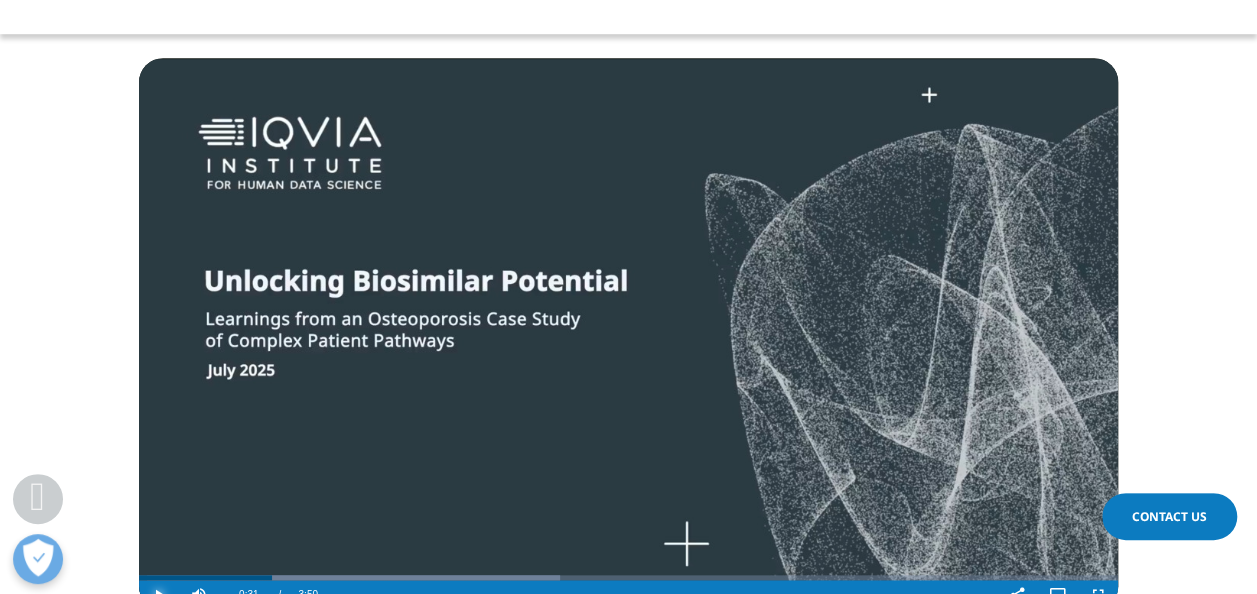click at bounding box center (159, 595) 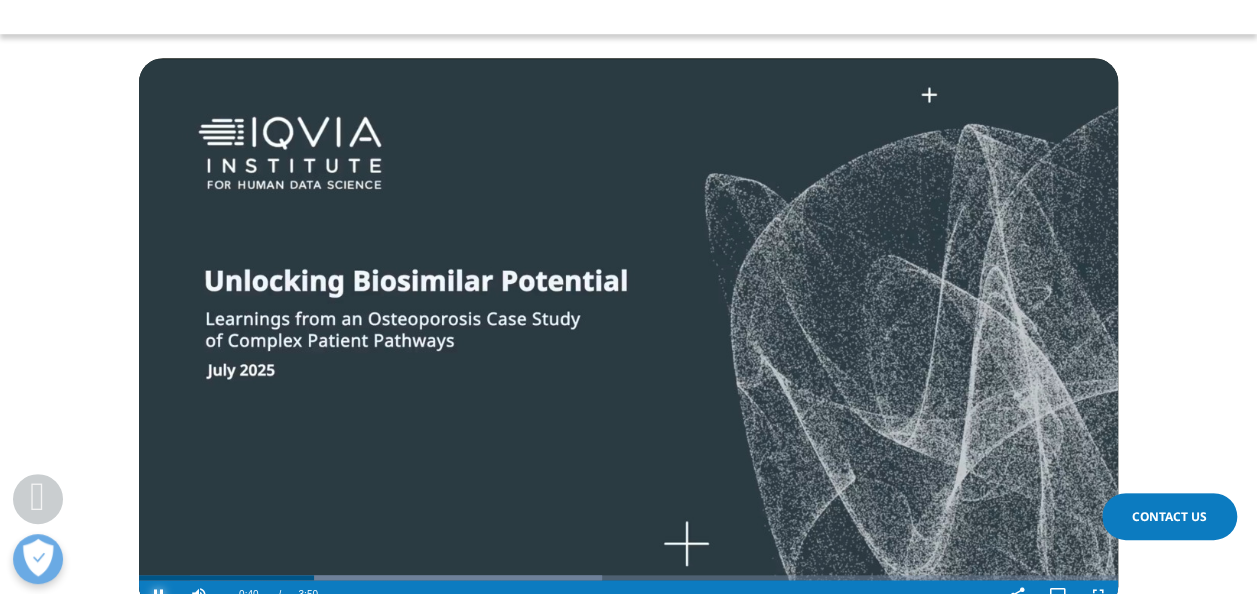 click at bounding box center (159, 595) 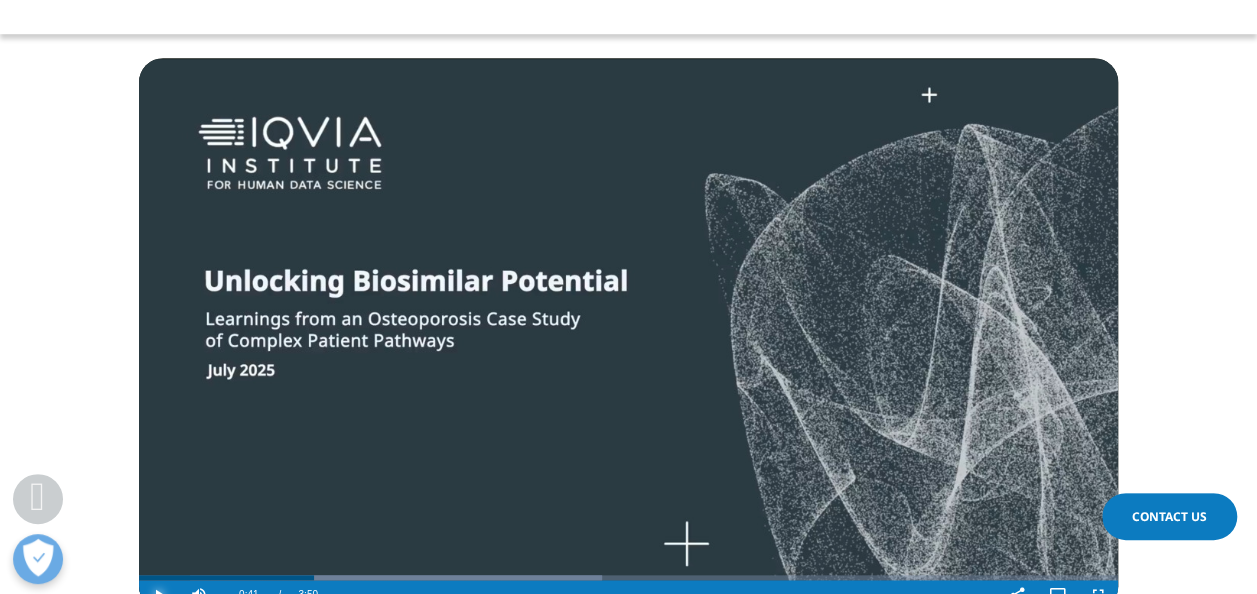 click at bounding box center (159, 595) 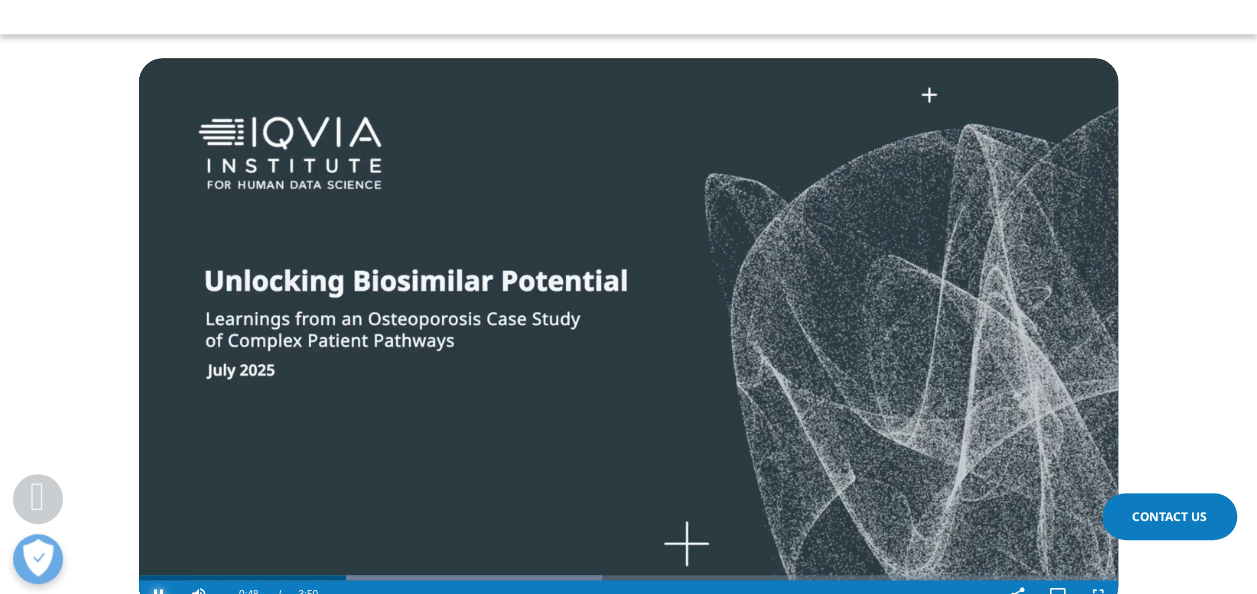 click at bounding box center [159, 595] 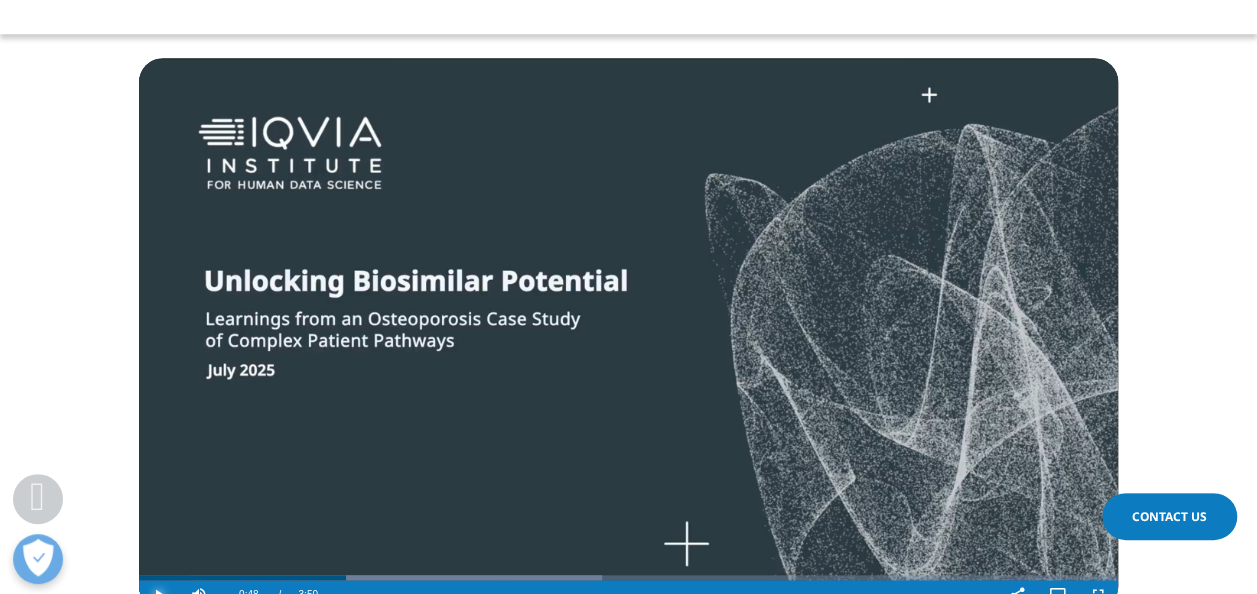 click at bounding box center (159, 595) 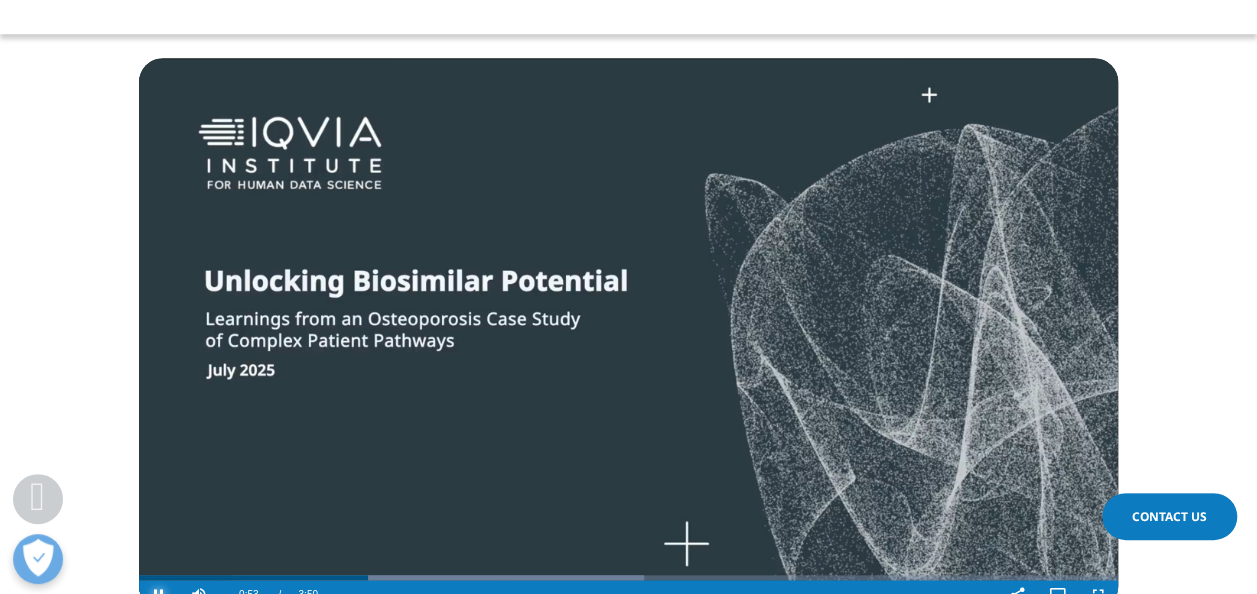 click at bounding box center [159, 595] 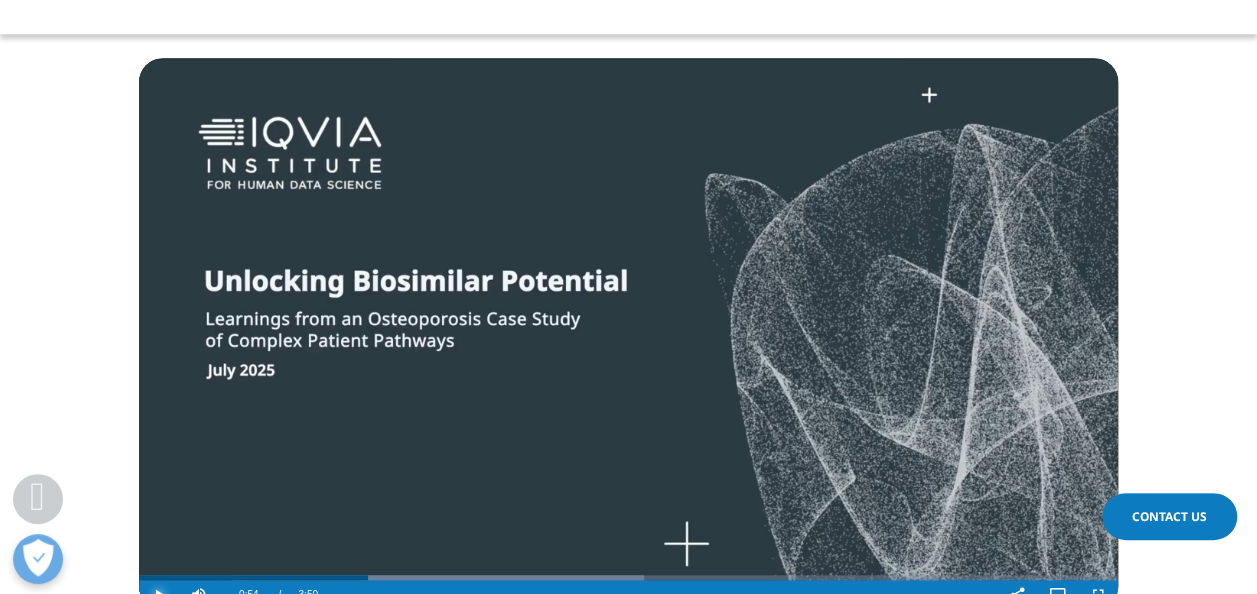 click at bounding box center [159, 595] 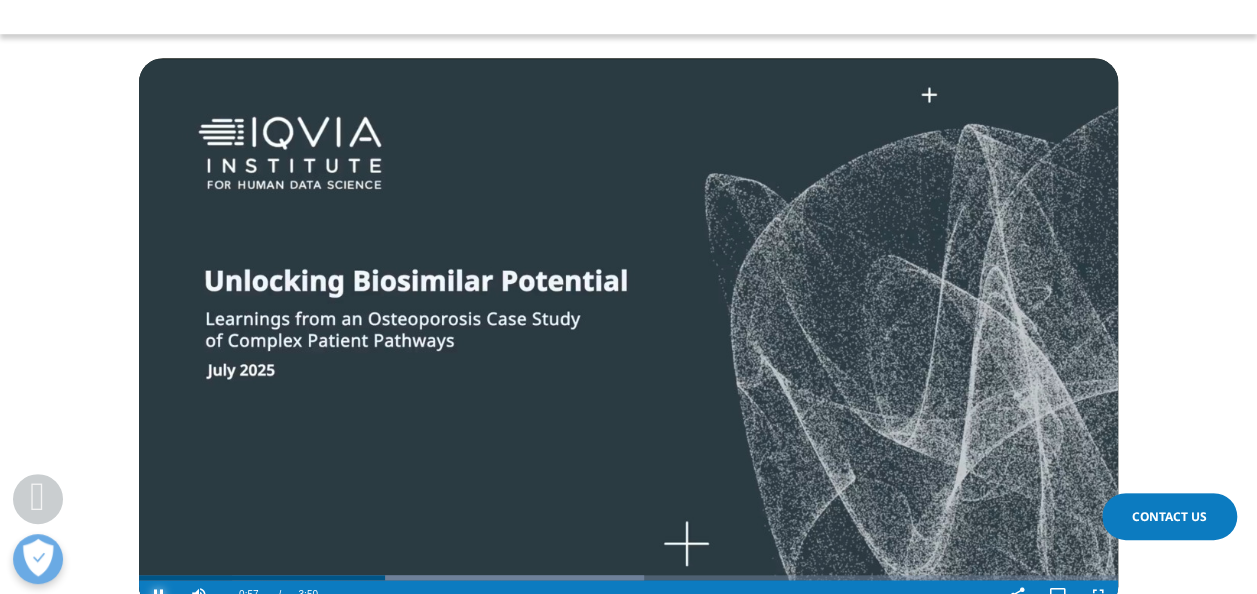 click at bounding box center [159, 595] 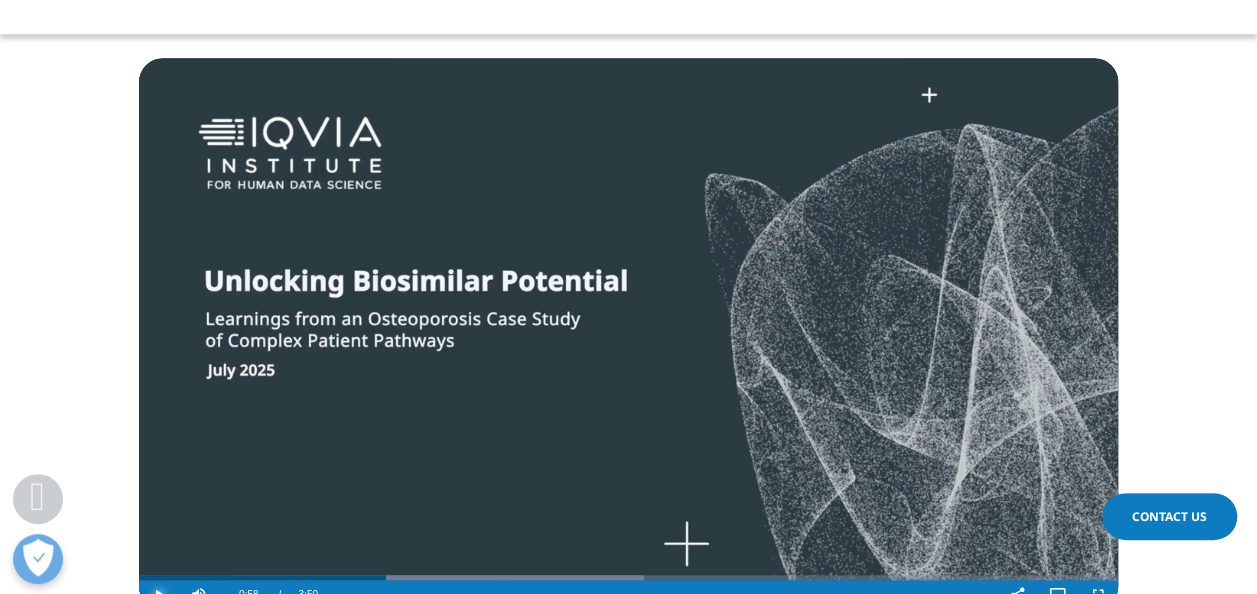 click at bounding box center (159, 595) 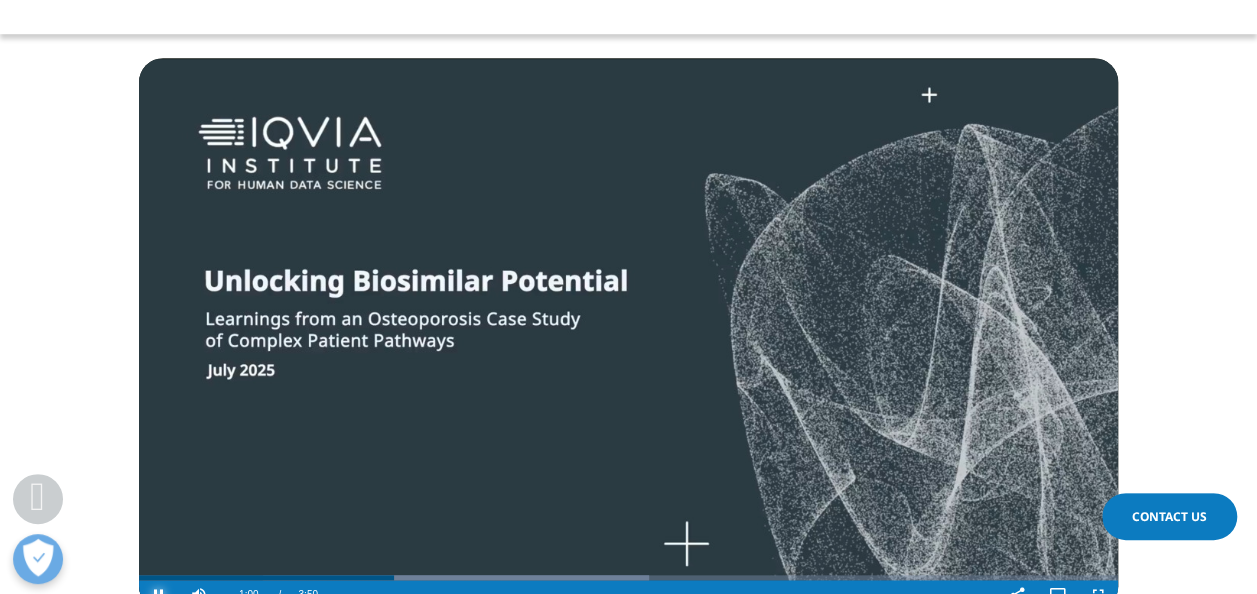 click at bounding box center (159, 595) 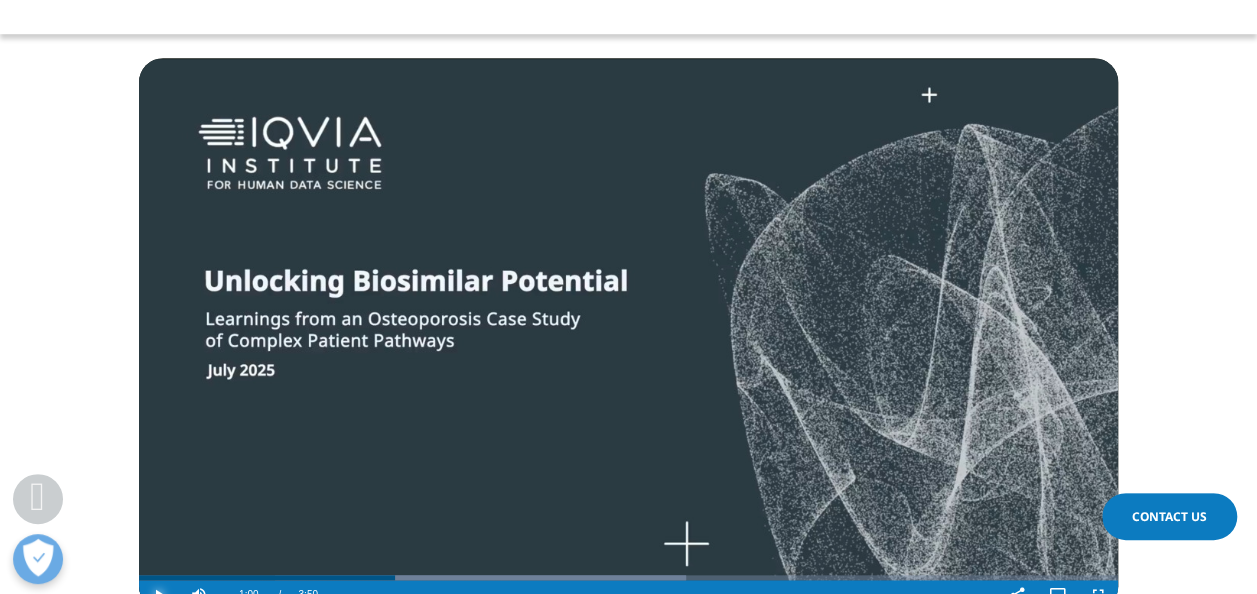 click at bounding box center (159, 595) 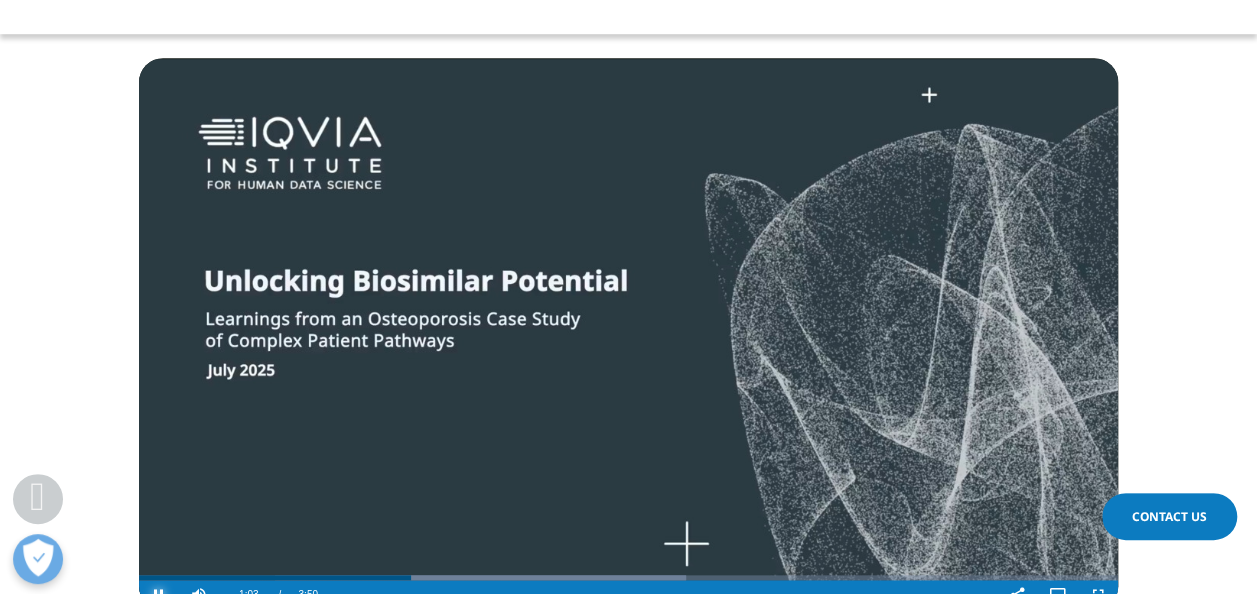 click at bounding box center [159, 595] 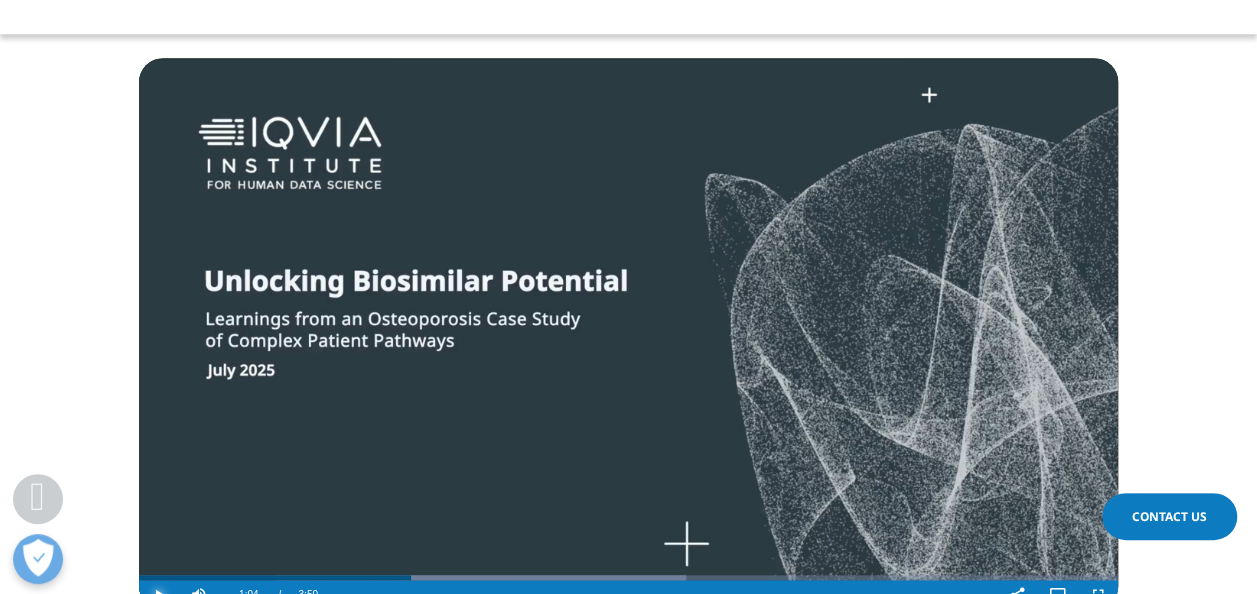 click at bounding box center [159, 595] 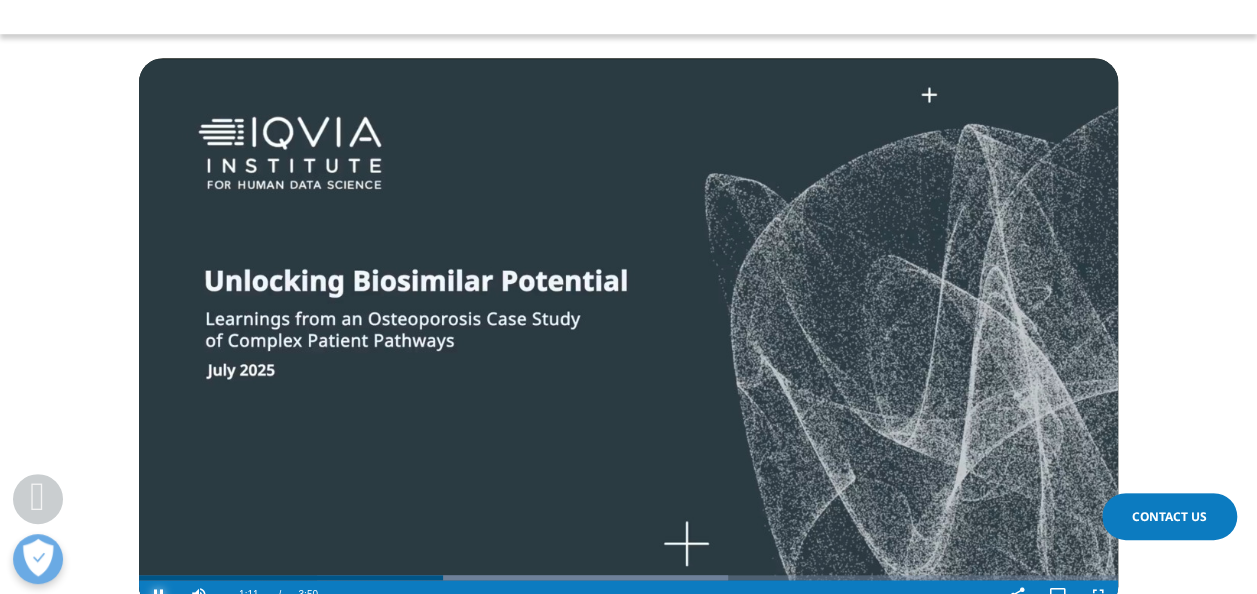 click at bounding box center (159, 595) 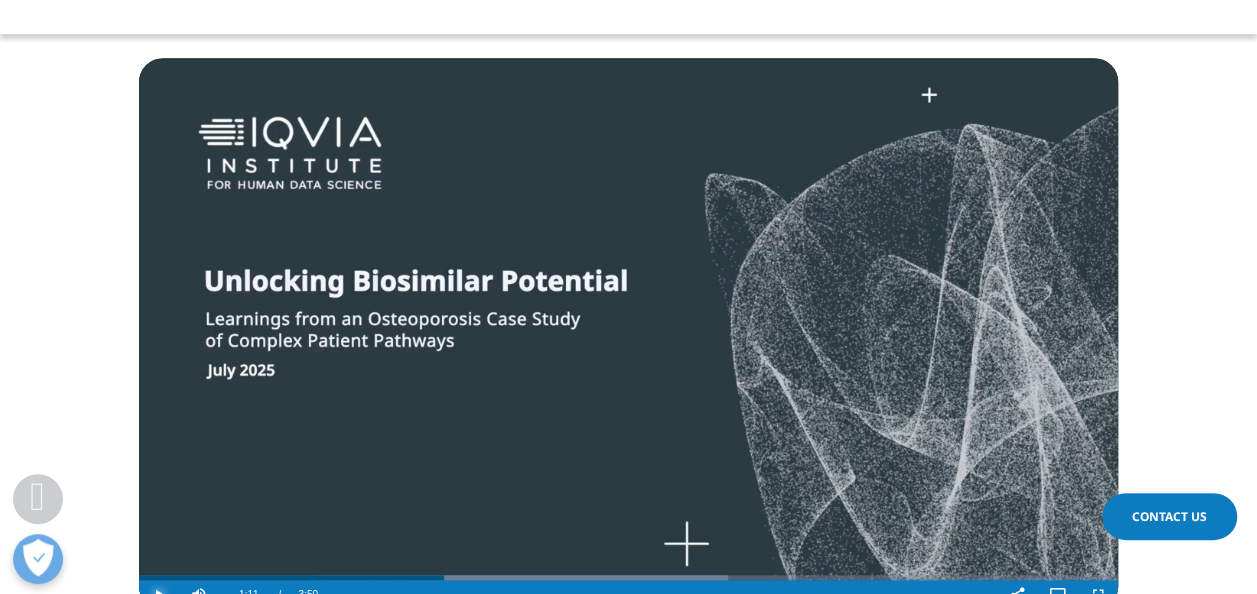 click at bounding box center (159, 595) 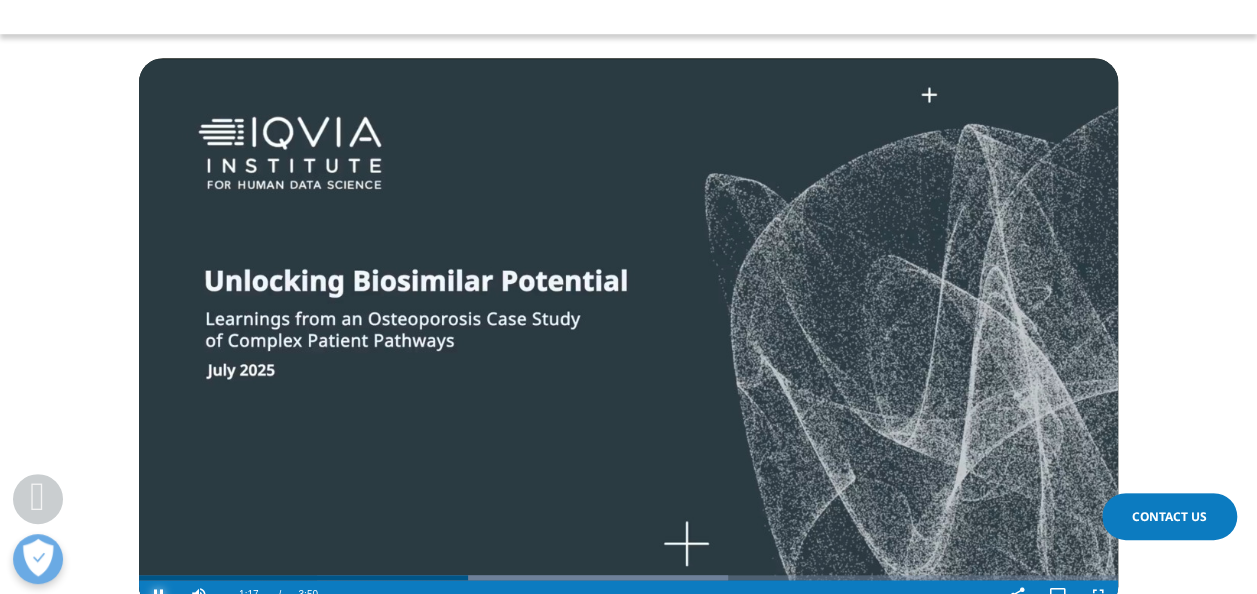 click at bounding box center [159, 595] 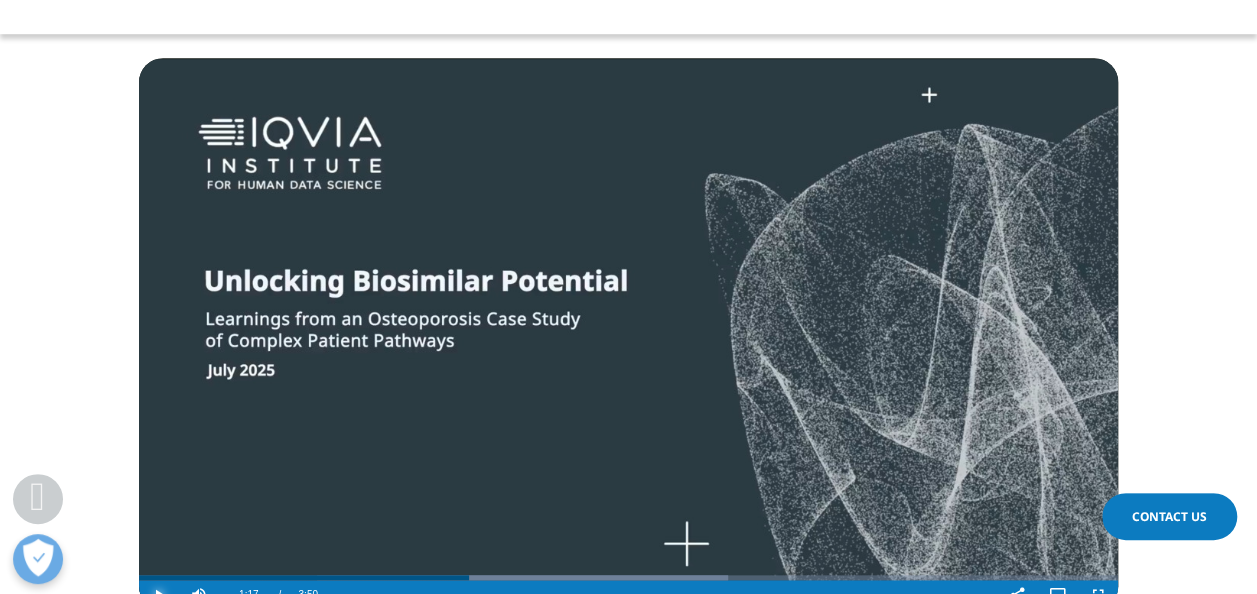 click at bounding box center (159, 595) 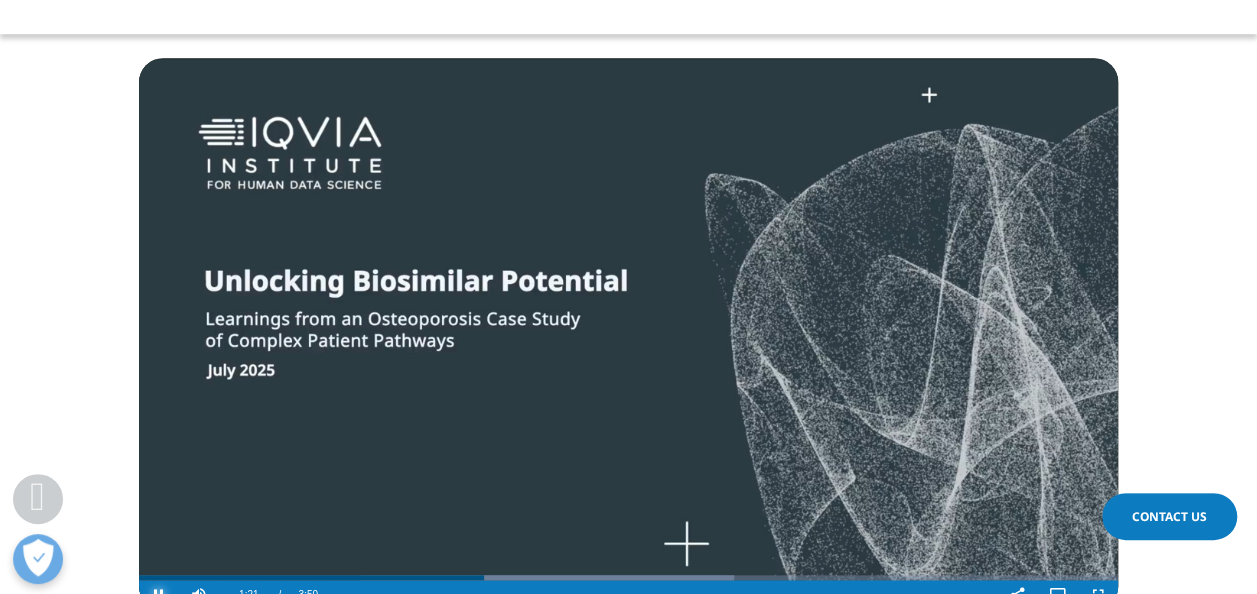 click at bounding box center (159, 595) 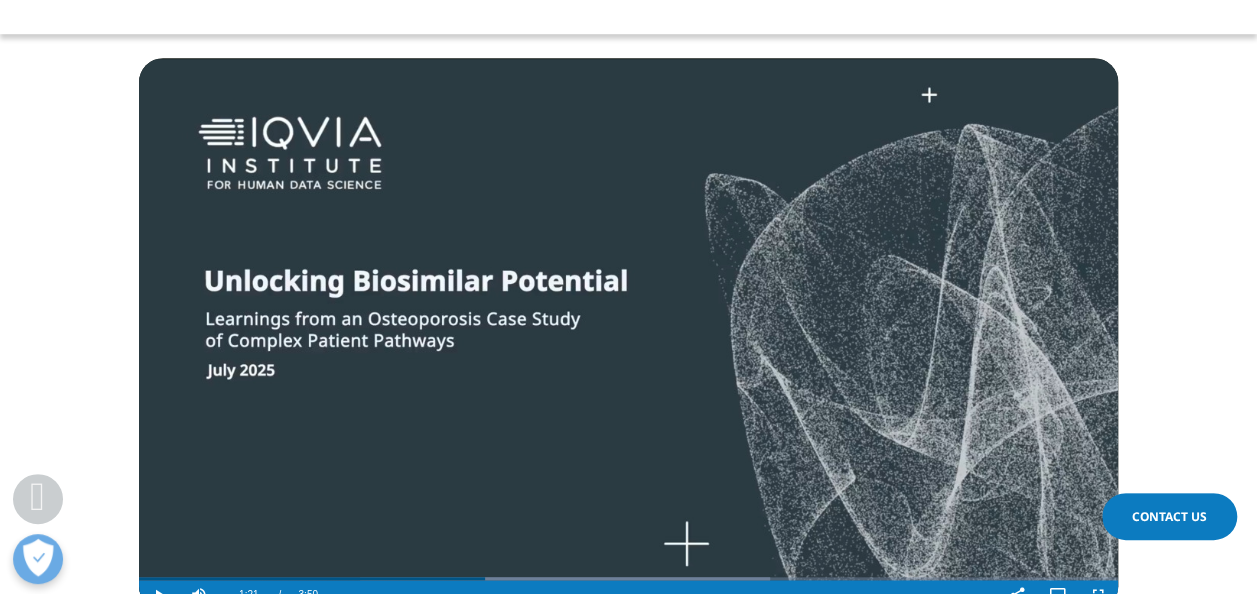 click on "Video Player is loading. Play Video Play Skip Backward Skip Forward Mute 78% Current Time  1:21 / Duration  3:50 Loaded :  64.45% 0:04 1:21 Stream Type  LIVE Seek to live, currently behind live LIVE Remaining Time  - 2:29   1x Playback Rate Chapters Chapters Descriptions descriptions off , selected Captions captions settings , opens captions settings dialog captions off , selected Audio Track en (Main) , selected Share Picture-in-Picture Fullscreen This is a modal window. Beginning of dialog window. Escape will cancel and close the window. Text Color White Black Red Green Blue Yellow Magenta Cyan Opacity Opaque Semi-Transparent Text Background Color Black White Red Green Blue Yellow Magenta Cyan Opacity Opaque Semi-Transparent Transparent Caption Area Background Color Black White Red Green Blue Yellow Magenta Cyan Opacity Transparent Semi-Transparent Opaque Font Size 50% 75% 100% 125% 150% 175% 200% 300% 400% None Reset" at bounding box center (628, 305) 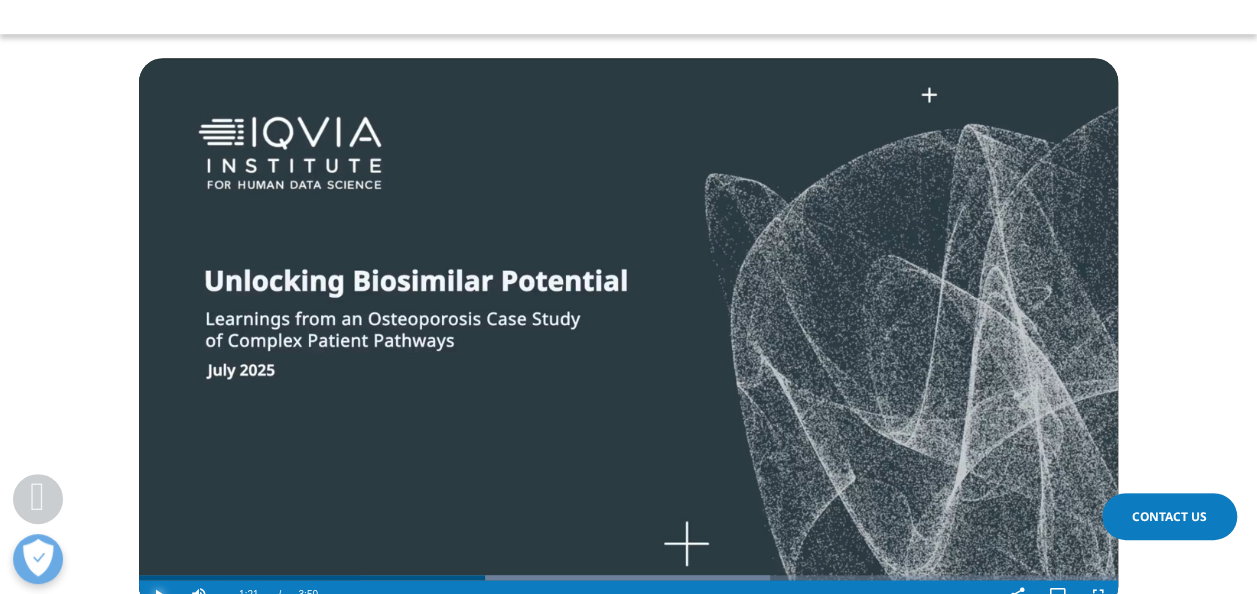click at bounding box center (159, 595) 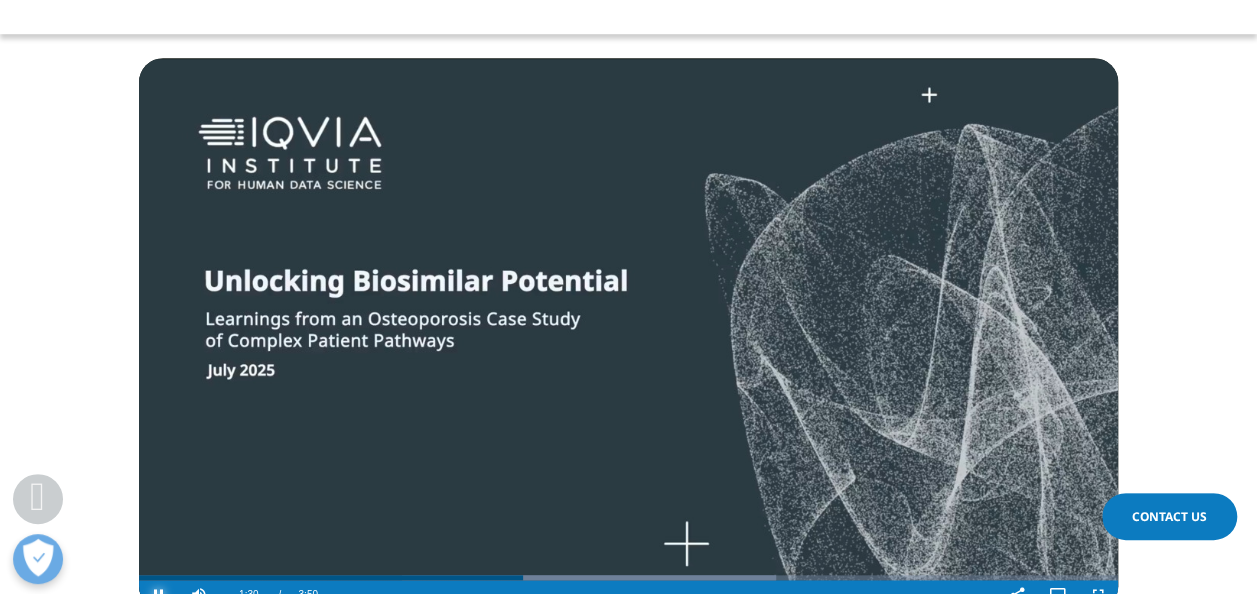 click at bounding box center [159, 595] 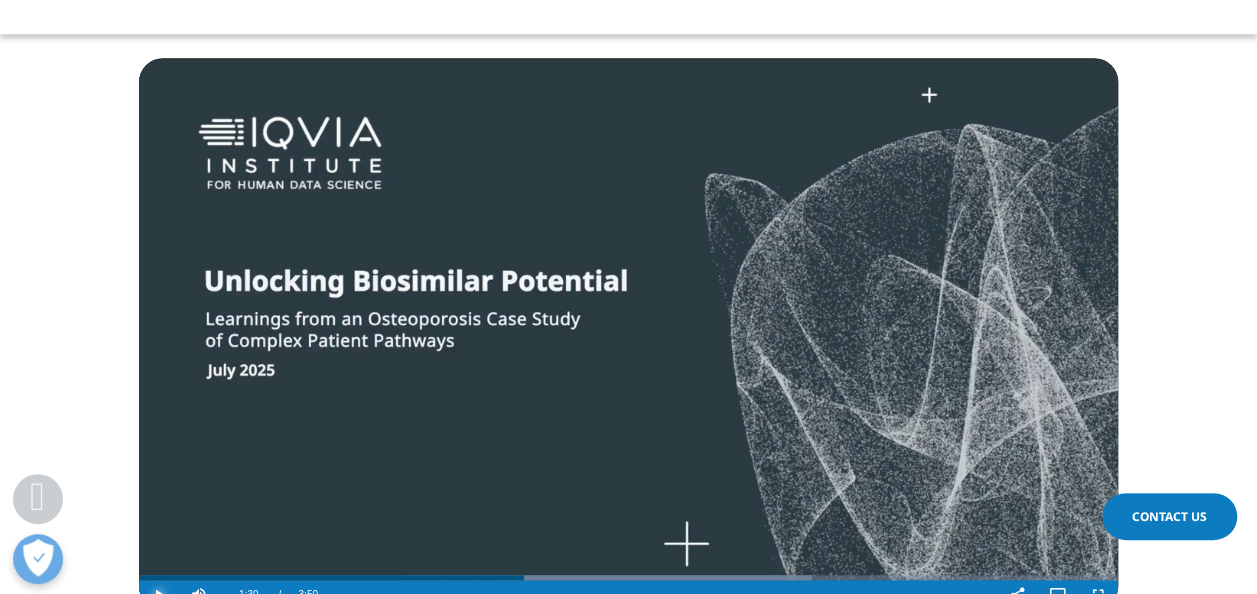 click at bounding box center (159, 595) 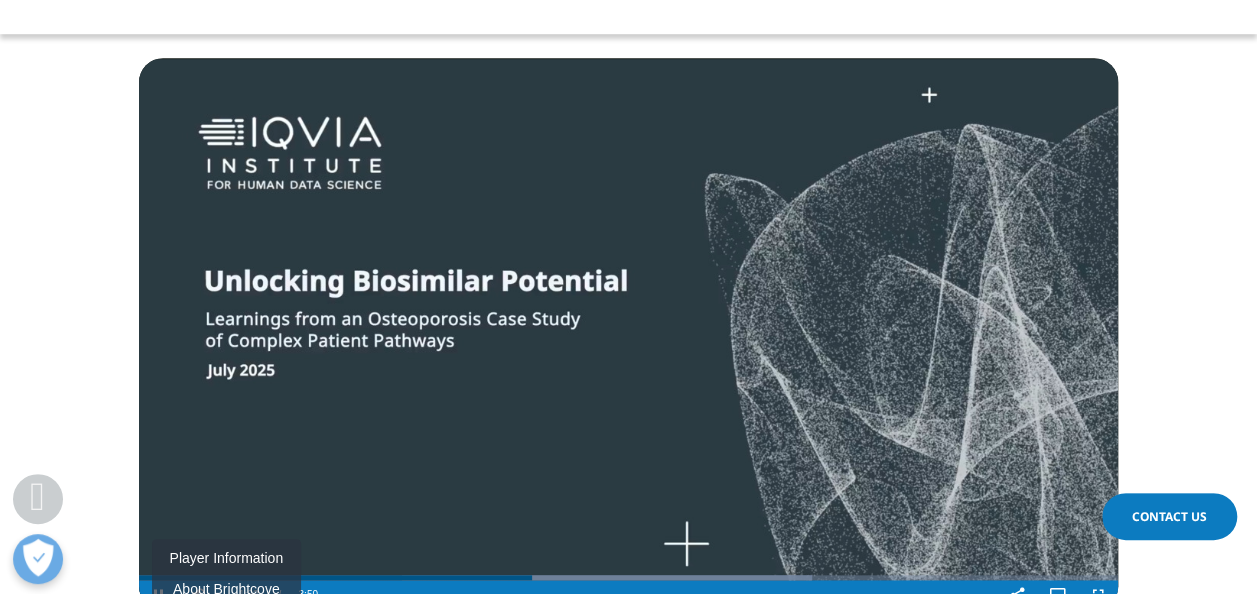 click on "Player Information About Brightcove" at bounding box center [226, 574] 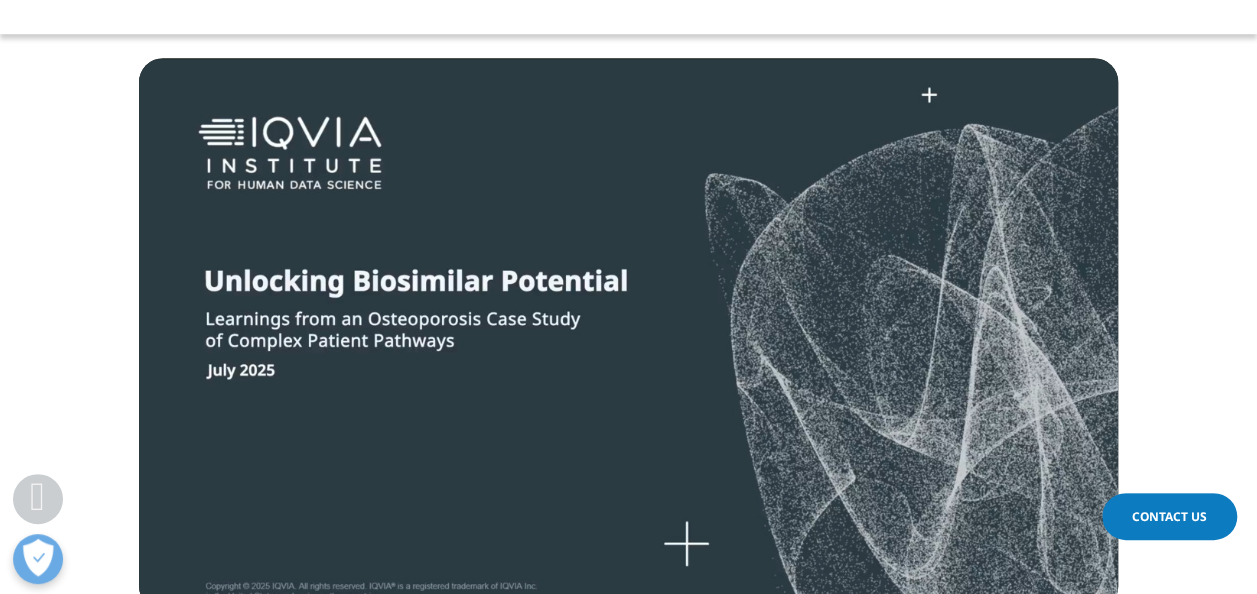 click on "Video Player is loading. Play Video Pause Skip Backward Skip Forward Mute 78% Current Time  1:33 / Duration  3:50 Loaded :  68.75% 0:01 1:33 Stream Type  LIVE Seek to live, currently behind live LIVE Remaining Time  - 2:17   1x Playback Rate Chapters Chapters Descriptions descriptions off , selected Captions captions settings , opens captions settings dialog captions off , selected Audio Track en (Main) , selected Share Picture-in-Picture Fullscreen This is a modal window. Beginning of dialog window. Escape will cancel and close the window. Text Color White Black Red Green Blue Yellow Magenta Cyan Opacity Opaque Semi-Transparent Text Background Color Black White Red Green Blue Yellow Magenta Cyan Opacity Opaque Semi-Transparent Transparent Caption Area Background Color Black White Red Green Blue Yellow Magenta Cyan Opacity Transparent Semi-Transparent Opaque Font Size 50% 75% 100% 125% 150% 175% 200% 300% 400% None Done" at bounding box center [628, 305] 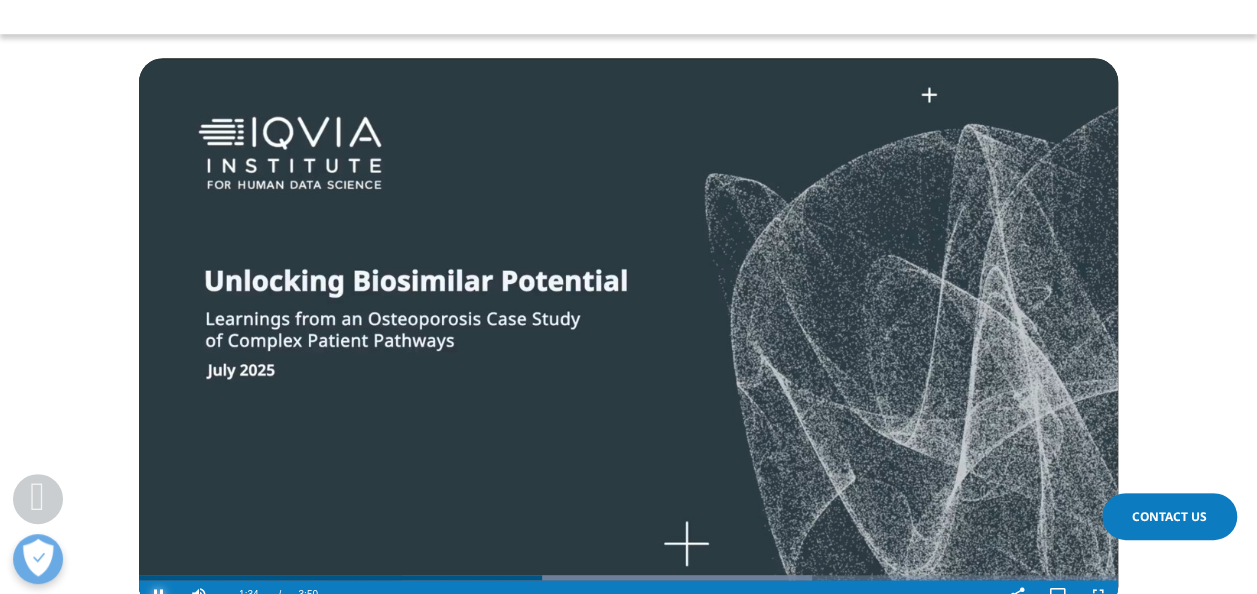 click at bounding box center (159, 595) 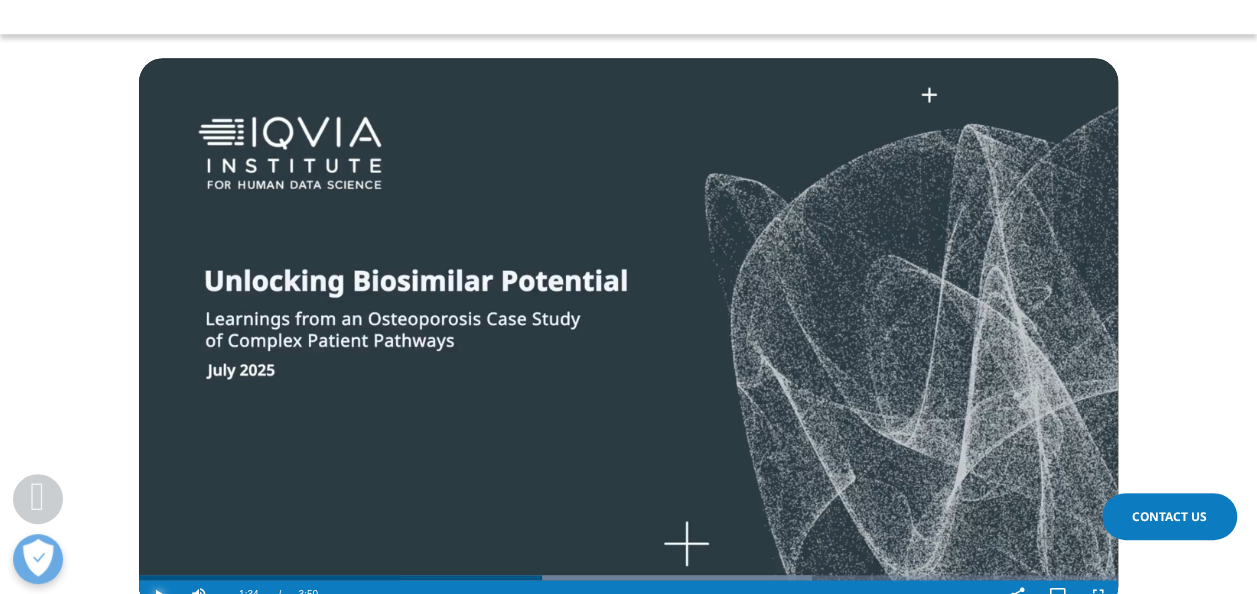 click at bounding box center (159, 595) 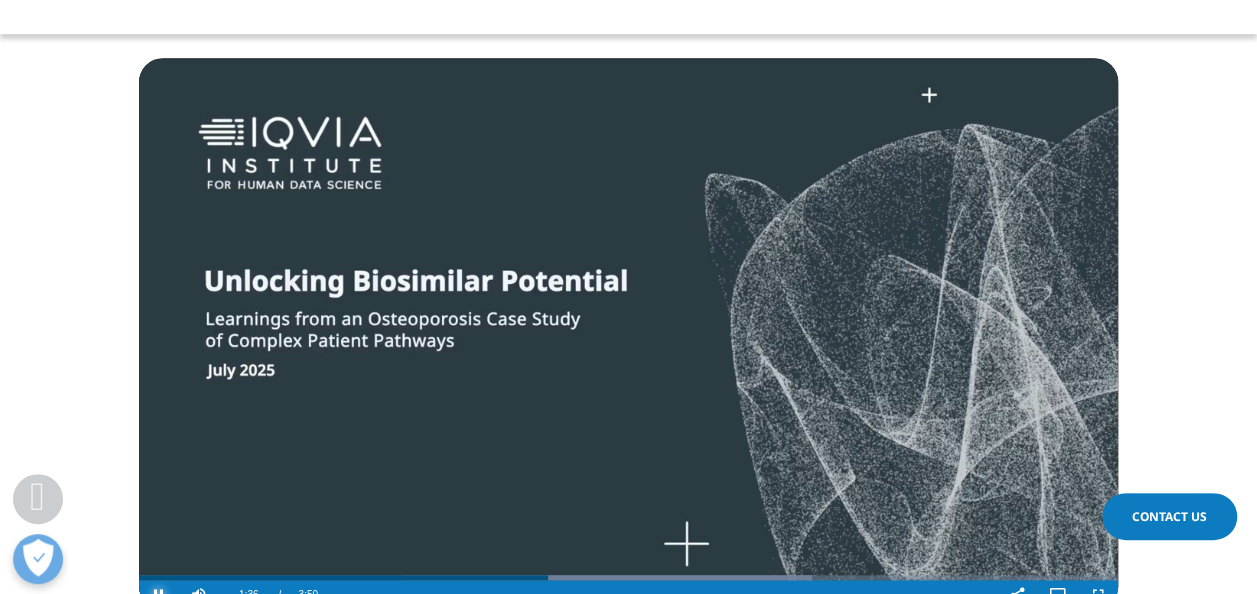 click at bounding box center [159, 595] 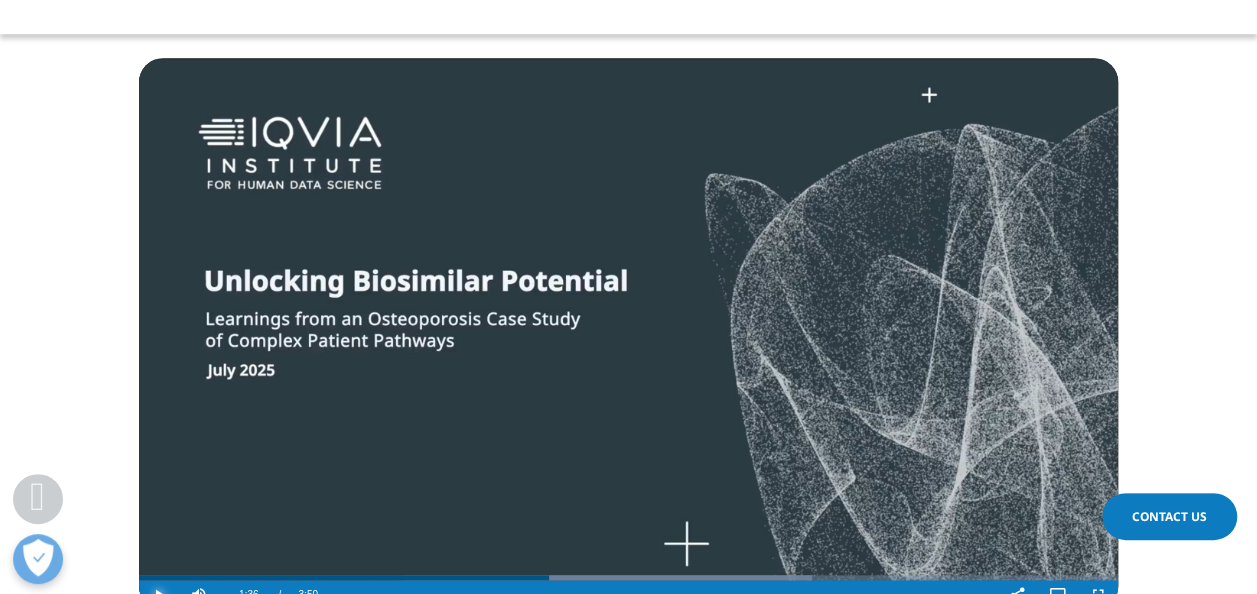 click at bounding box center (159, 595) 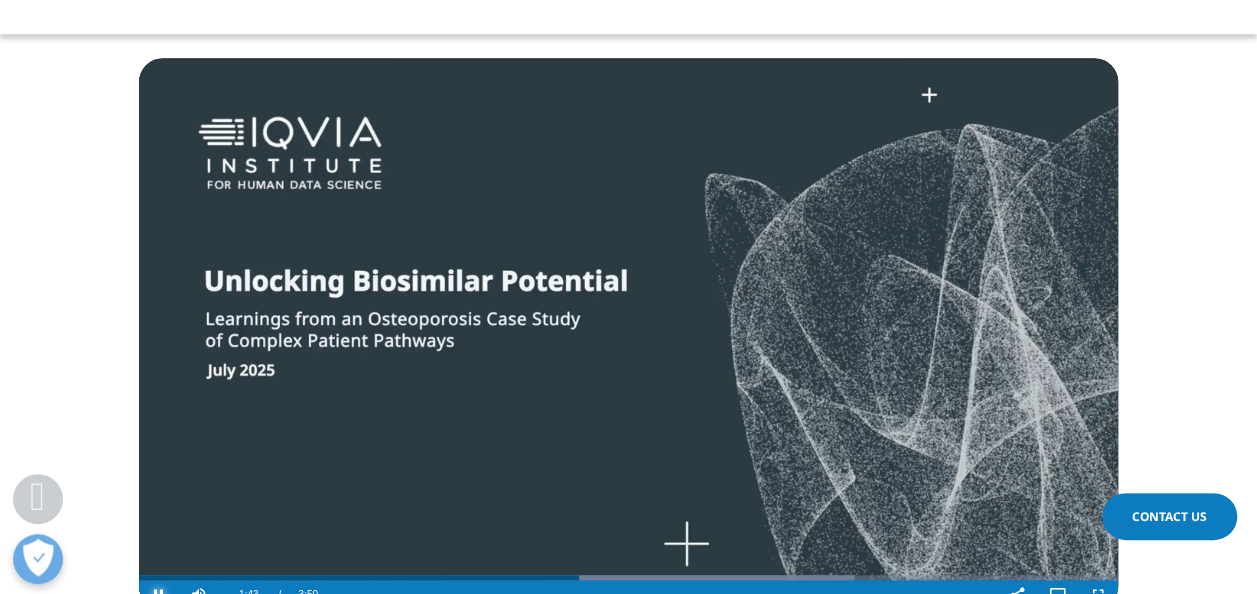 click at bounding box center (159, 595) 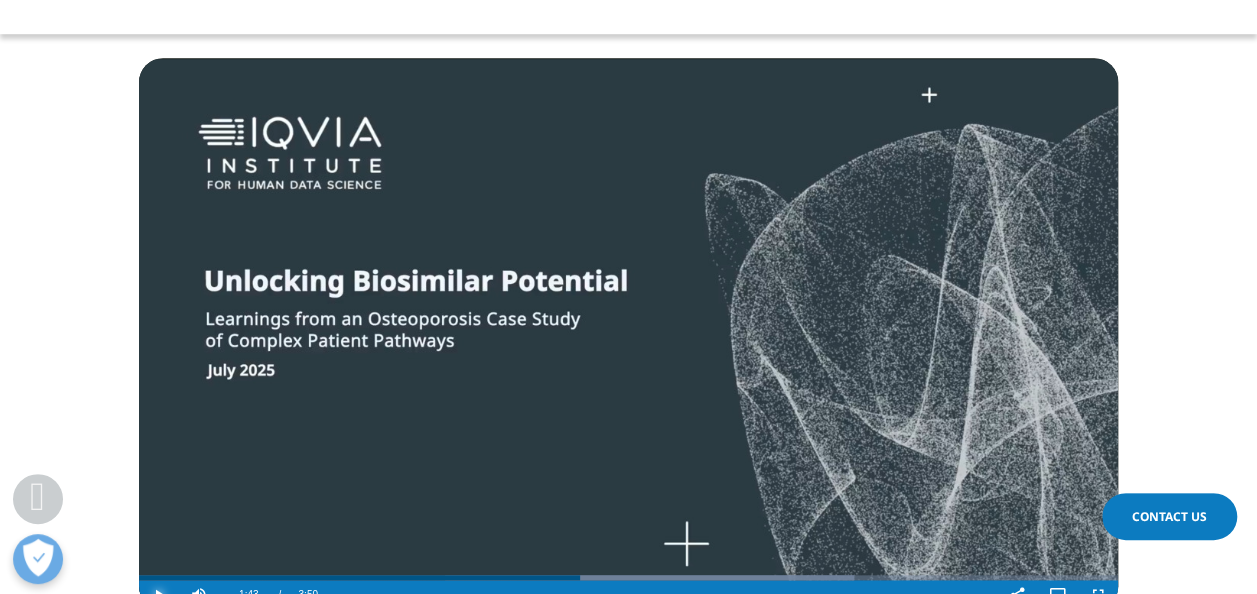 click at bounding box center (159, 595) 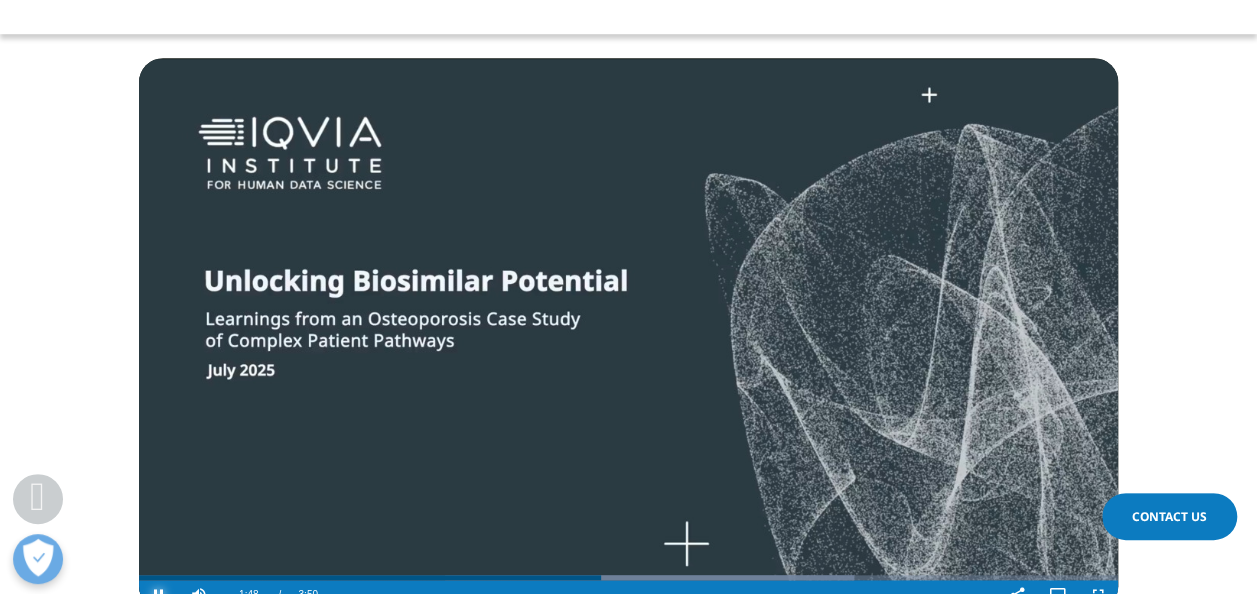 click at bounding box center (159, 595) 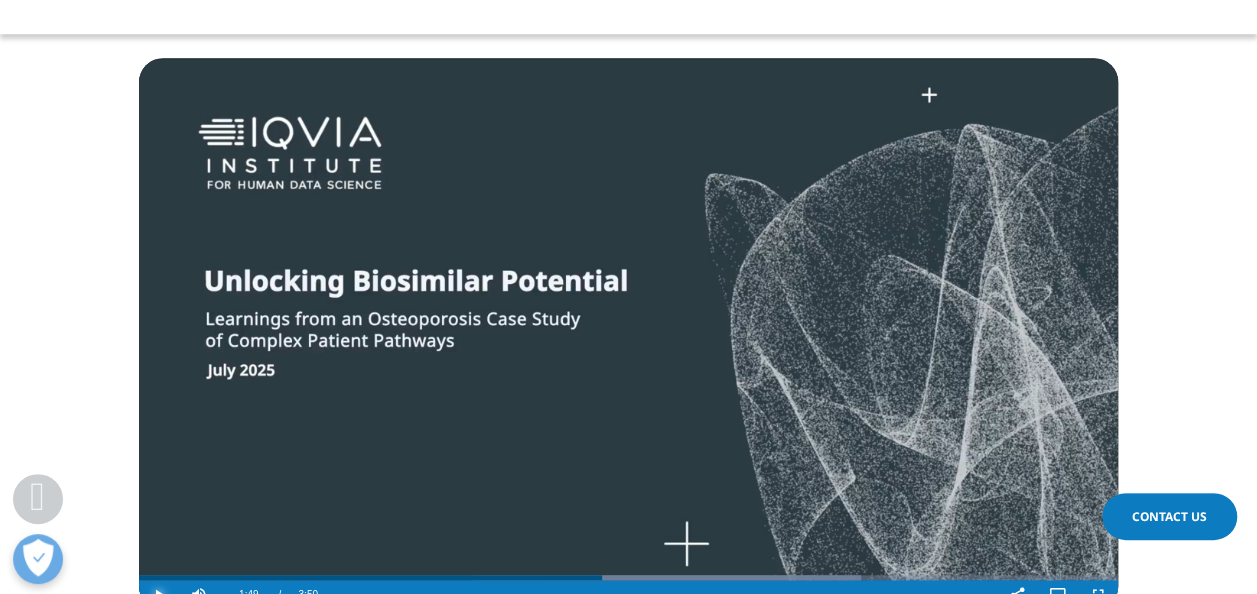 click at bounding box center (159, 595) 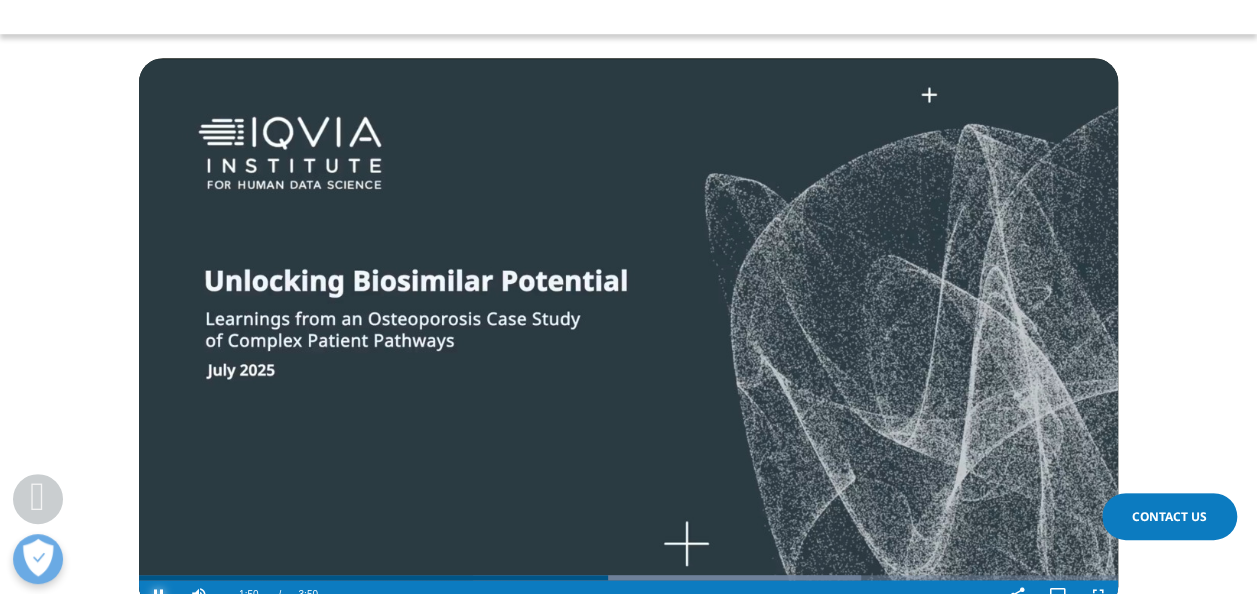 click at bounding box center [159, 595] 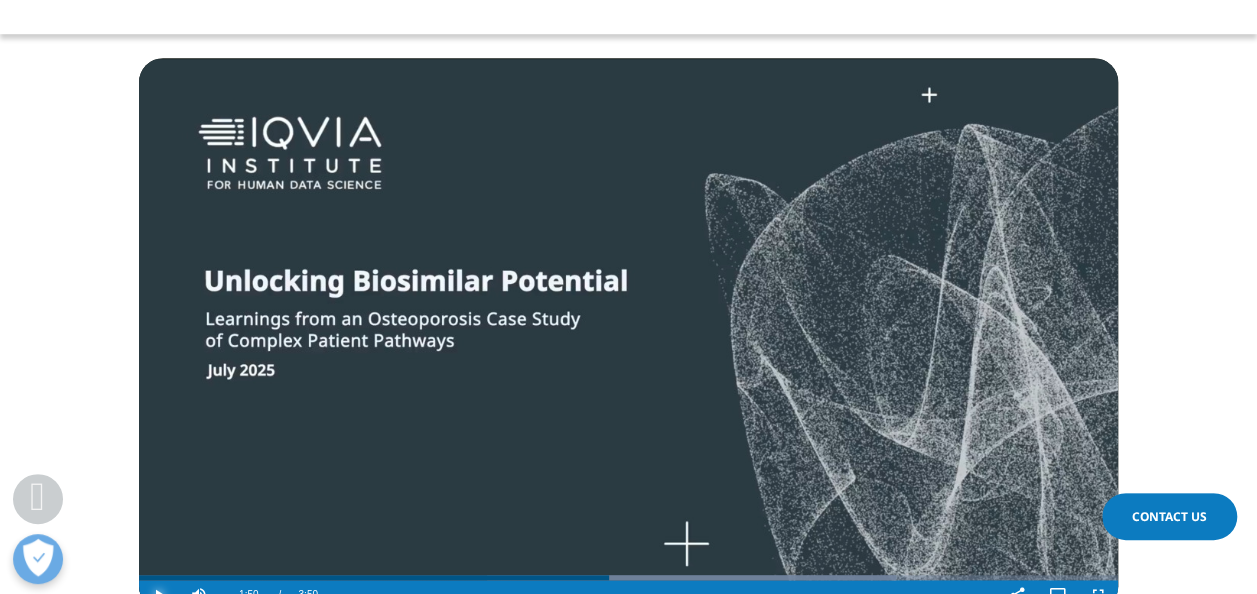 click at bounding box center (159, 595) 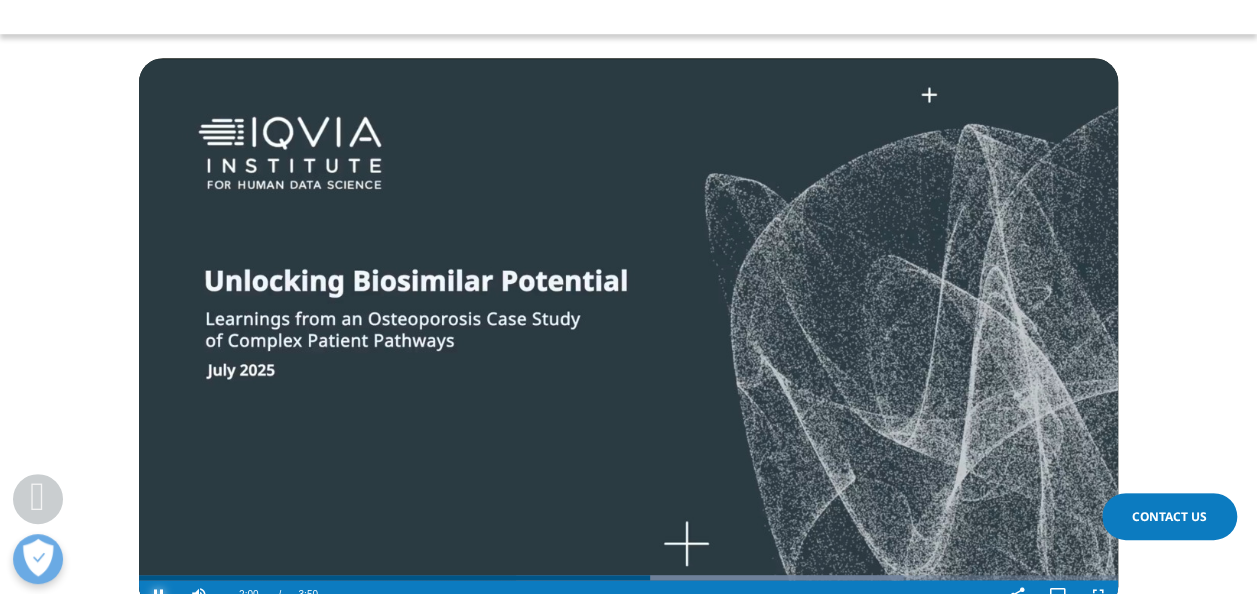 click at bounding box center [159, 595] 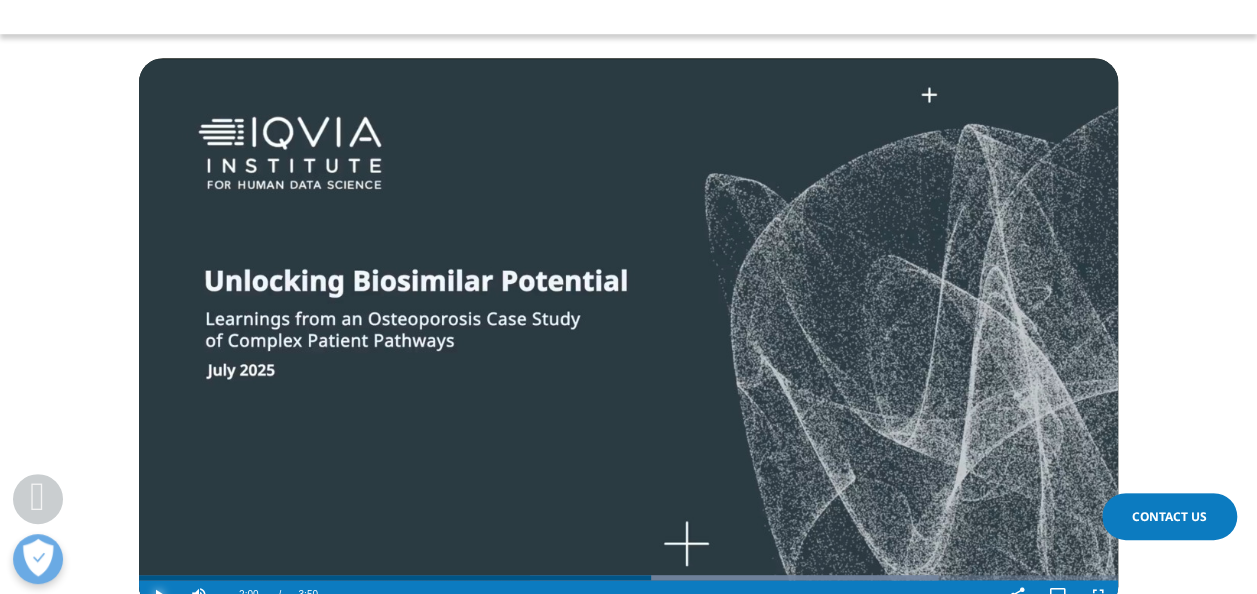 click at bounding box center (159, 595) 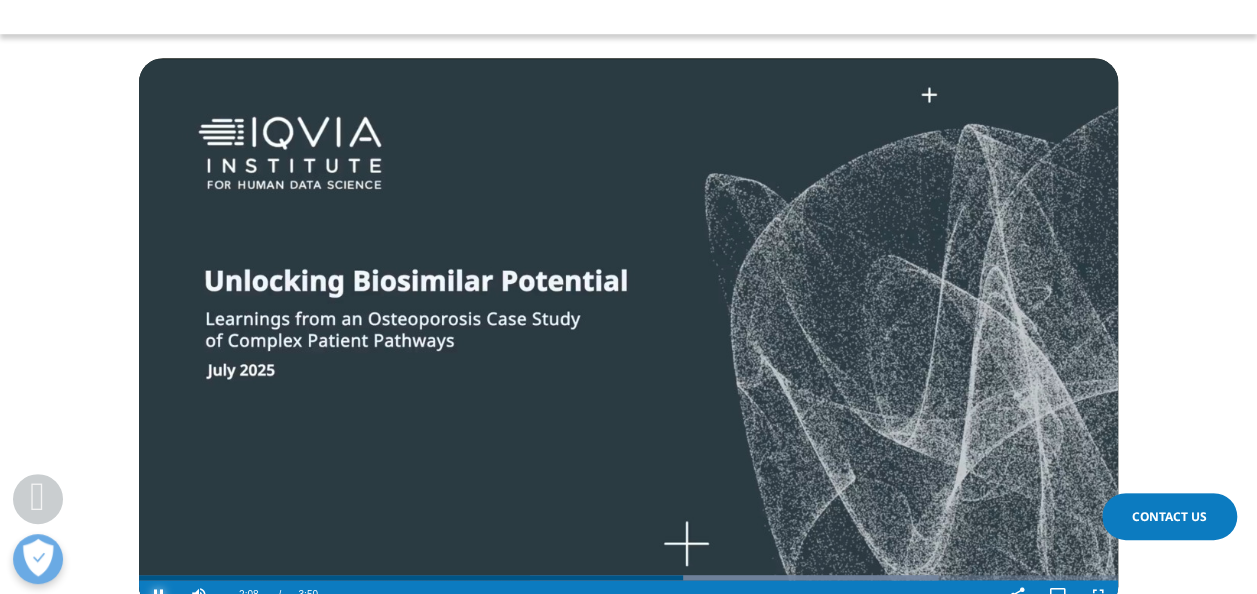 click at bounding box center [159, 595] 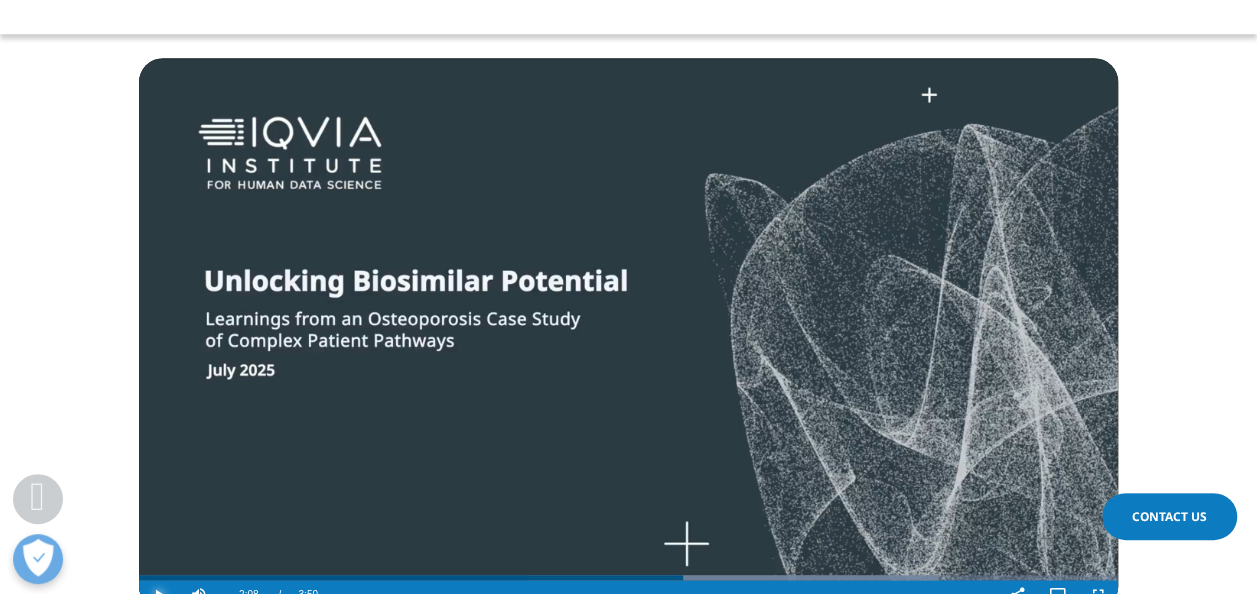 click at bounding box center [159, 595] 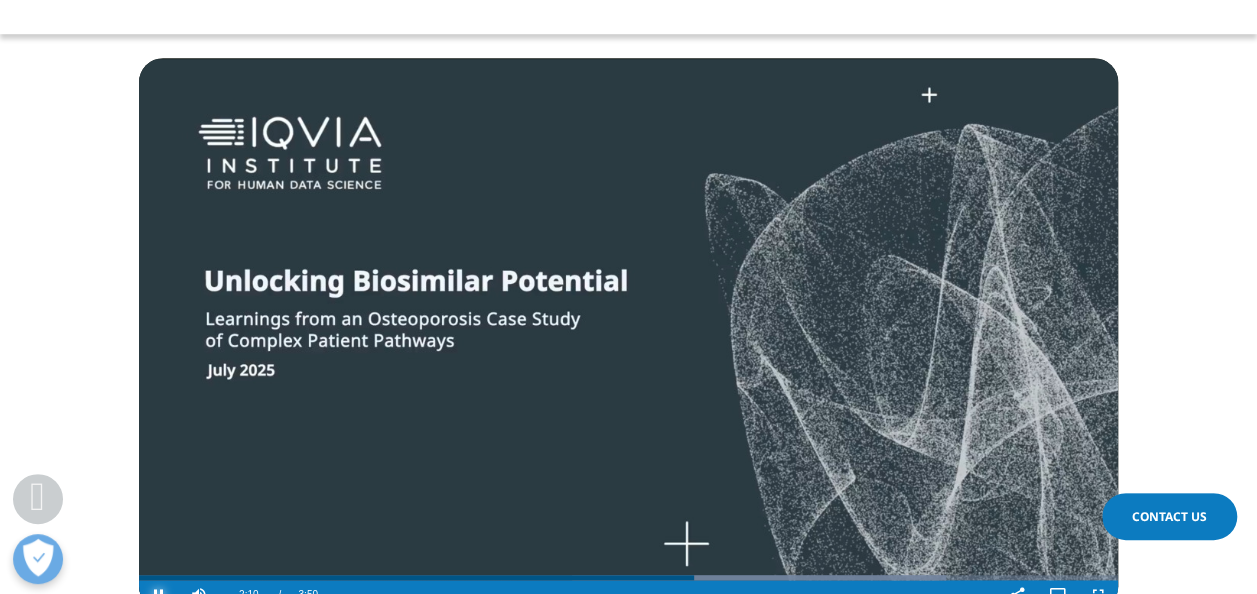 click at bounding box center [159, 595] 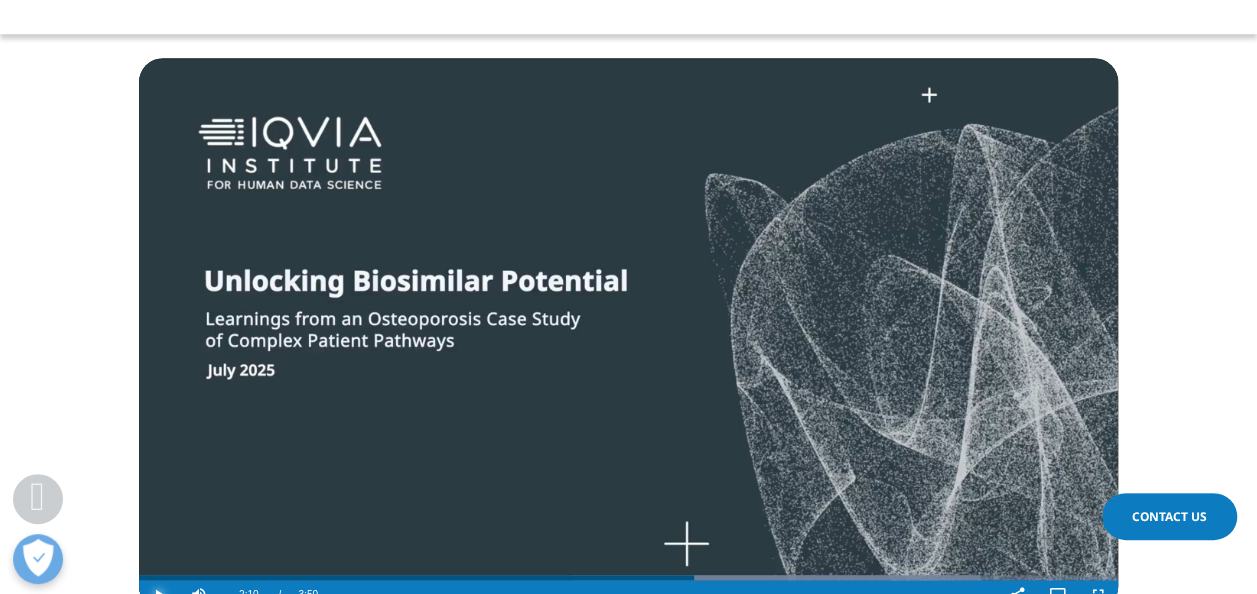 click at bounding box center (159, 595) 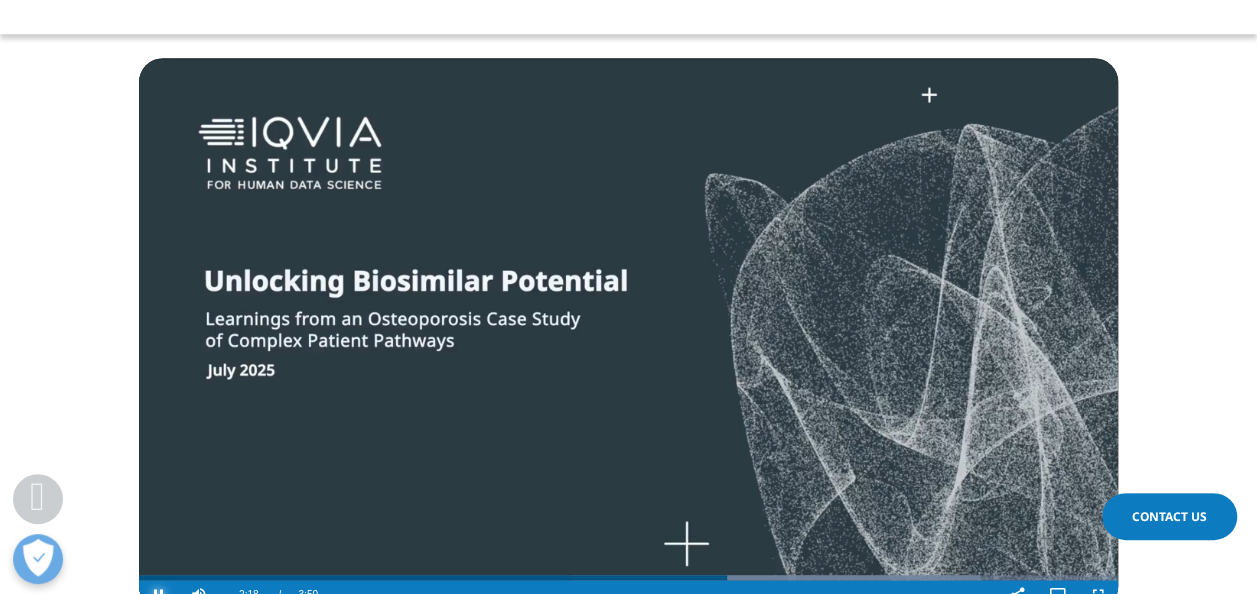 click at bounding box center (159, 595) 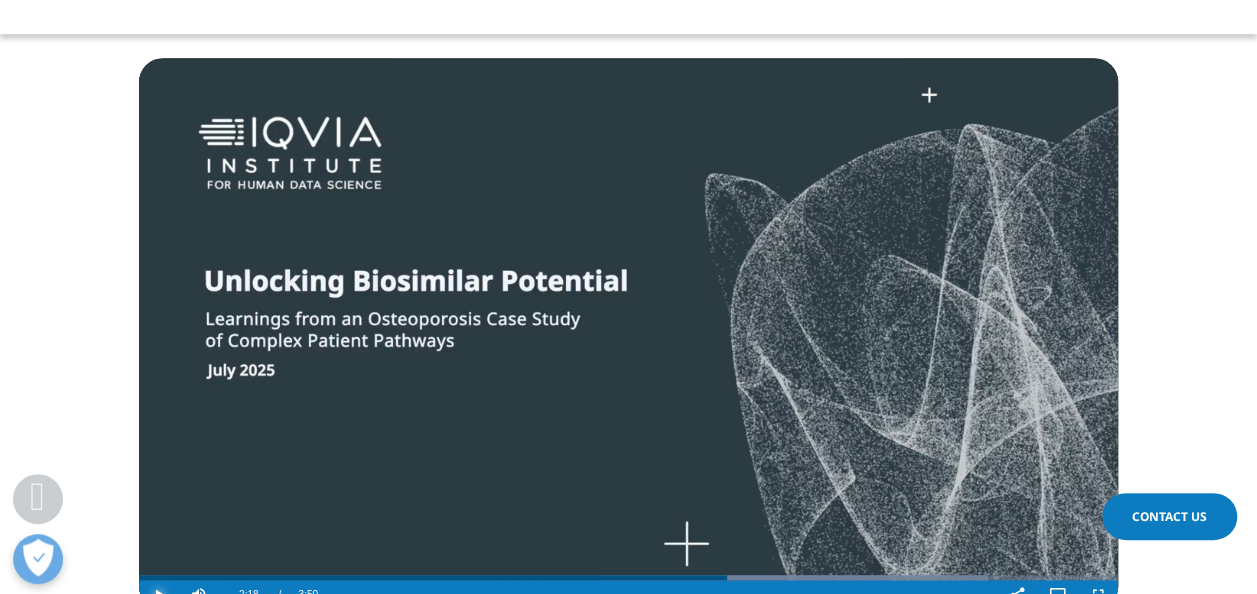 click at bounding box center [159, 595] 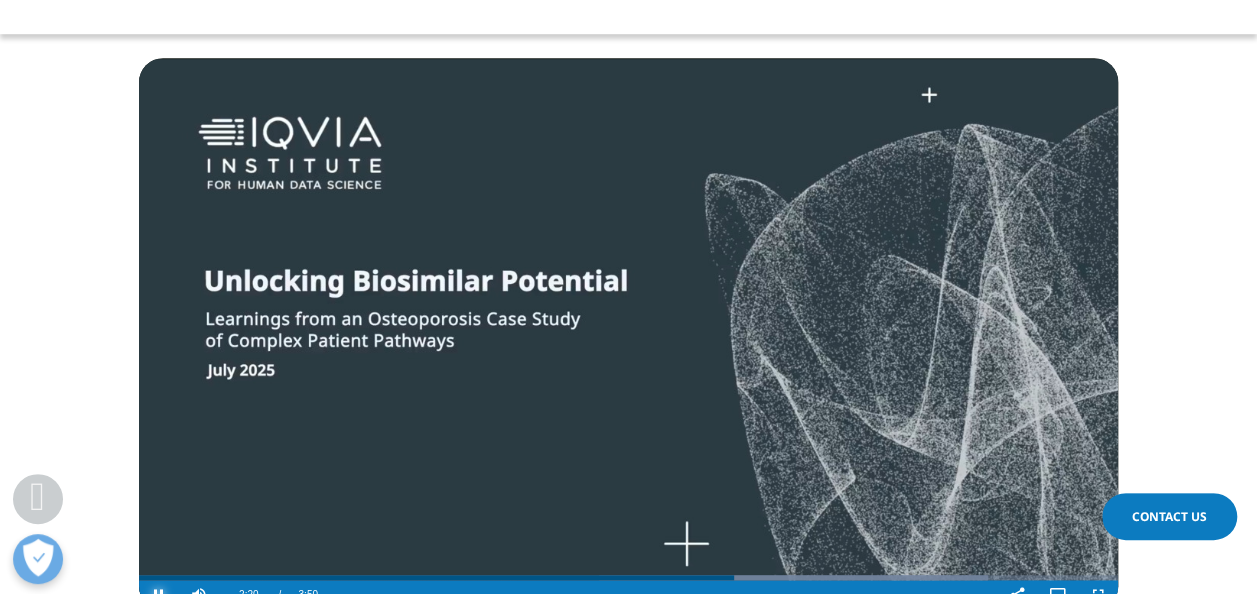 click at bounding box center [159, 595] 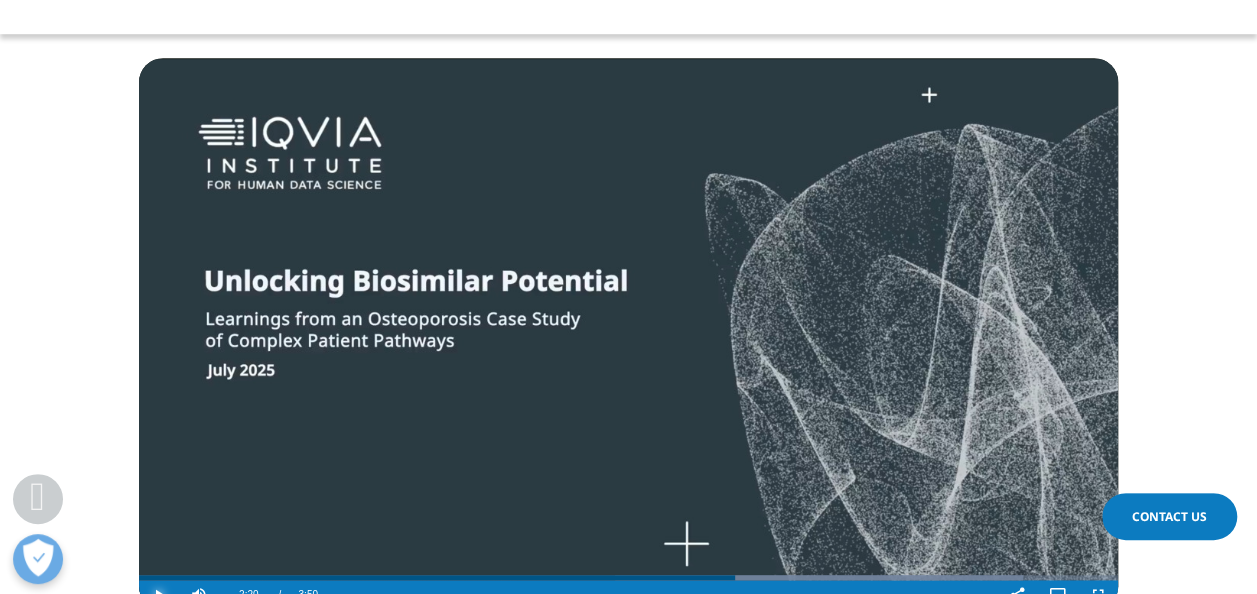 click at bounding box center (159, 595) 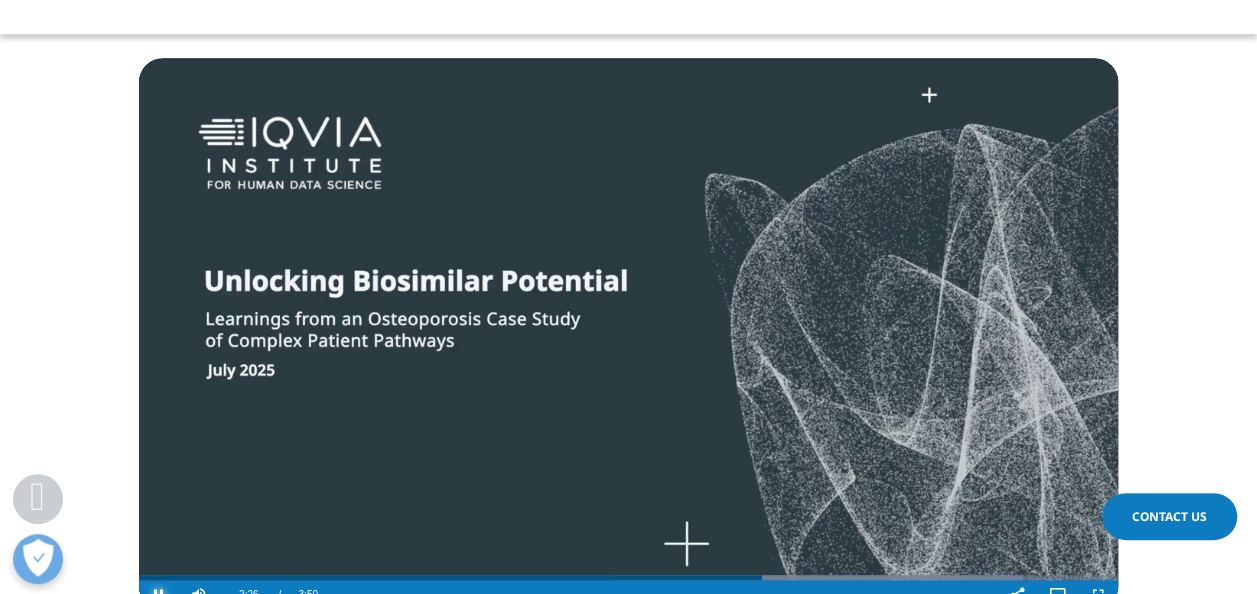 click at bounding box center [159, 595] 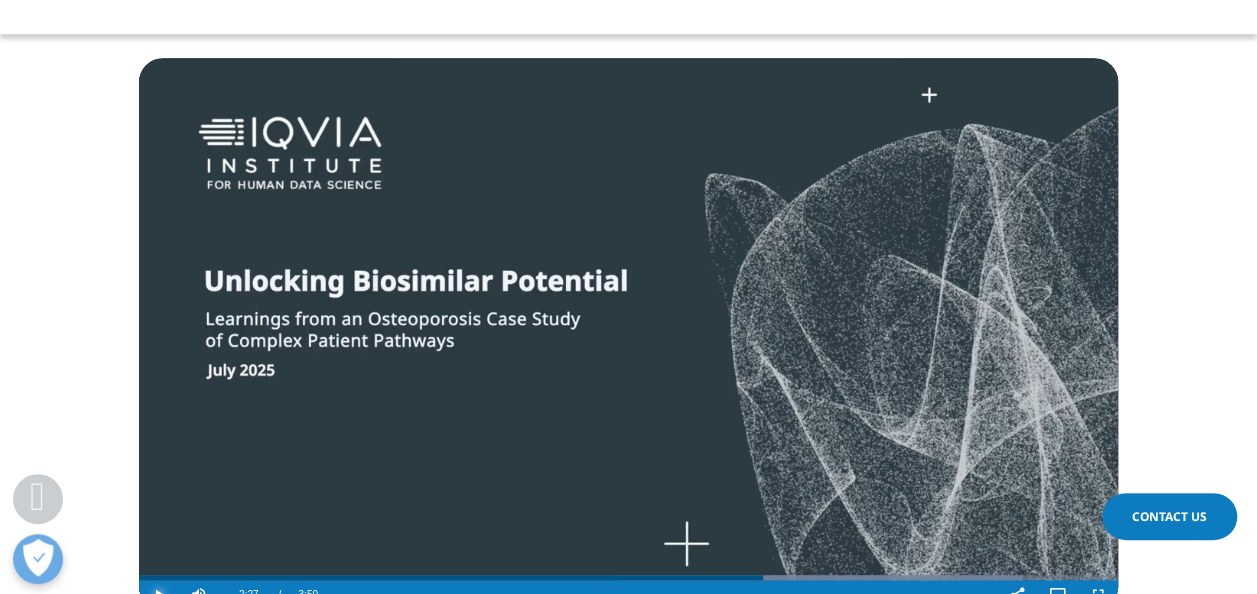 click at bounding box center [159, 595] 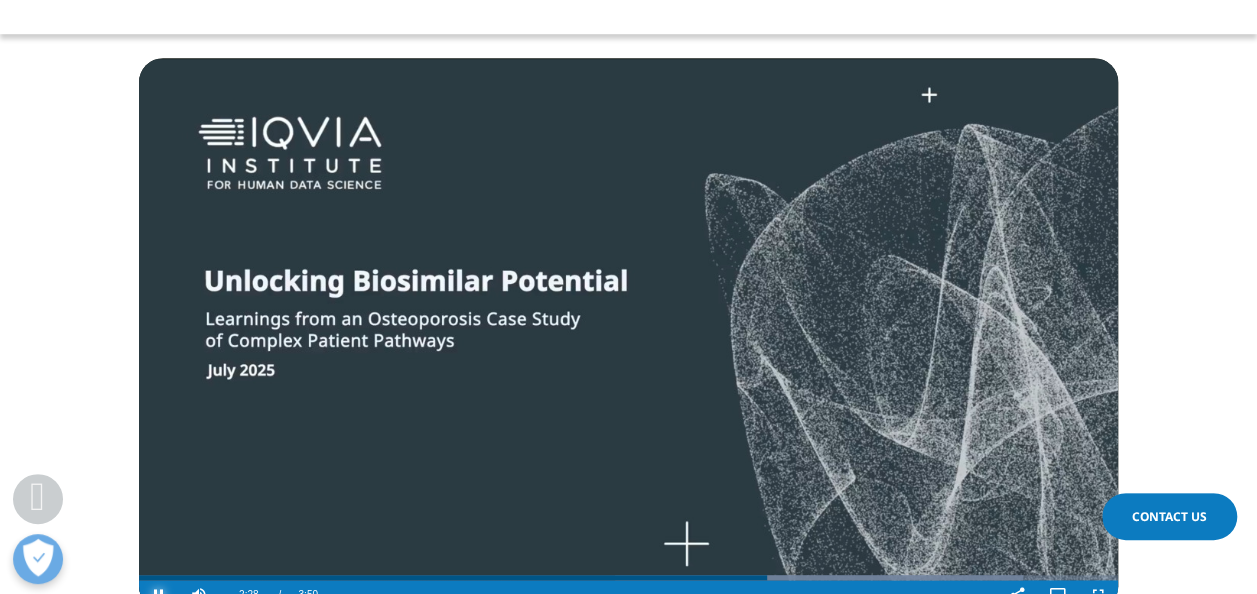click at bounding box center (159, 595) 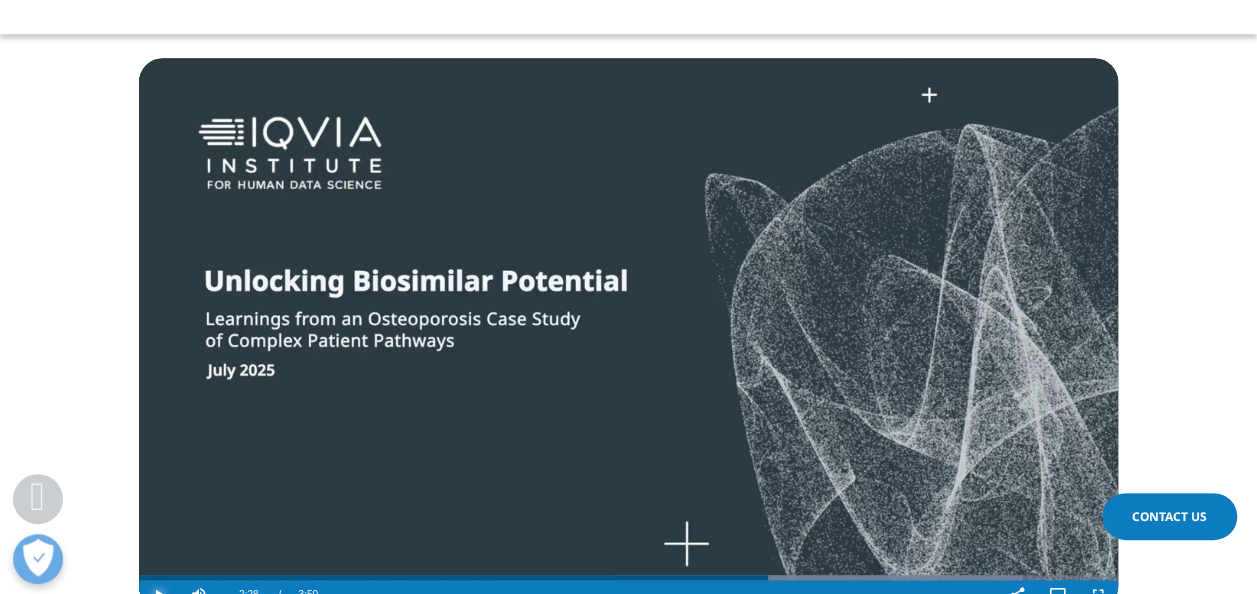 click at bounding box center [159, 595] 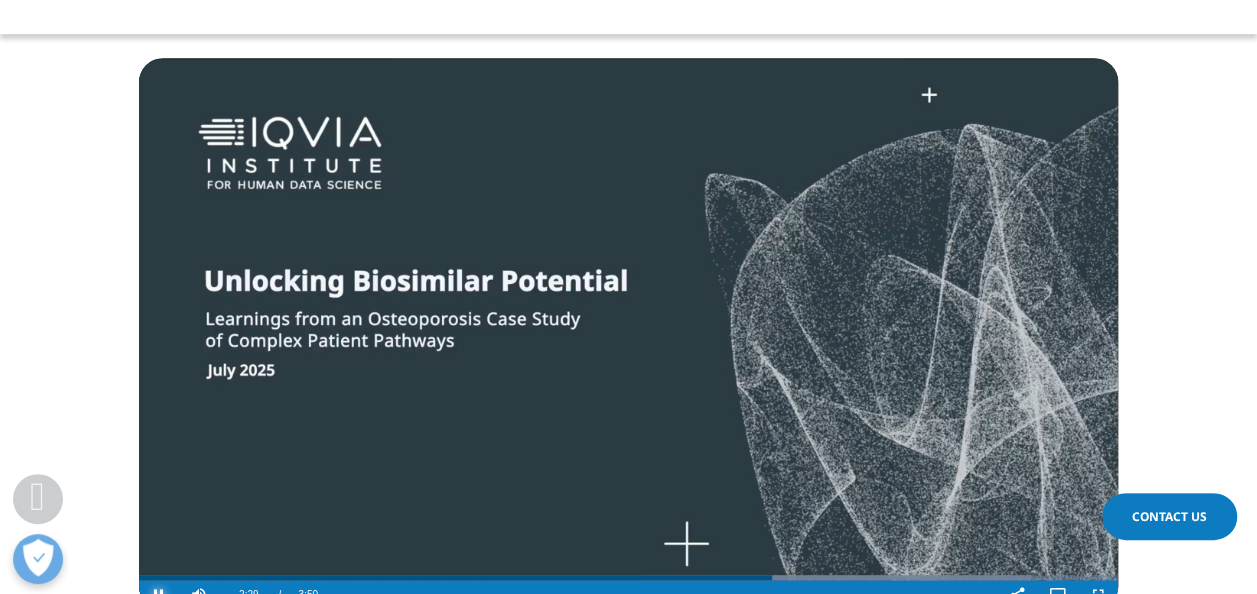 click at bounding box center [159, 595] 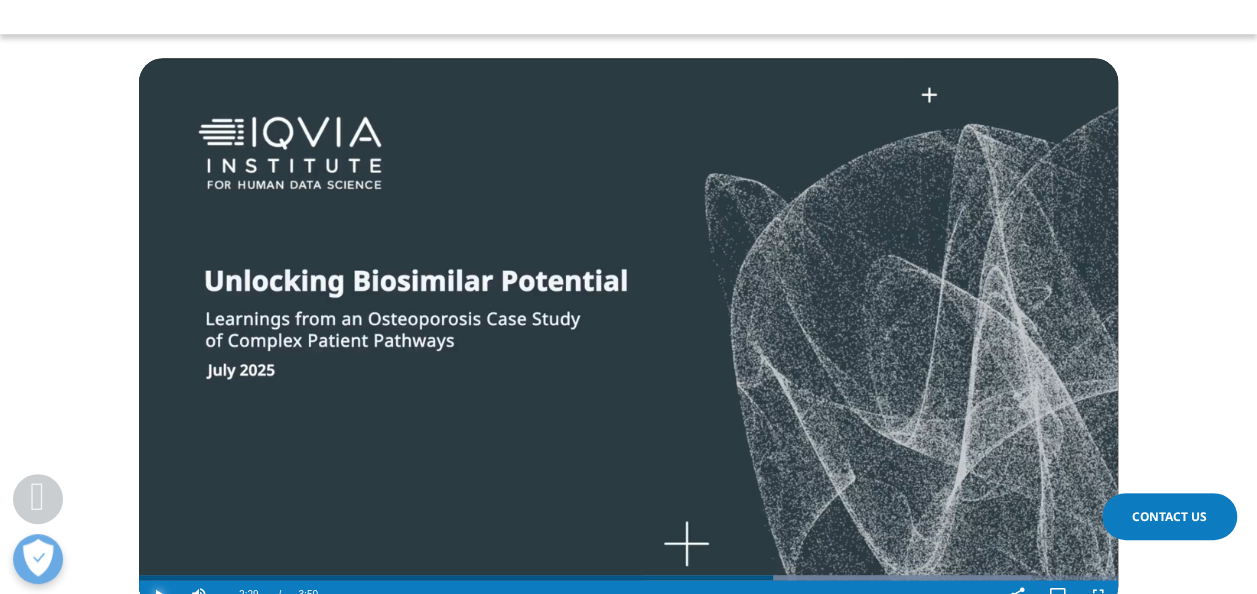 click at bounding box center [159, 595] 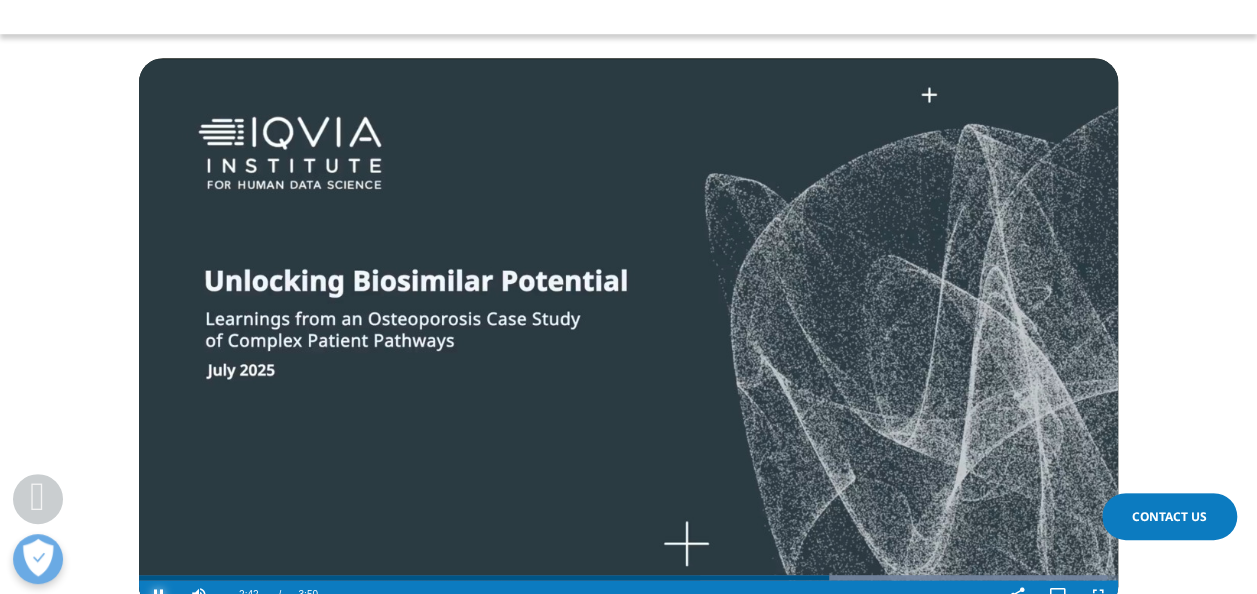click at bounding box center [159, 595] 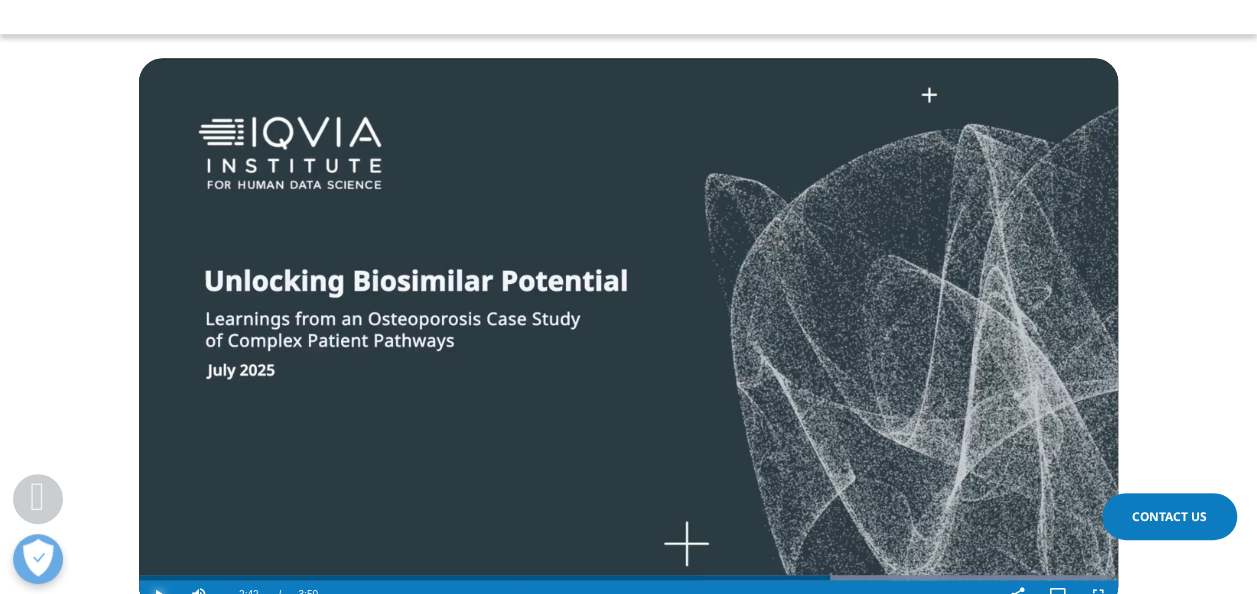 click at bounding box center [159, 595] 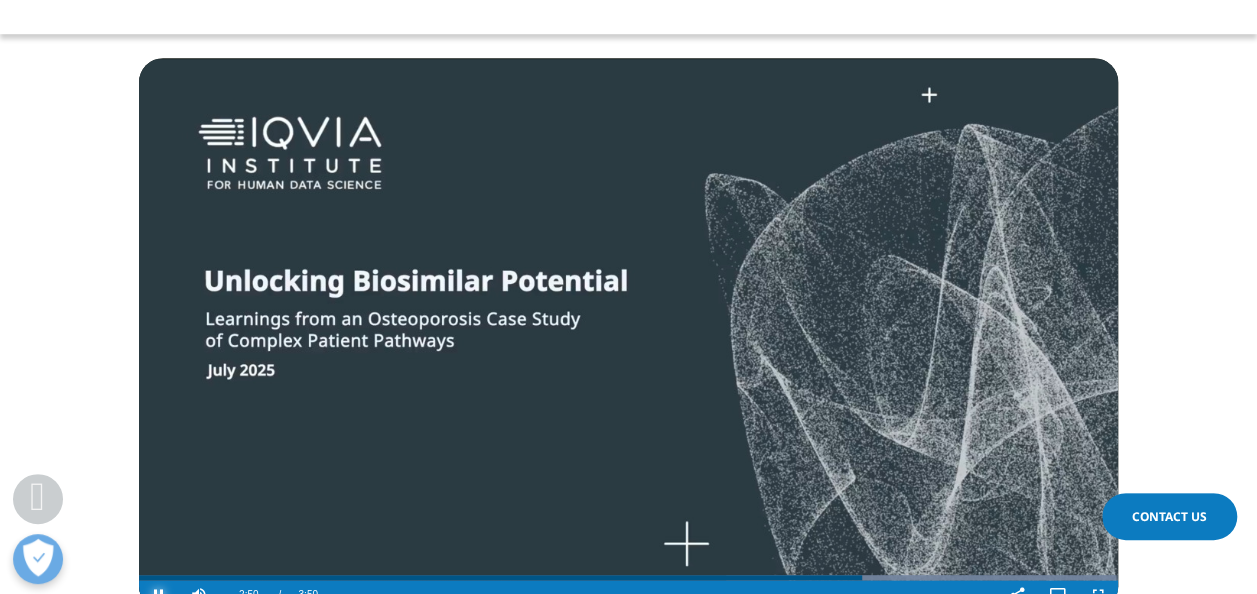 click at bounding box center (159, 595) 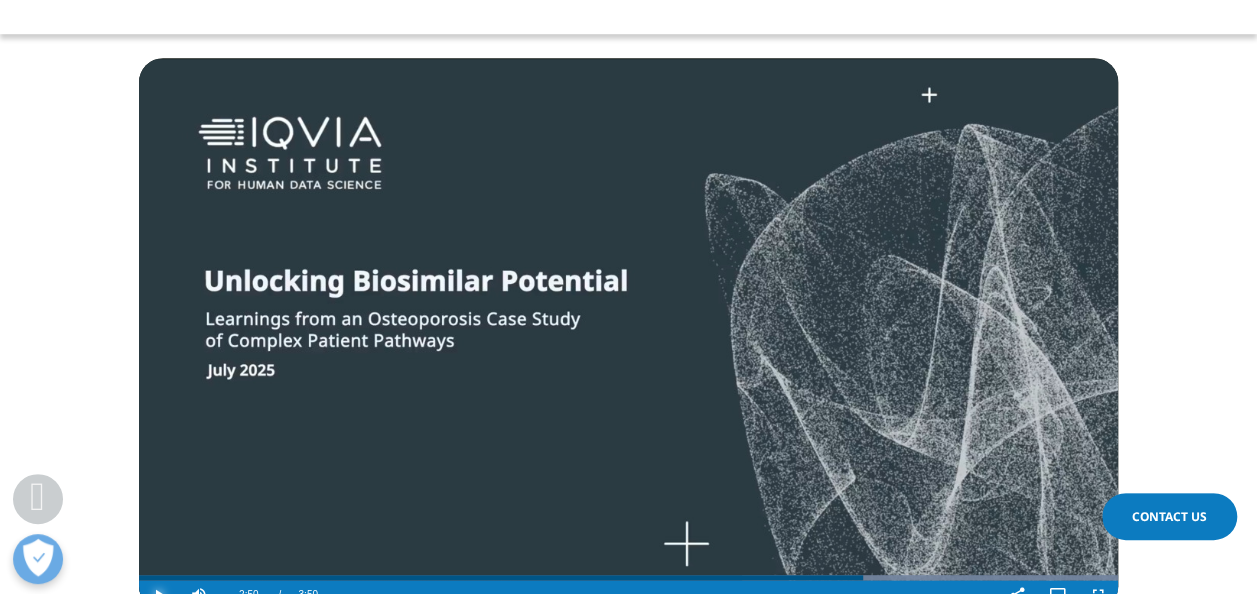 click at bounding box center (159, 595) 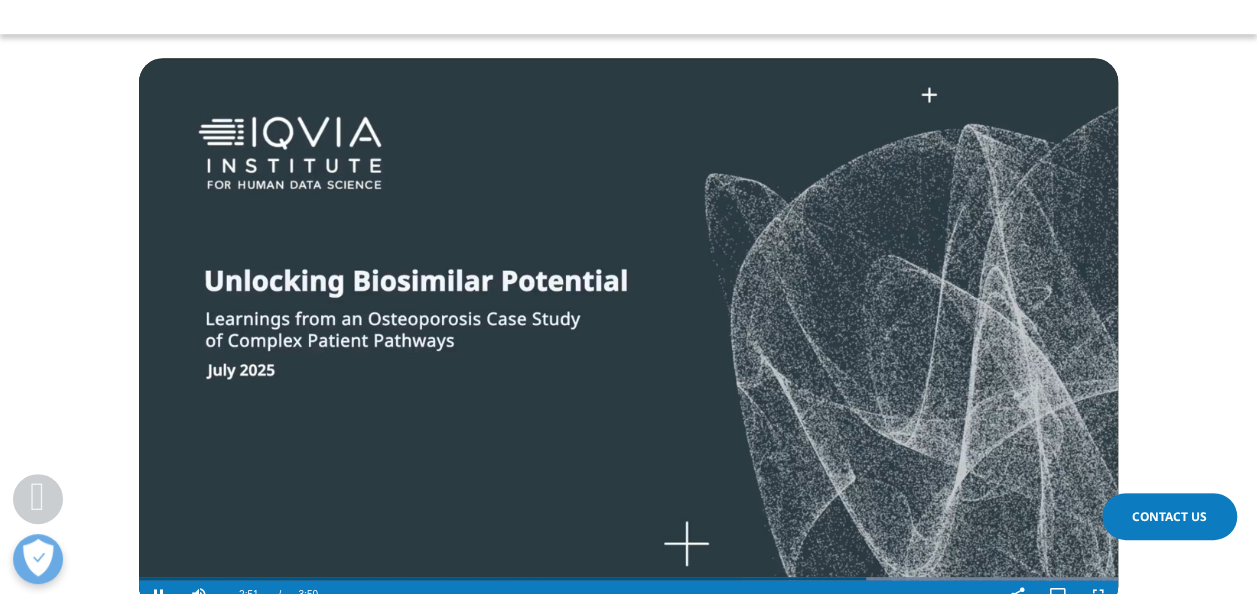 click on "Video Player is loading. Play Video Pause Skip Backward Skip Forward Mute 78% Current Time  2:51 / Duration  3:50 Loaded :  100.00% 0:01 2:51 Stream Type  LIVE Seek to live, currently behind live LIVE Remaining Time  - 0:59   1x Playback Rate Chapters Chapters Descriptions descriptions off , selected Captions captions settings , opens captions settings dialog captions off , selected Audio Track en (Main) , selected Share Picture-in-Picture Fullscreen This is a modal window. Beginning of dialog window. Escape will cancel and close the window. Text Color White Black Red Green Blue Yellow Magenta Cyan Opacity Opaque Semi-Transparent Text Background Color Black White Red Green Blue Yellow Magenta Cyan Opacity Opaque Semi-Transparent Transparent Caption Area Background Color Black White Red Green Blue Yellow Magenta Cyan Opacity Transparent Semi-Transparent Opaque Font Size 50% 75% 100% 125% 150% 175% 200% 300% 400% None" at bounding box center (628, 305) 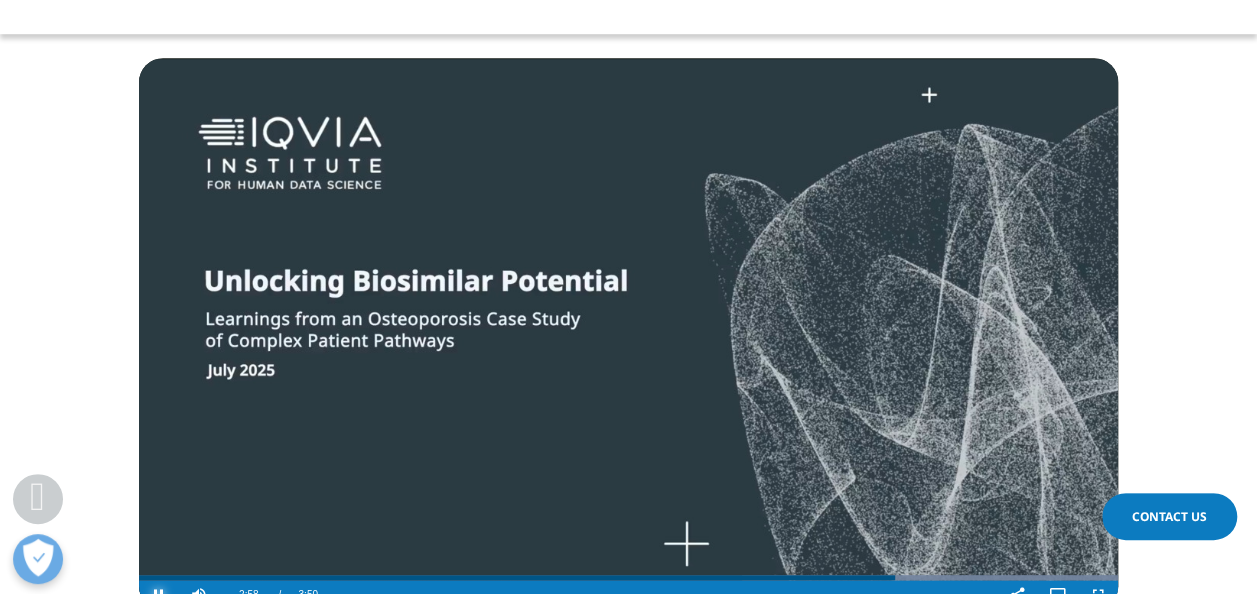 click at bounding box center (159, 595) 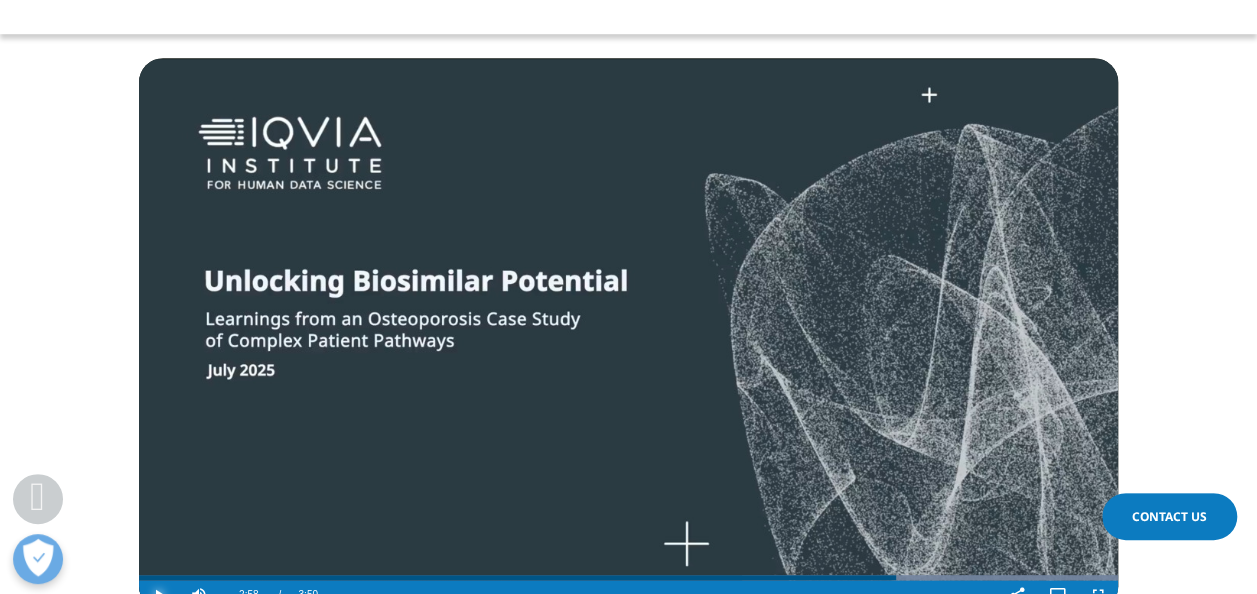 click at bounding box center (159, 595) 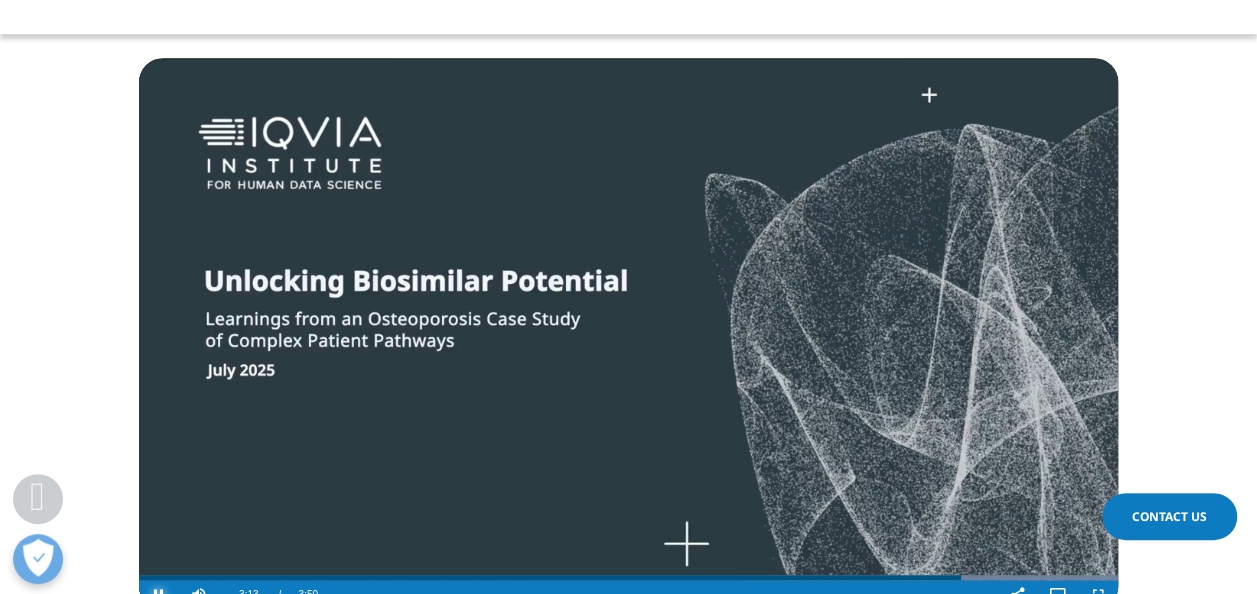 click at bounding box center (159, 595) 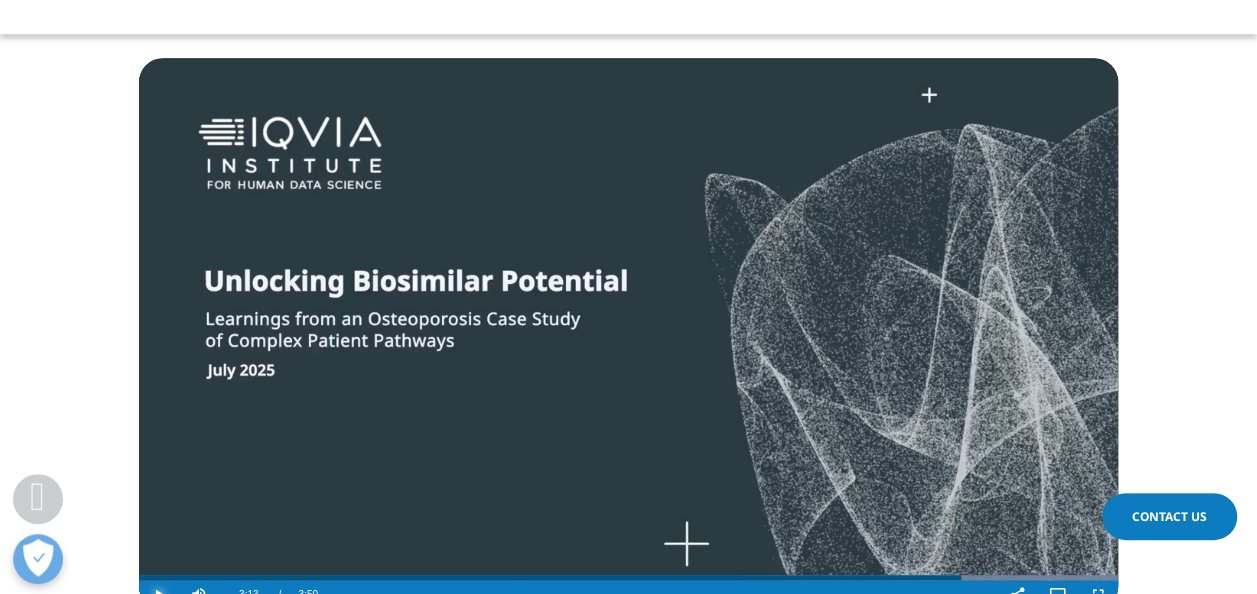 click at bounding box center (159, 595) 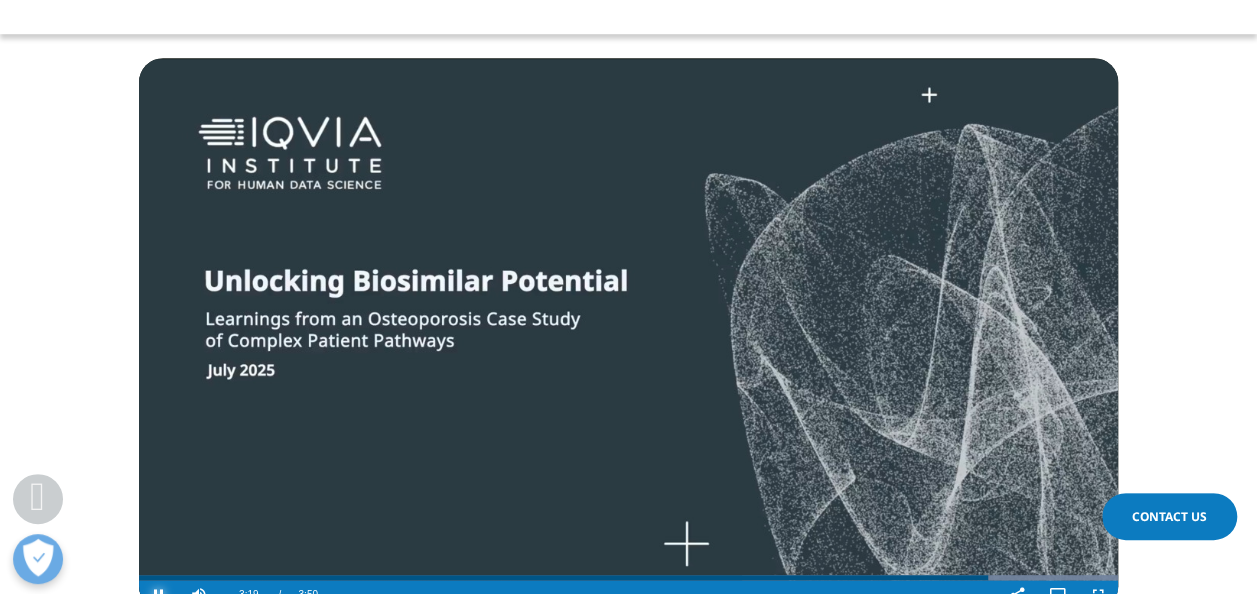 click at bounding box center [159, 595] 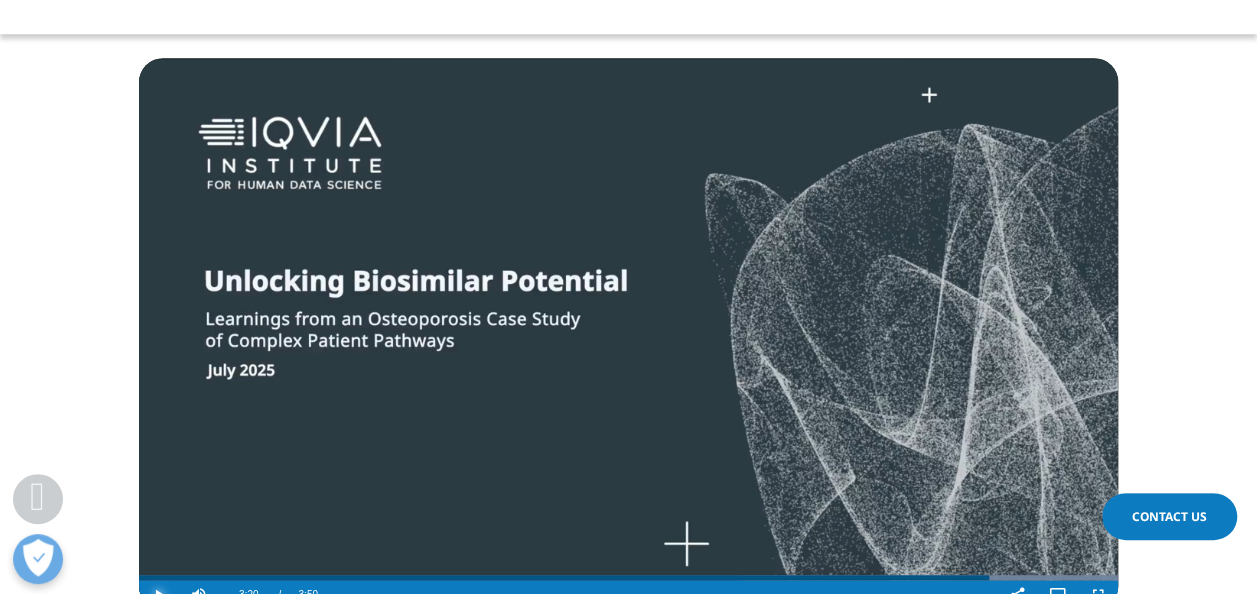 click at bounding box center [159, 595] 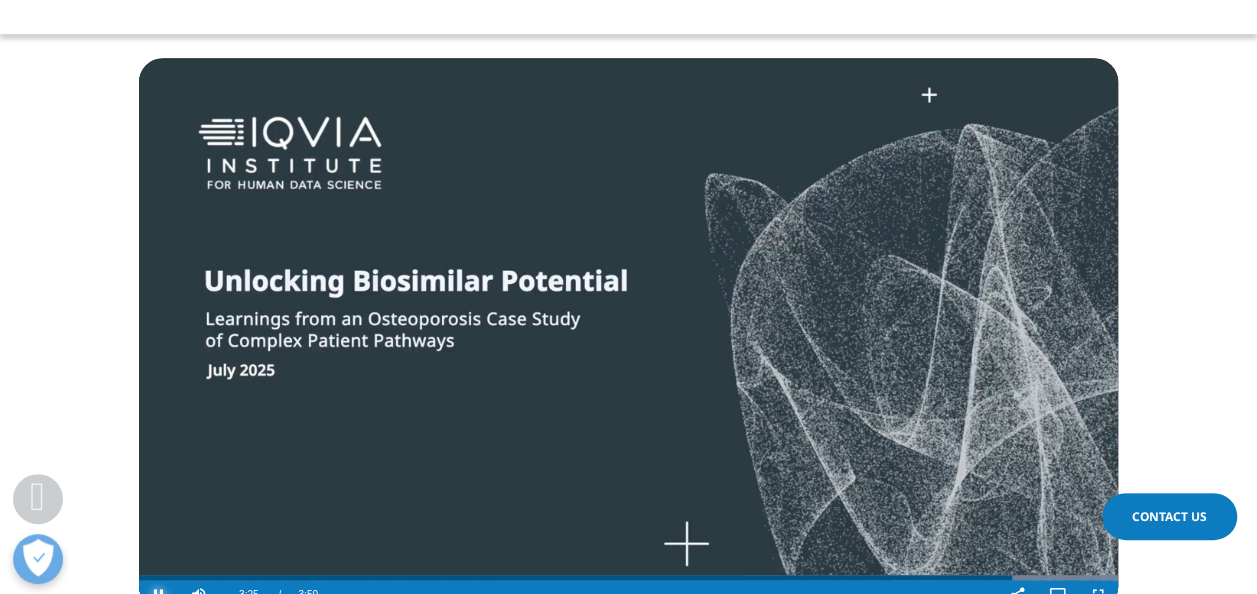 click at bounding box center [159, 595] 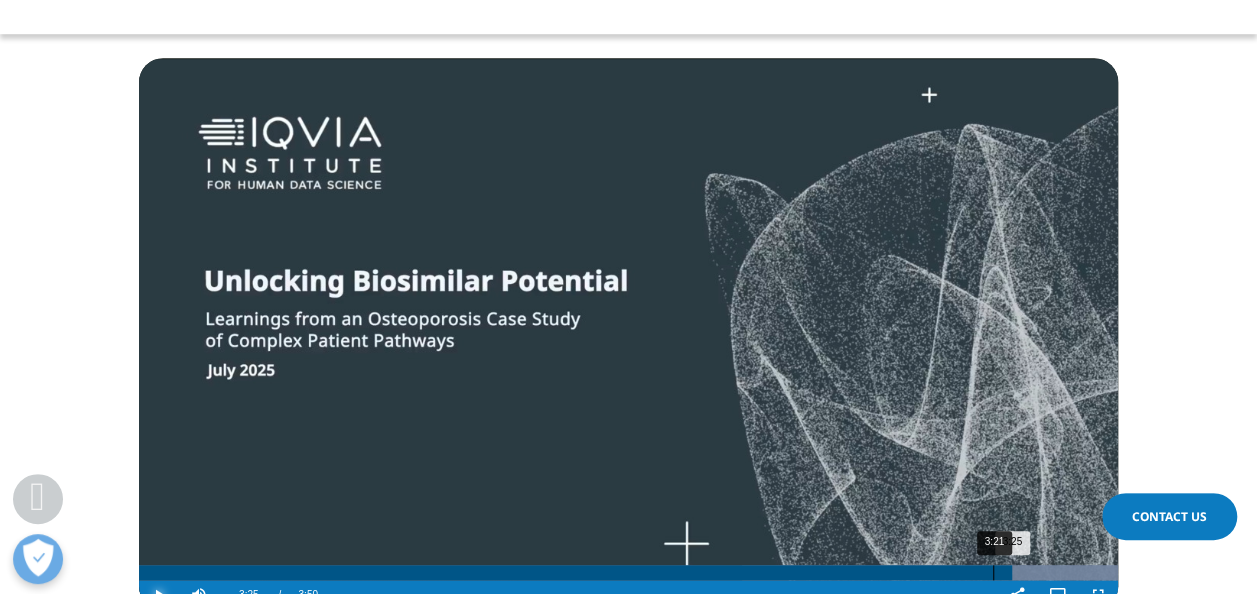 click on "3:21" at bounding box center (993, 572) 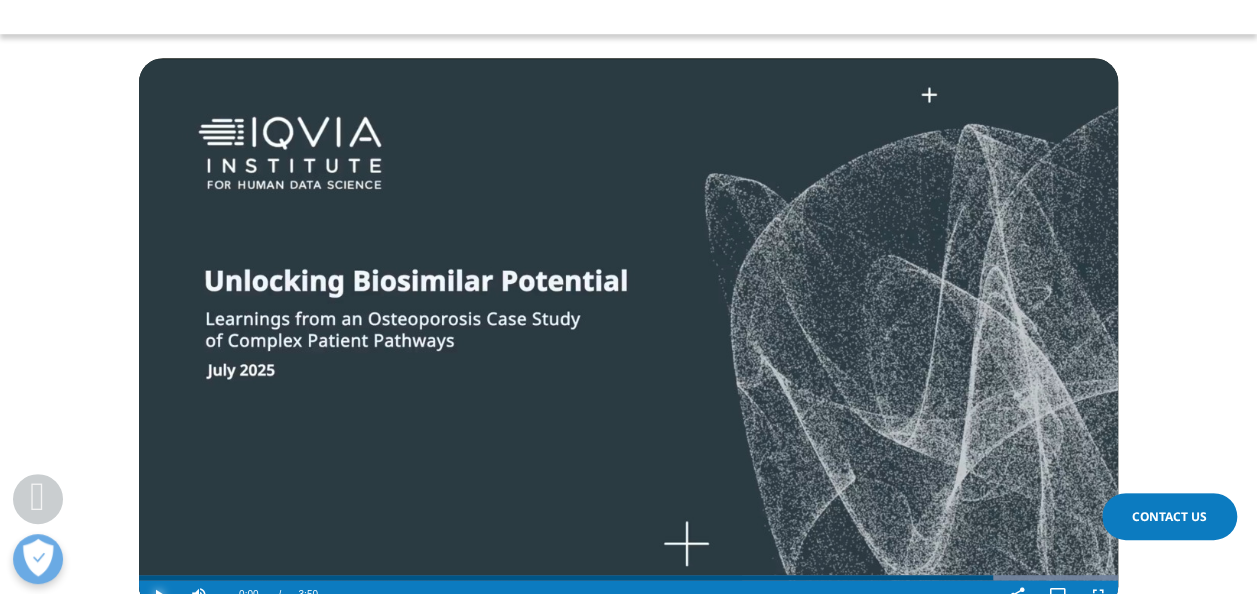 click at bounding box center (159, 595) 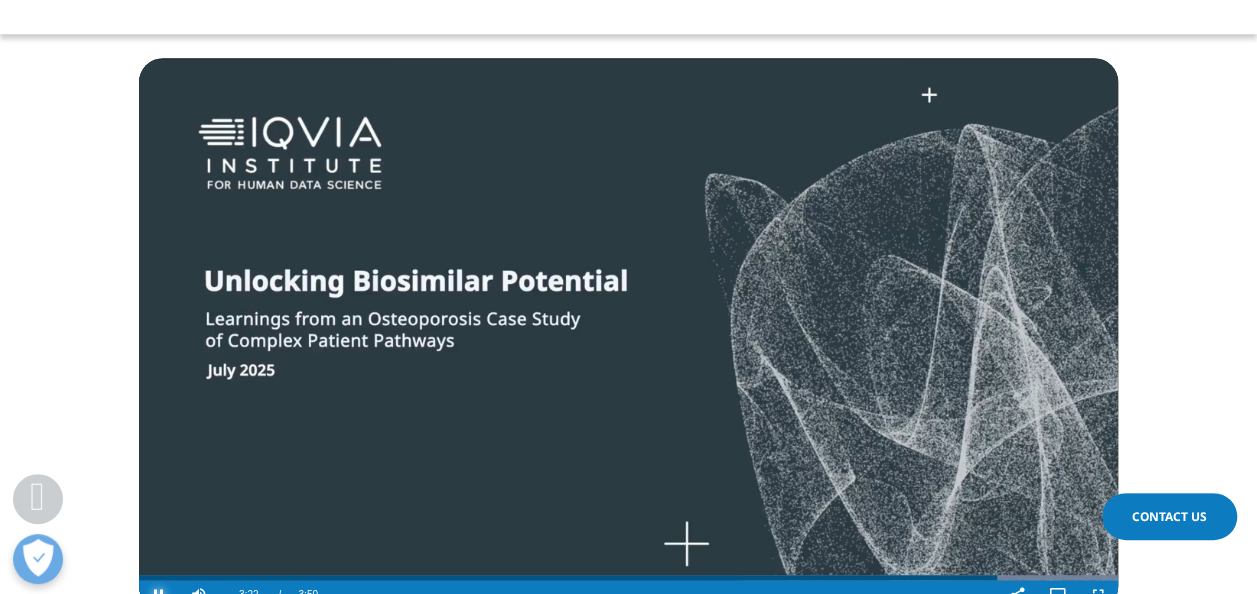 click at bounding box center (159, 595) 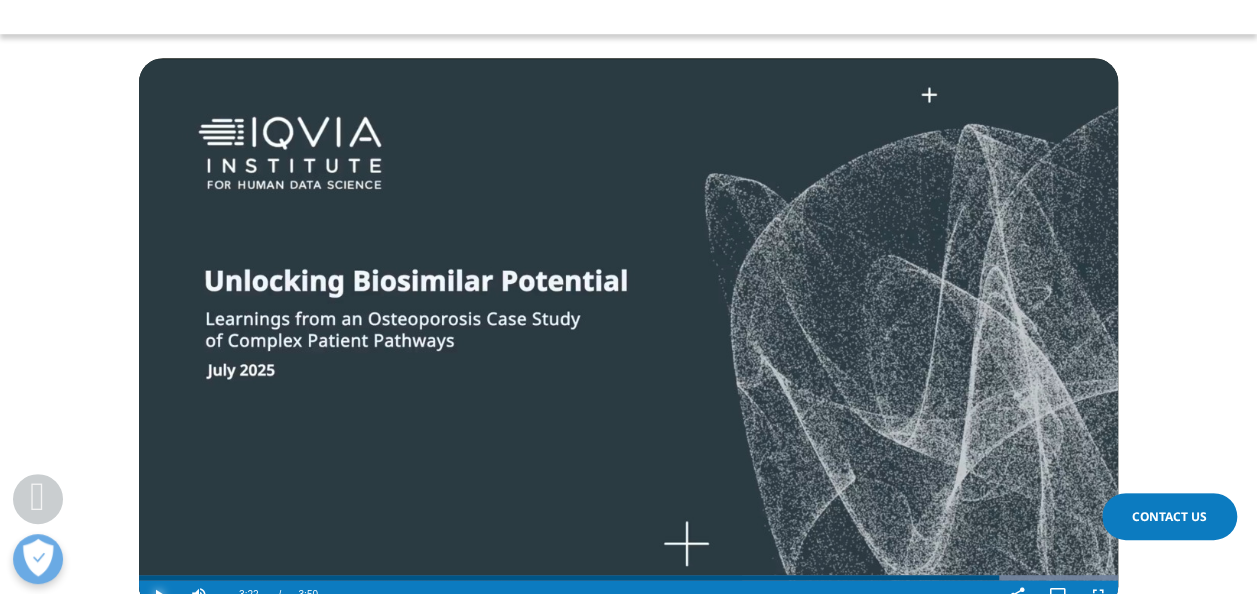 click at bounding box center [159, 595] 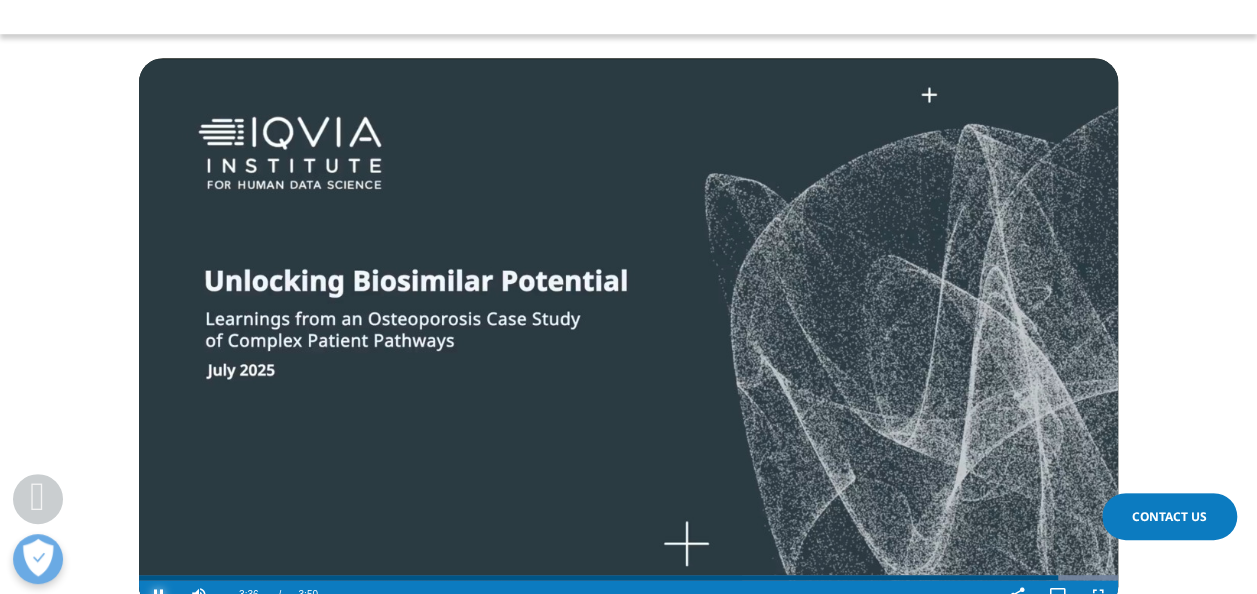 click at bounding box center [159, 595] 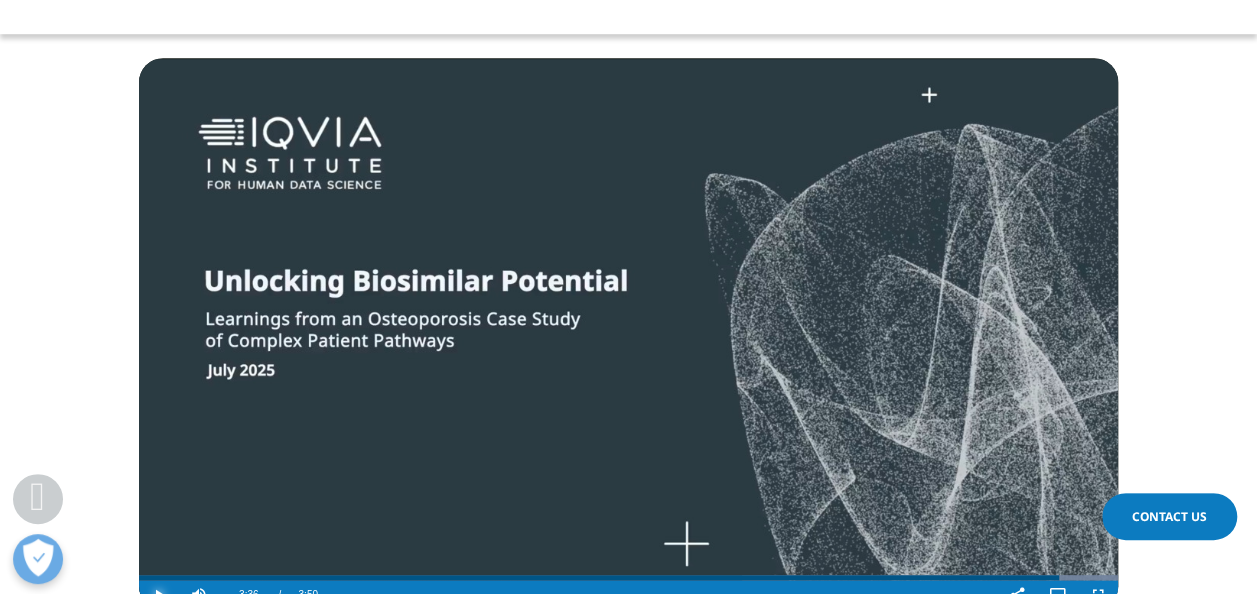 click at bounding box center (159, 595) 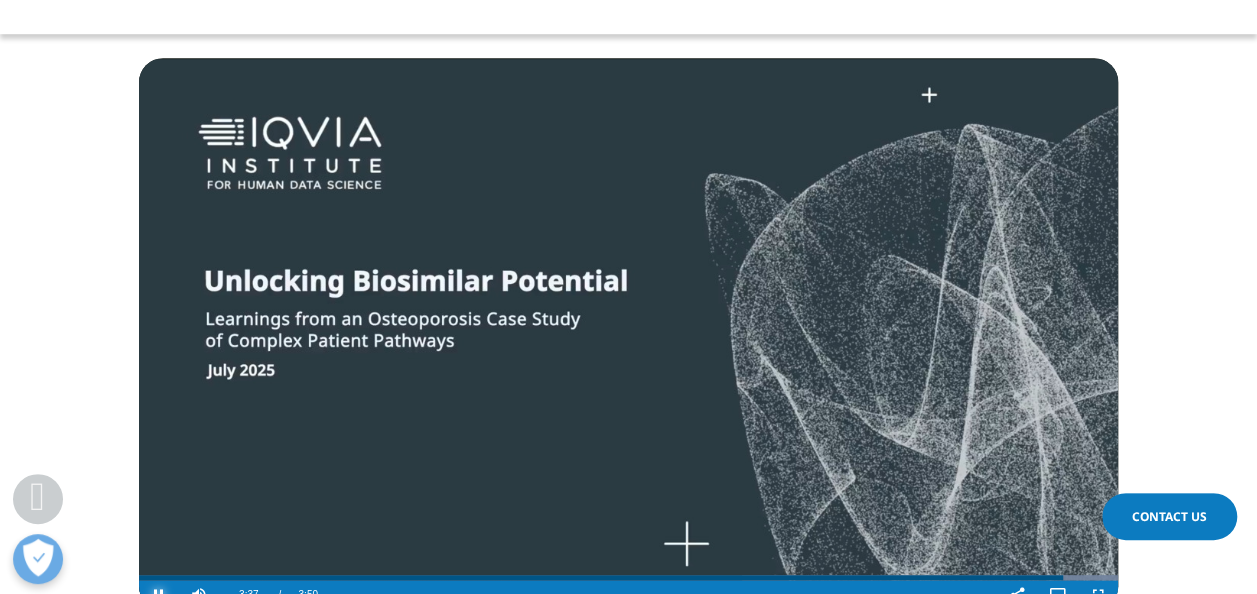 click at bounding box center (159, 595) 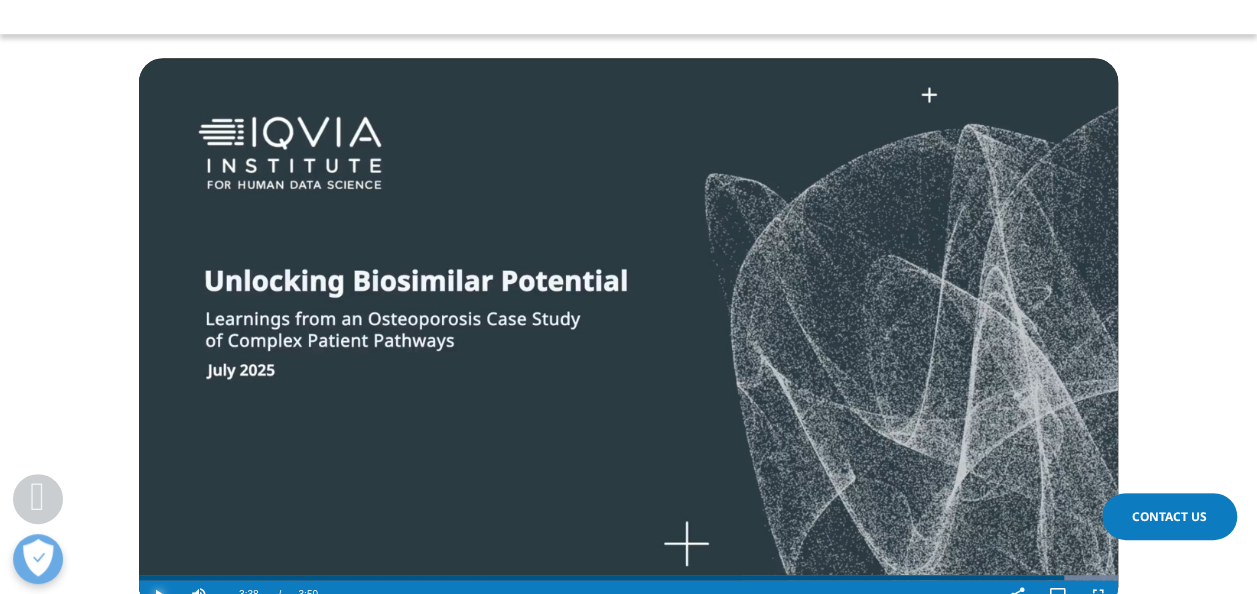 click at bounding box center [159, 595] 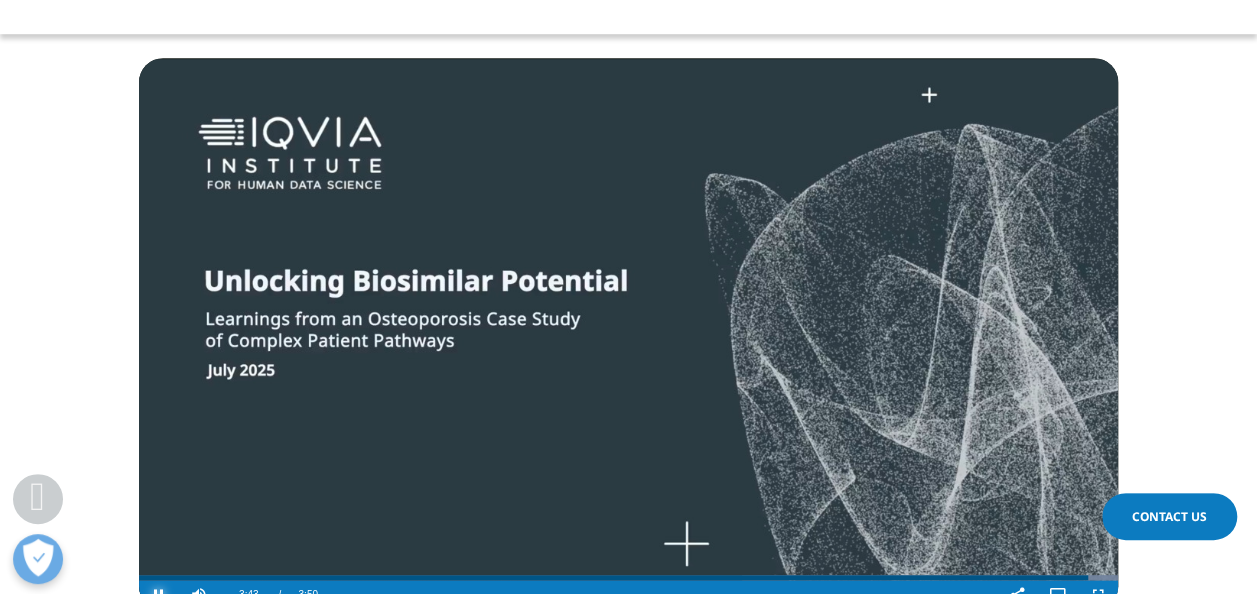 click at bounding box center [159, 595] 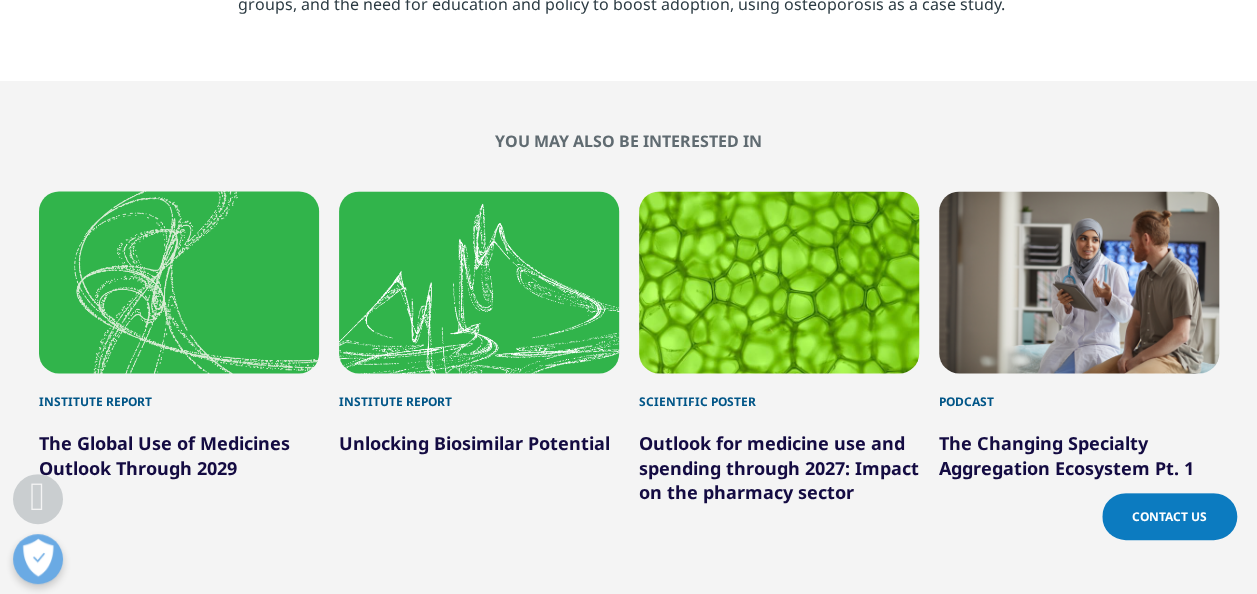 scroll, scrollTop: 1440, scrollLeft: 0, axis: vertical 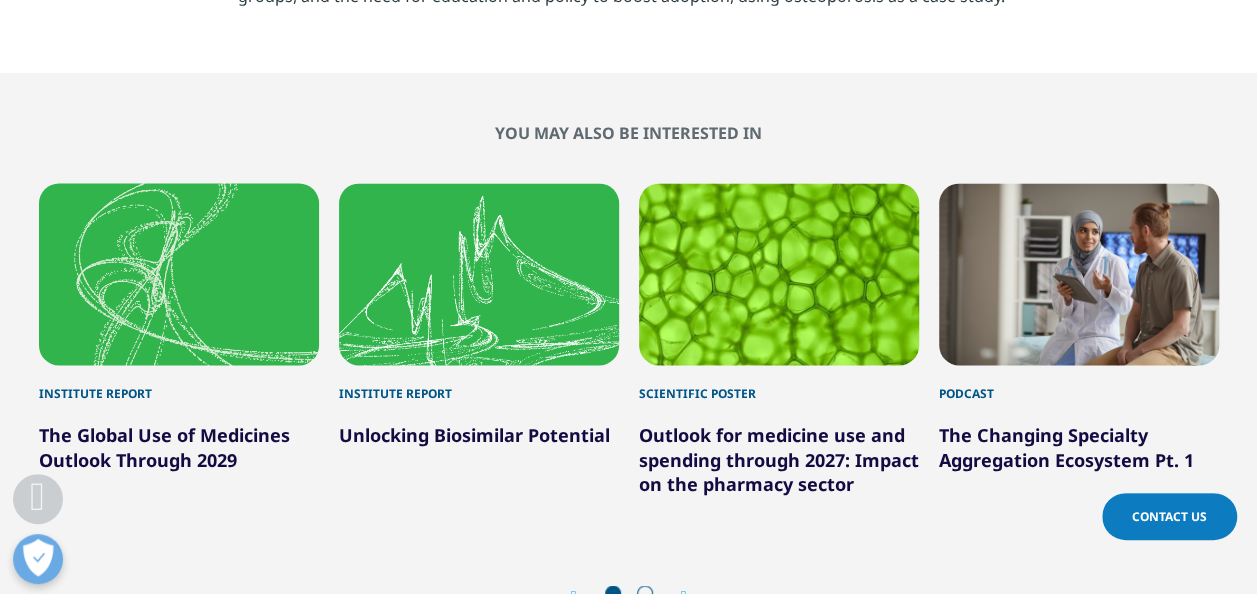 type 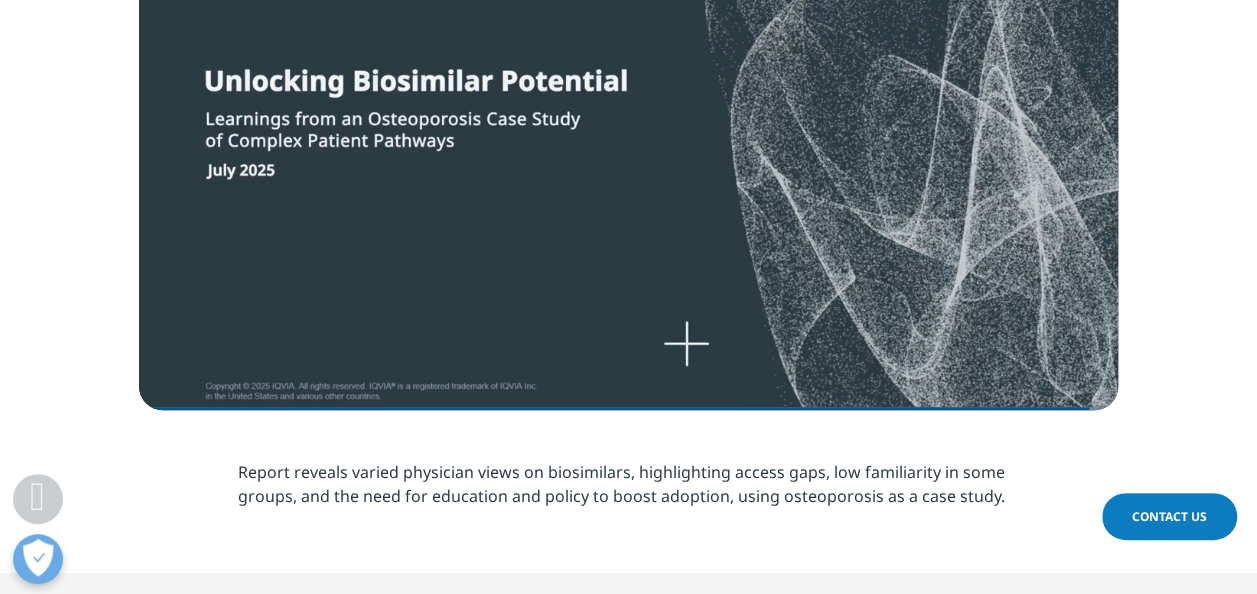 scroll, scrollTop: 840, scrollLeft: 0, axis: vertical 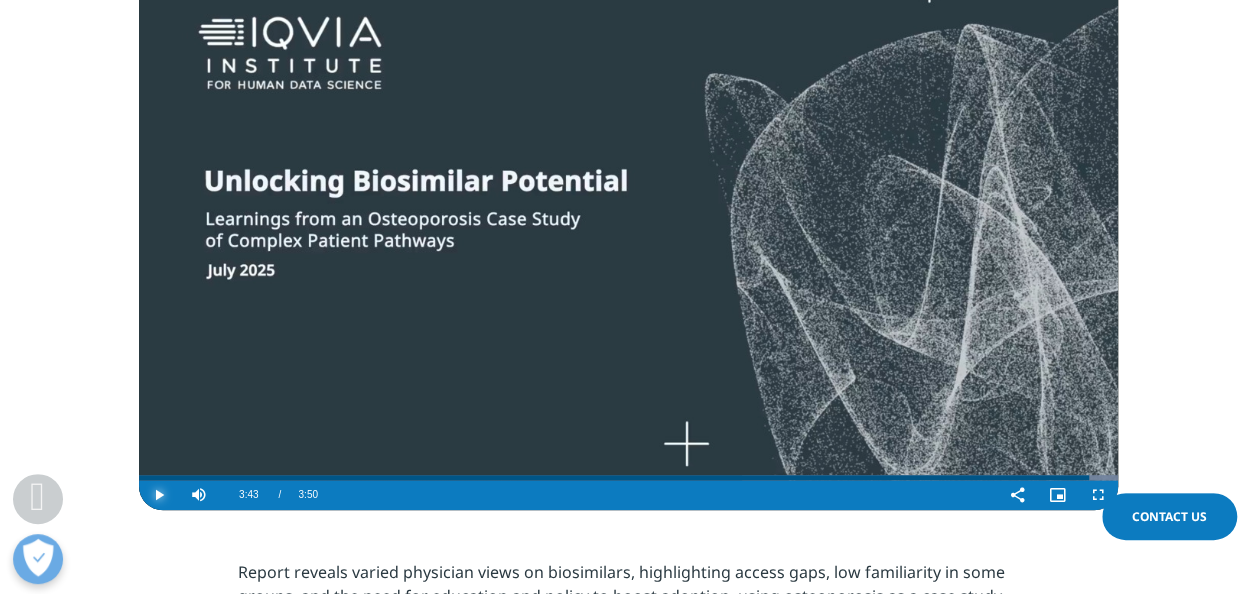 click at bounding box center (159, 495) 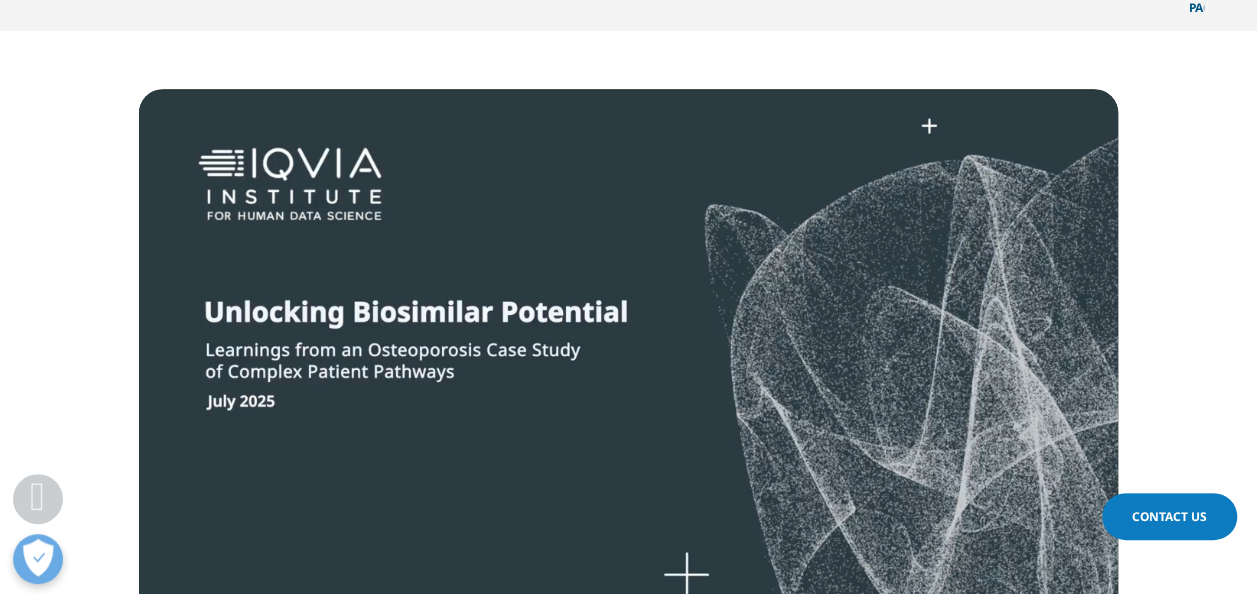 scroll, scrollTop: 740, scrollLeft: 0, axis: vertical 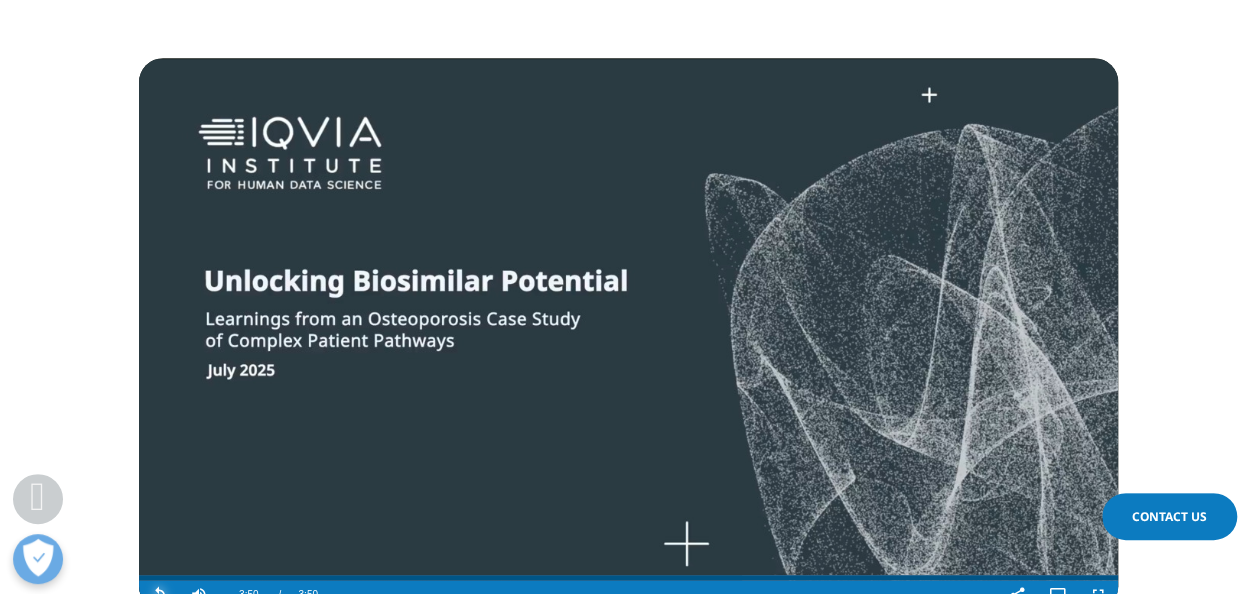 click at bounding box center [159, 595] 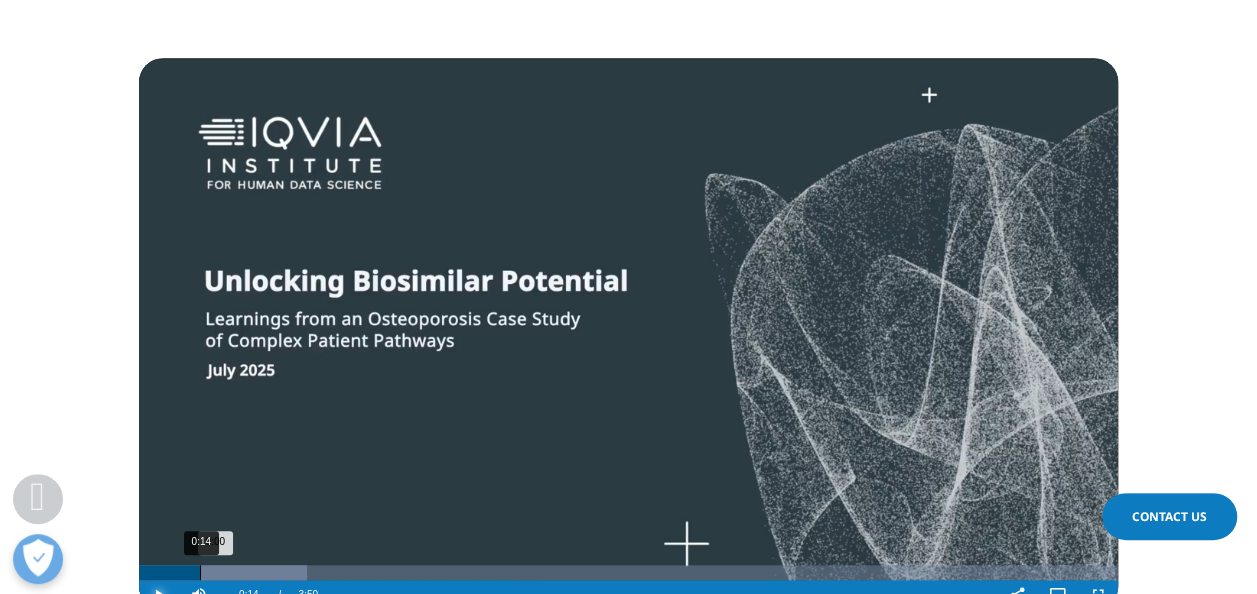 click on "0:14" at bounding box center (200, 572) 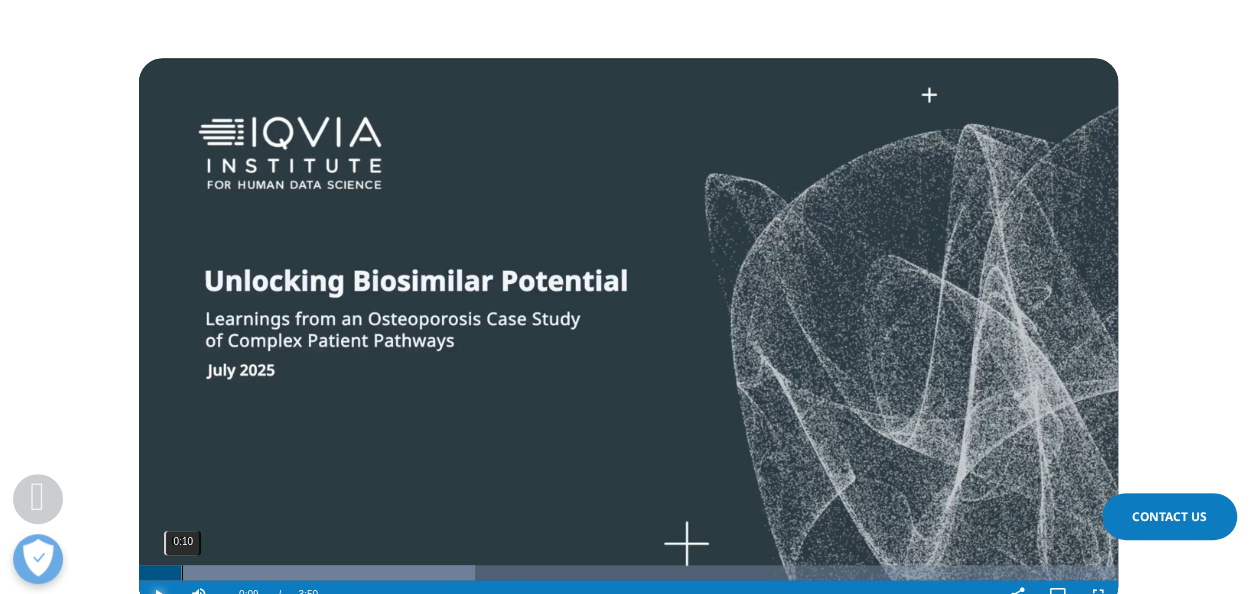 click on "0:10" at bounding box center [182, 572] 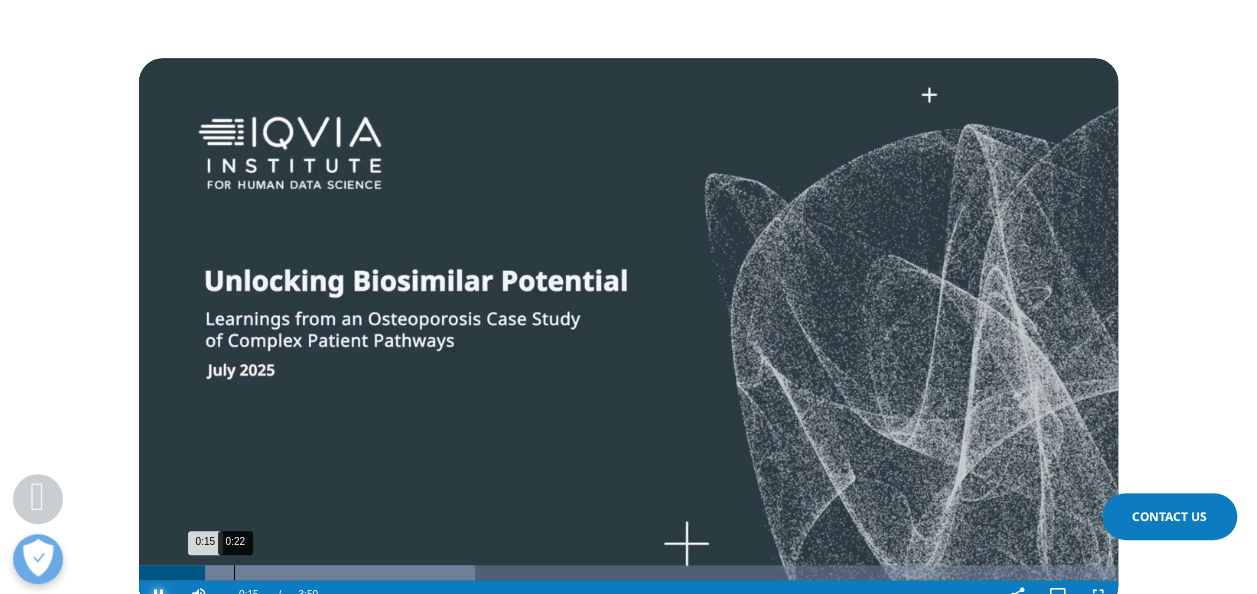 click on "0:22" at bounding box center (234, 572) 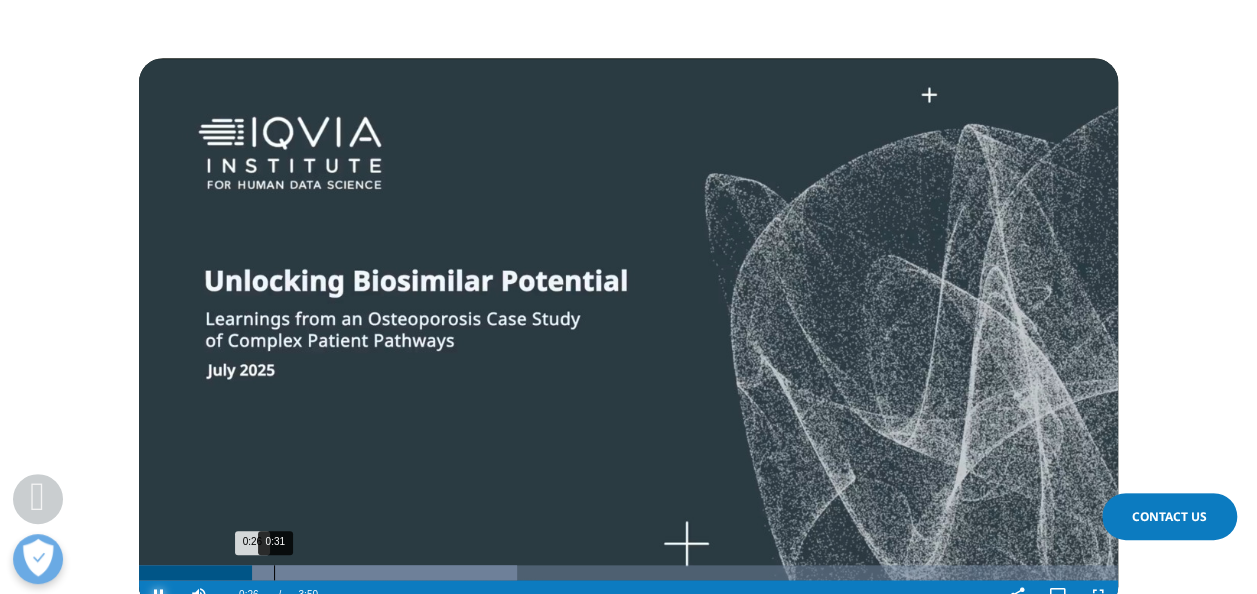 click on "0:31" at bounding box center (274, 572) 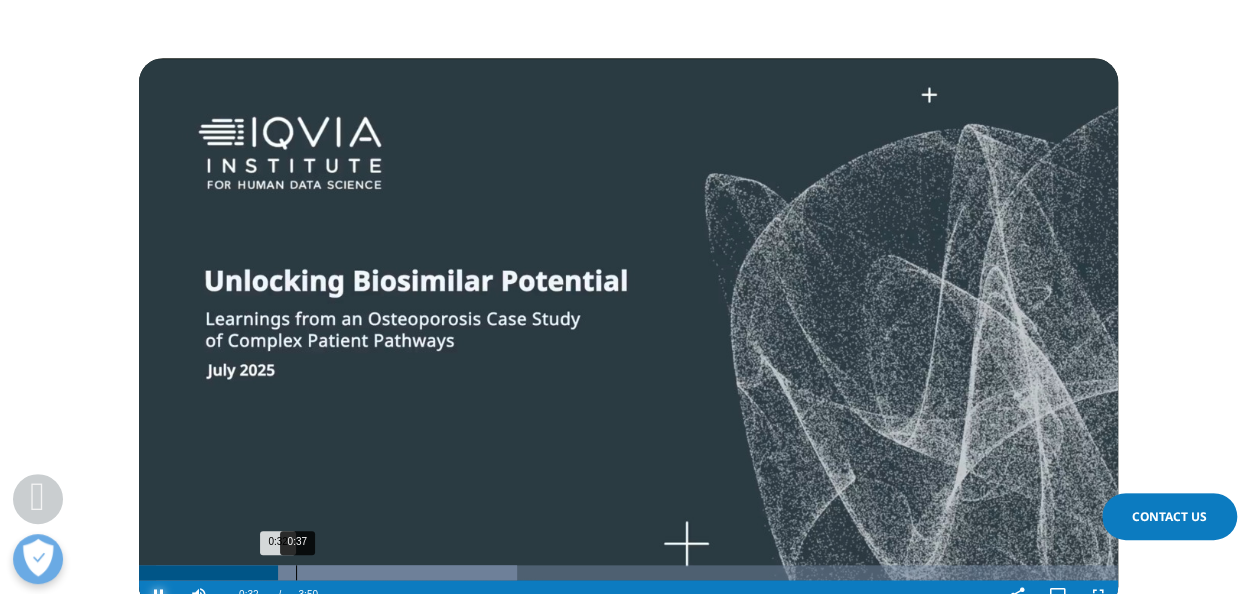 click on "Loaded :  38.66% 0:37 0:32" at bounding box center (628, 572) 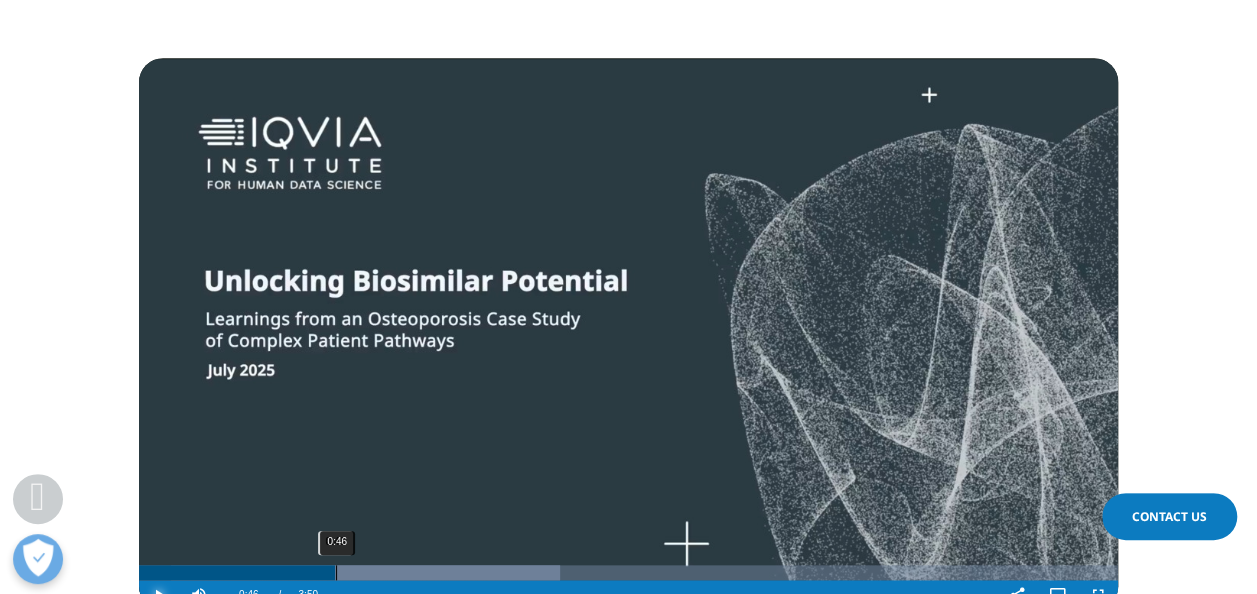 click on "0:46" at bounding box center (336, 572) 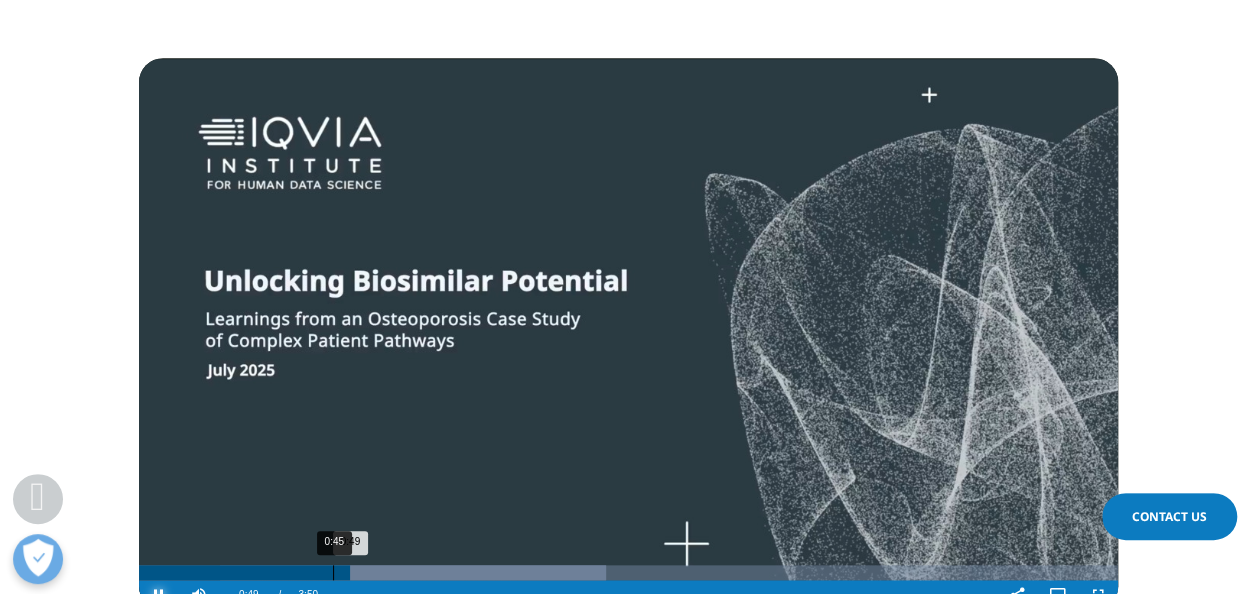 click on "0:45" at bounding box center (333, 572) 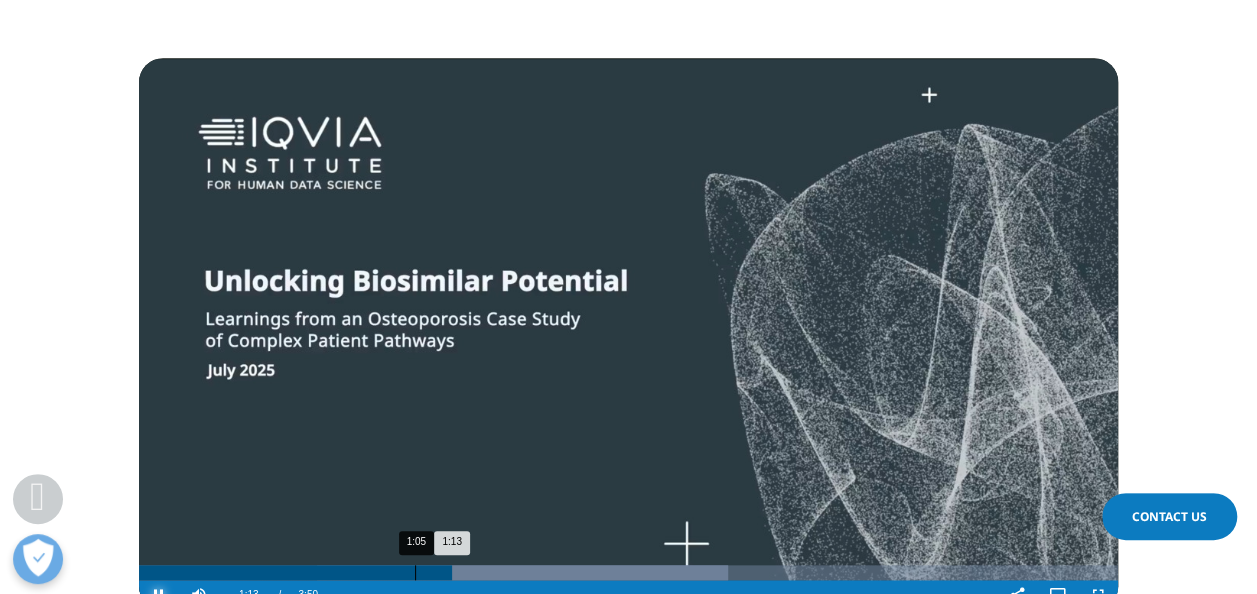 click on "Loaded :  60.16% 1:05 1:13" at bounding box center (628, 572) 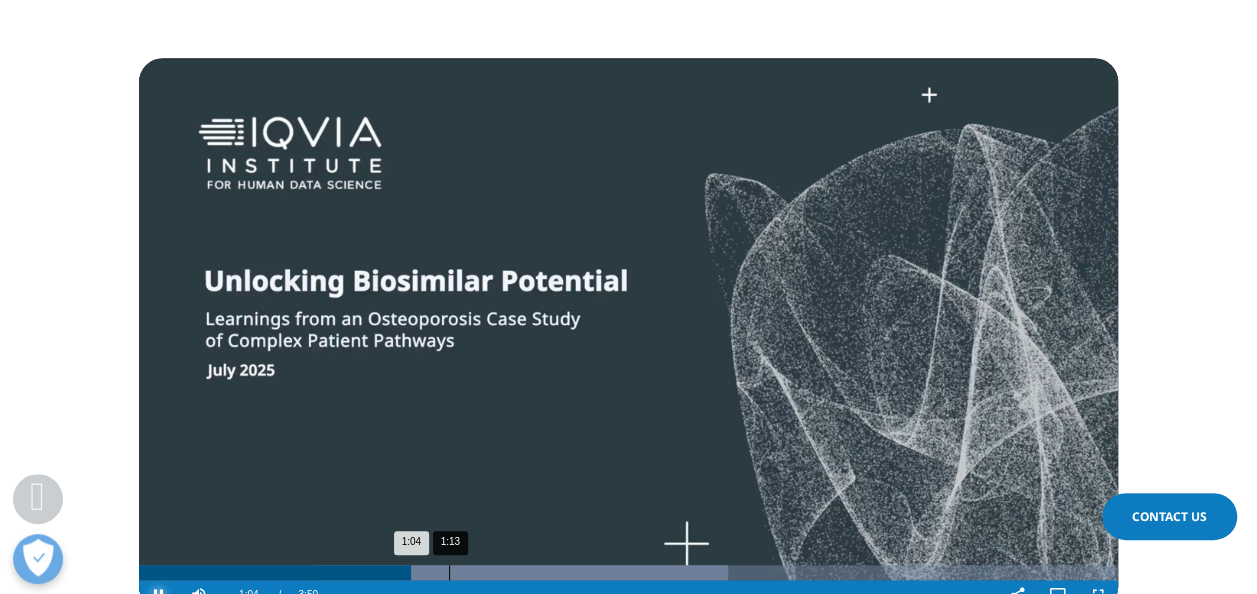 click on "1:13" at bounding box center [449, 572] 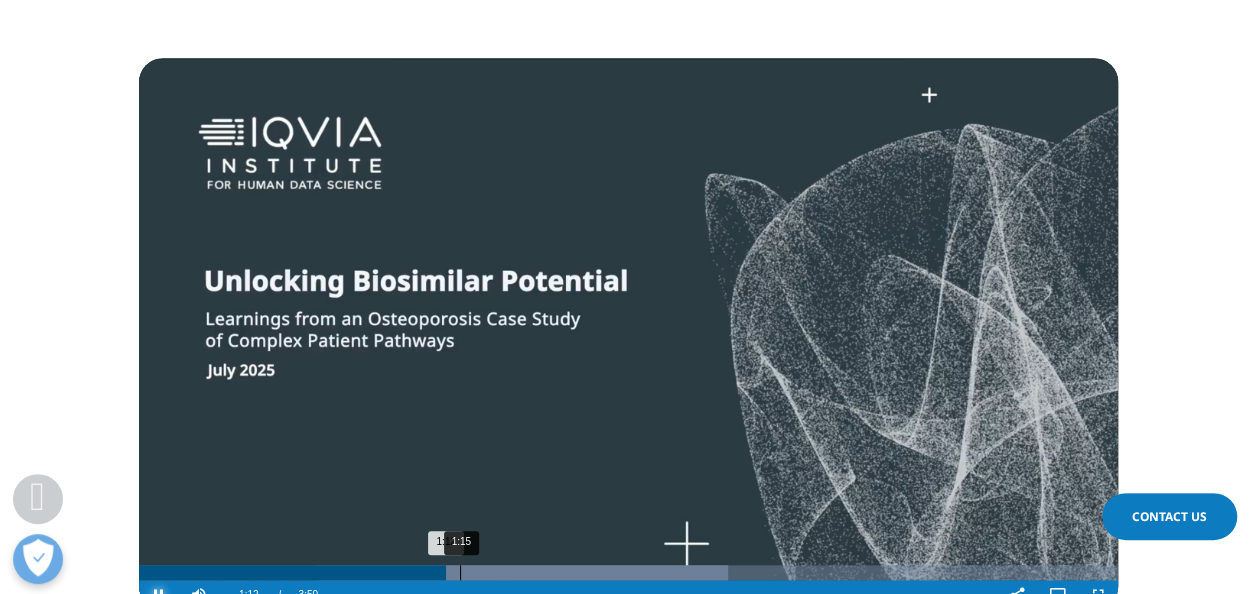 click on "Loaded :  60.16% 1:15 1:12" at bounding box center (628, 572) 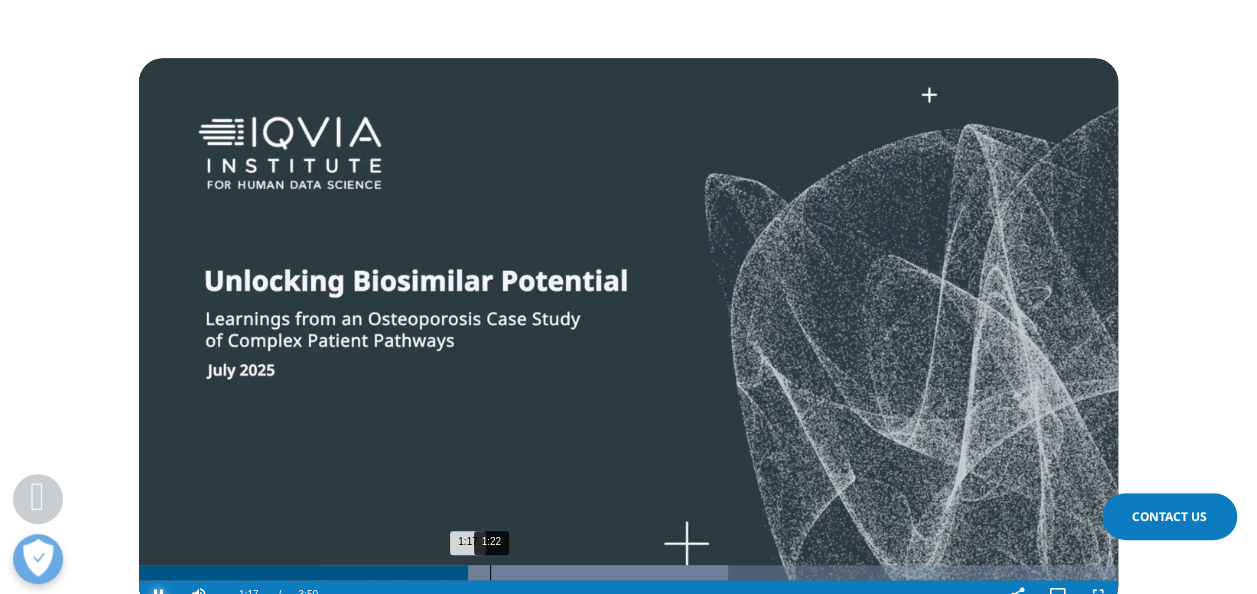 click on "1:22" at bounding box center (490, 572) 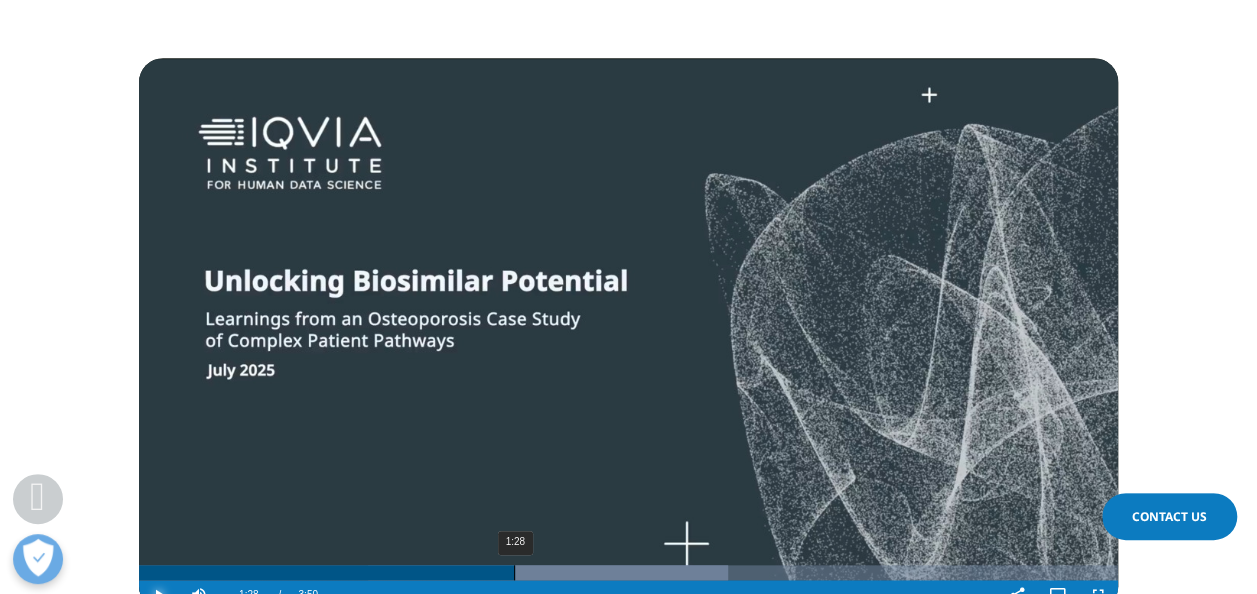 click on "1:28" at bounding box center [514, 572] 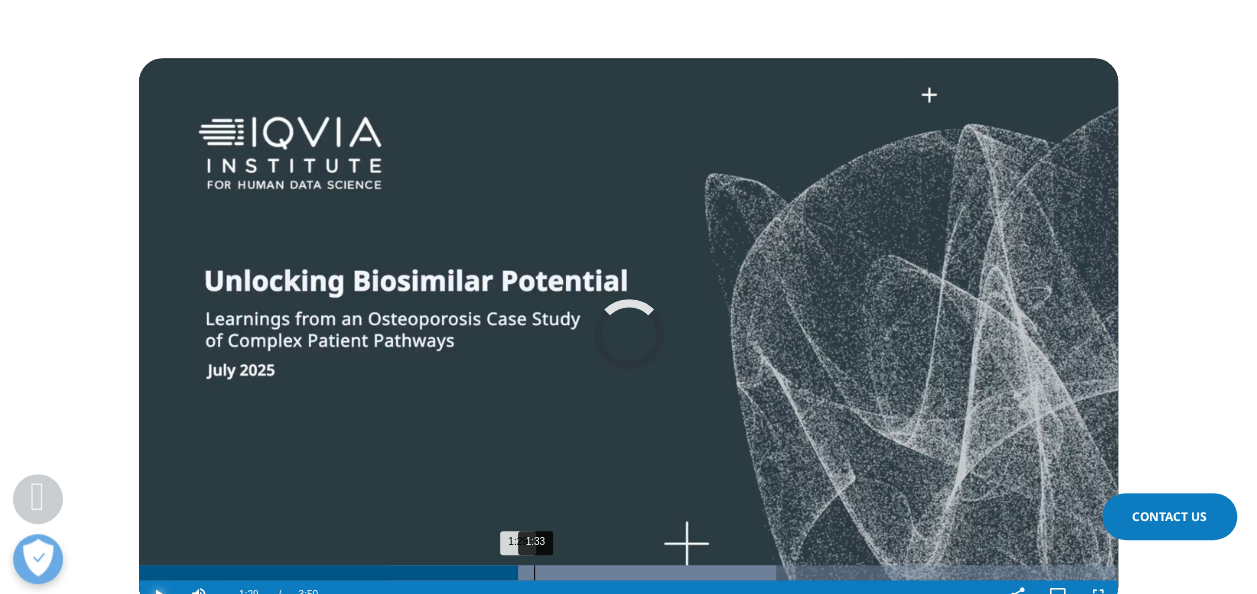 click on "1:33" at bounding box center (534, 572) 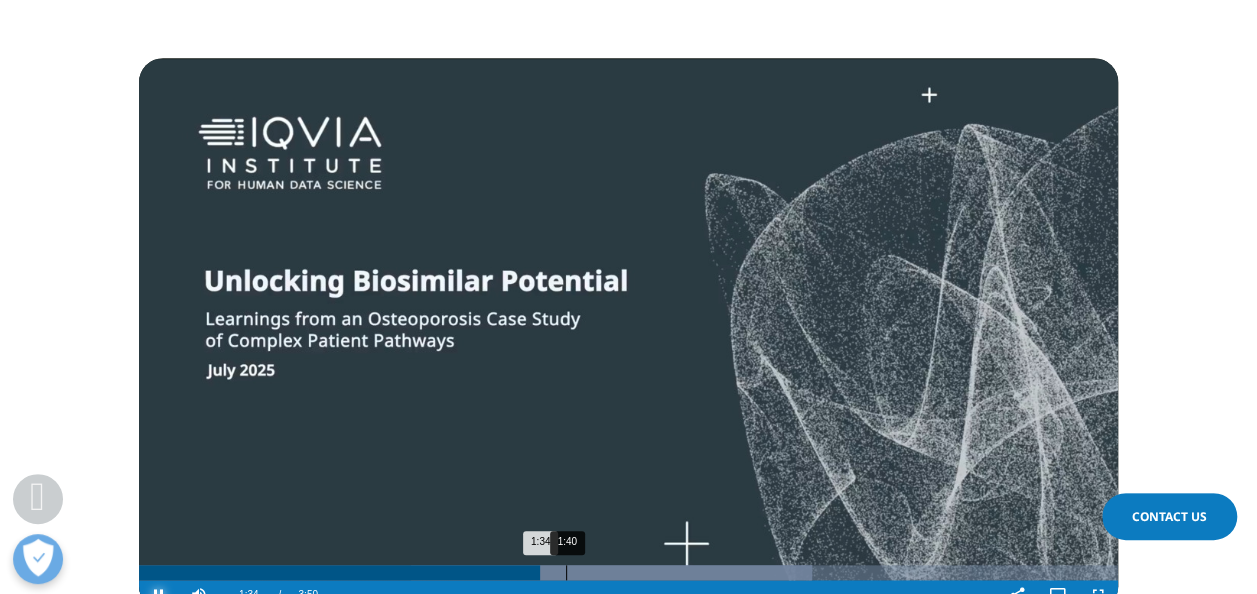 click on "1:40" at bounding box center [566, 572] 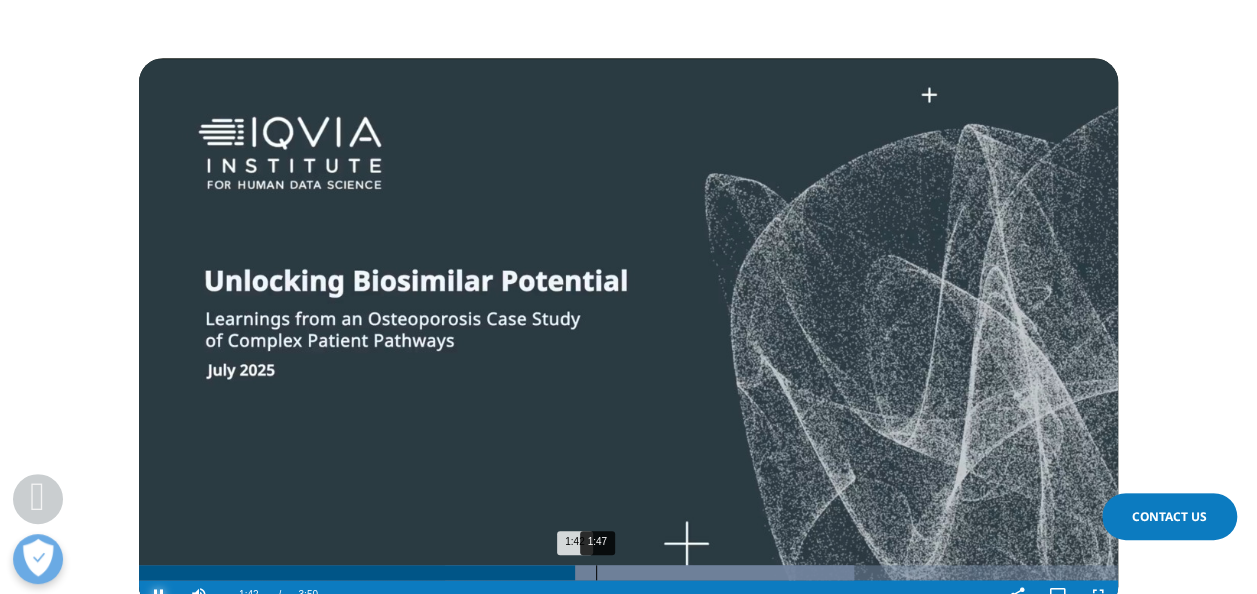 click on "1:47" at bounding box center [596, 572] 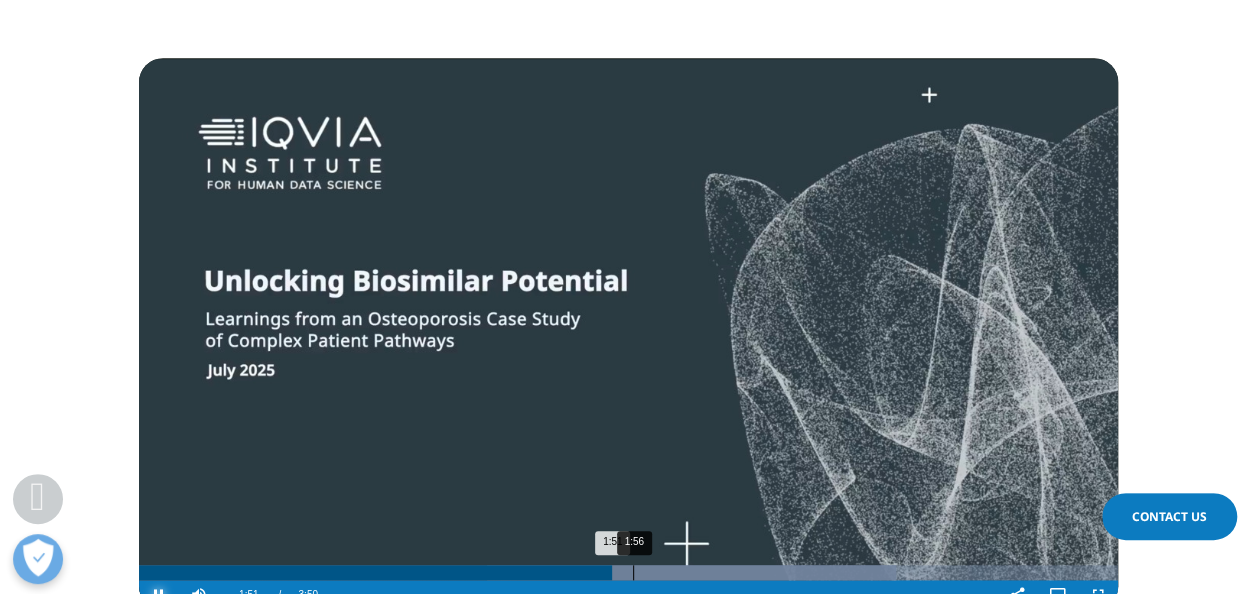 click on "1:56" at bounding box center [633, 572] 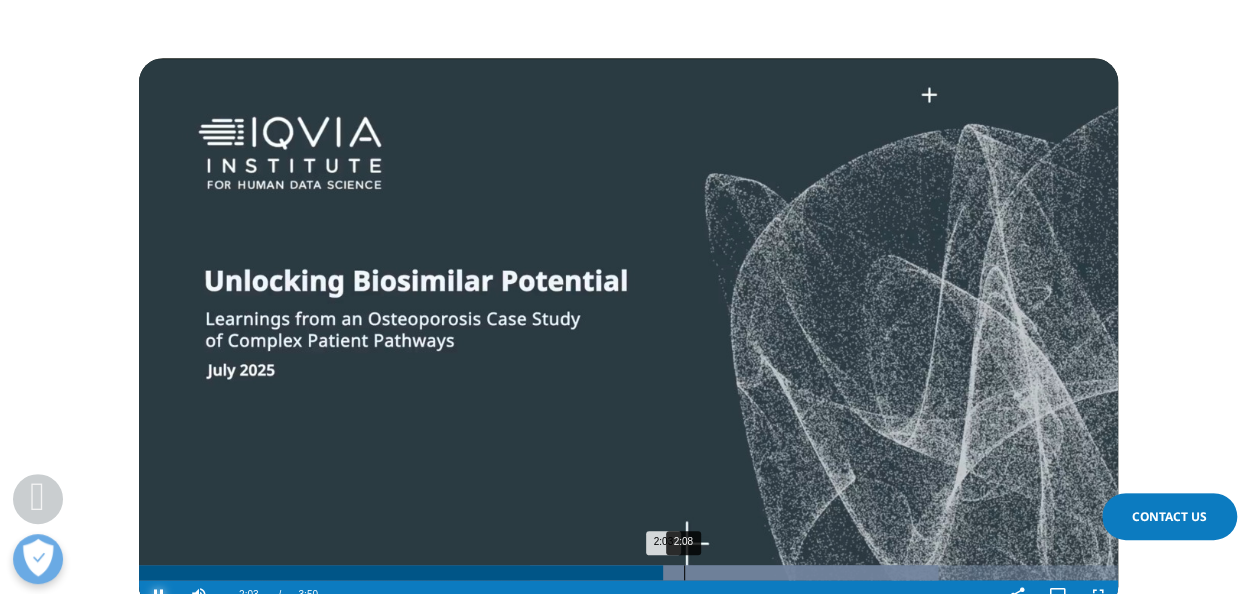 click on "2:08" at bounding box center (684, 572) 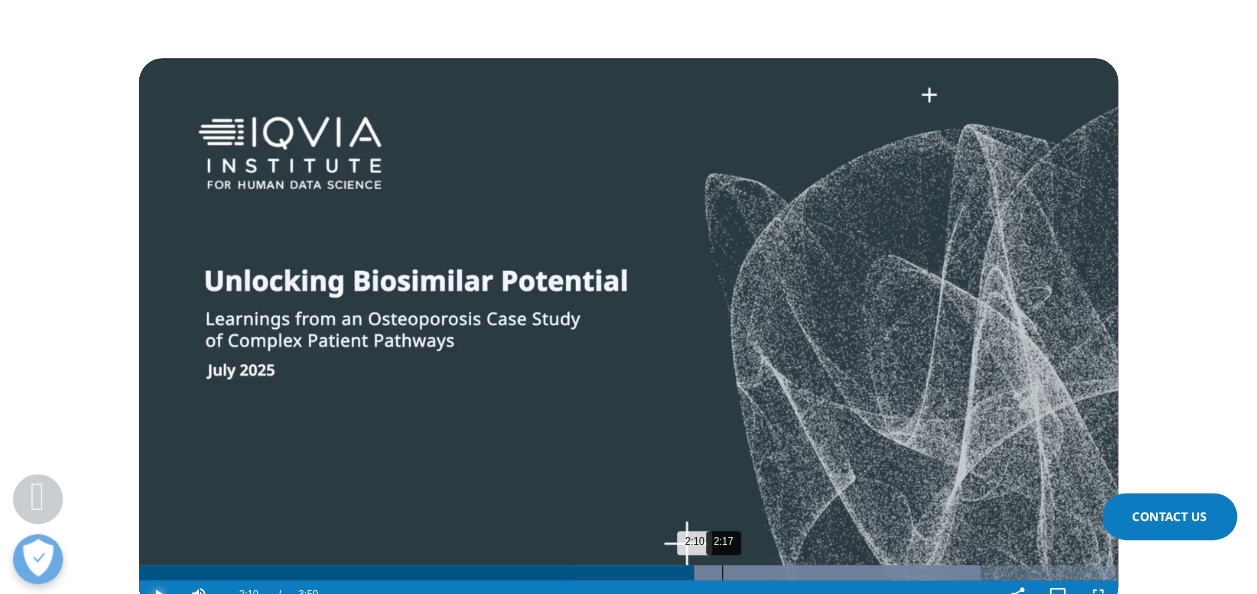 click on "2:17" at bounding box center (722, 572) 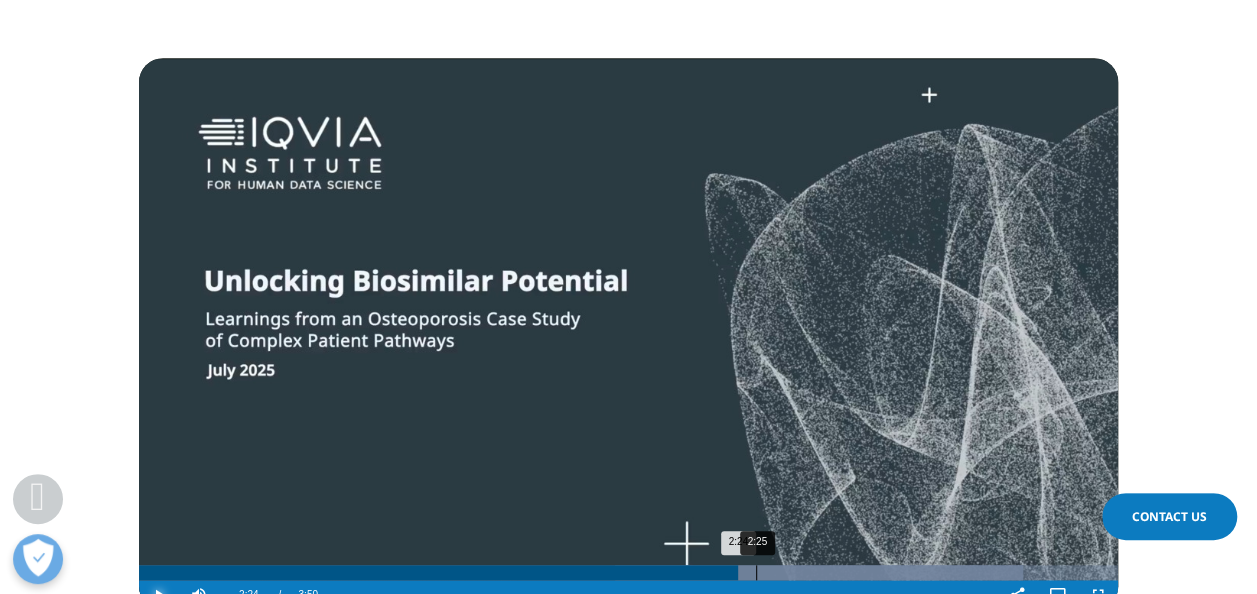 click at bounding box center (819, 572) 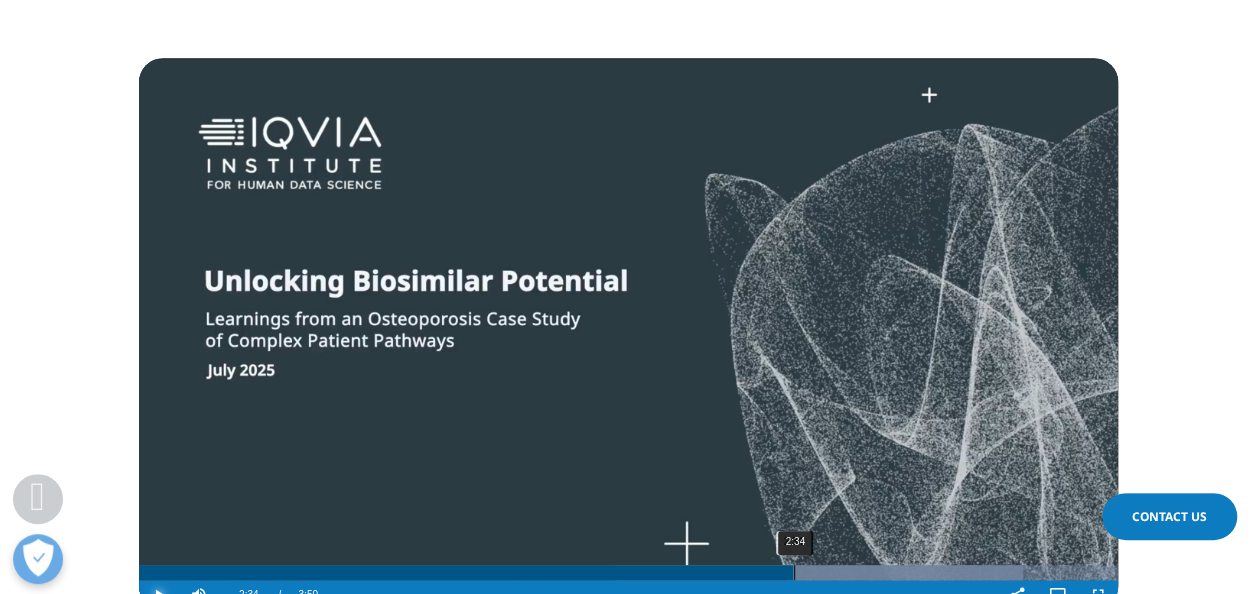 click on "2:34" at bounding box center [794, 572] 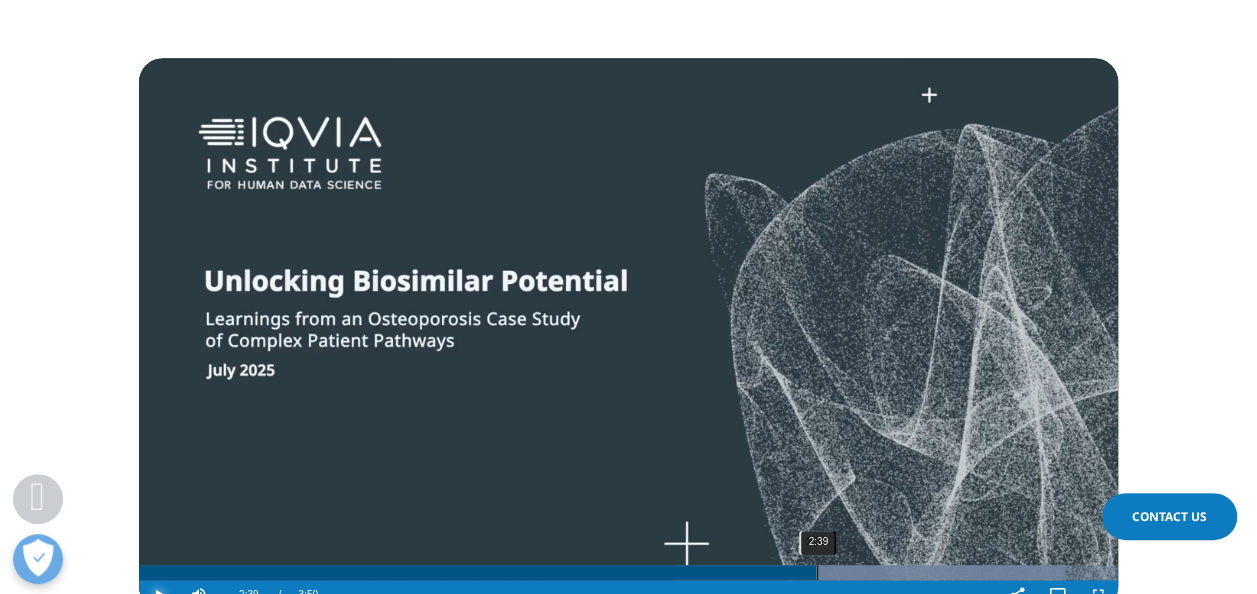 click at bounding box center [869, 572] 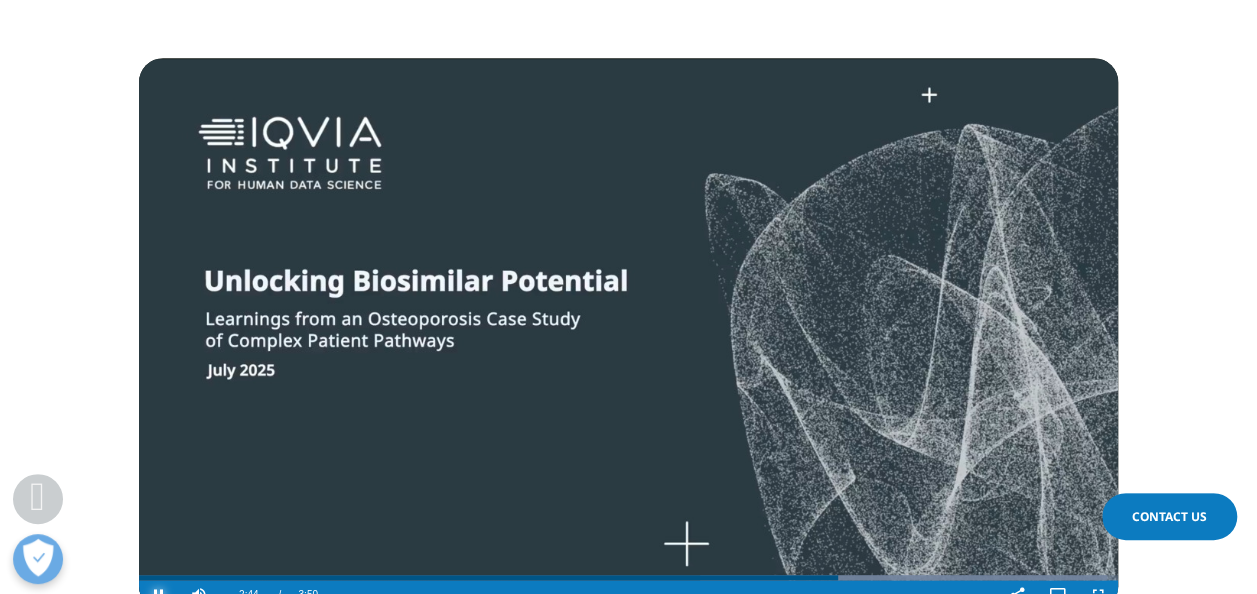 click at bounding box center (159, 595) 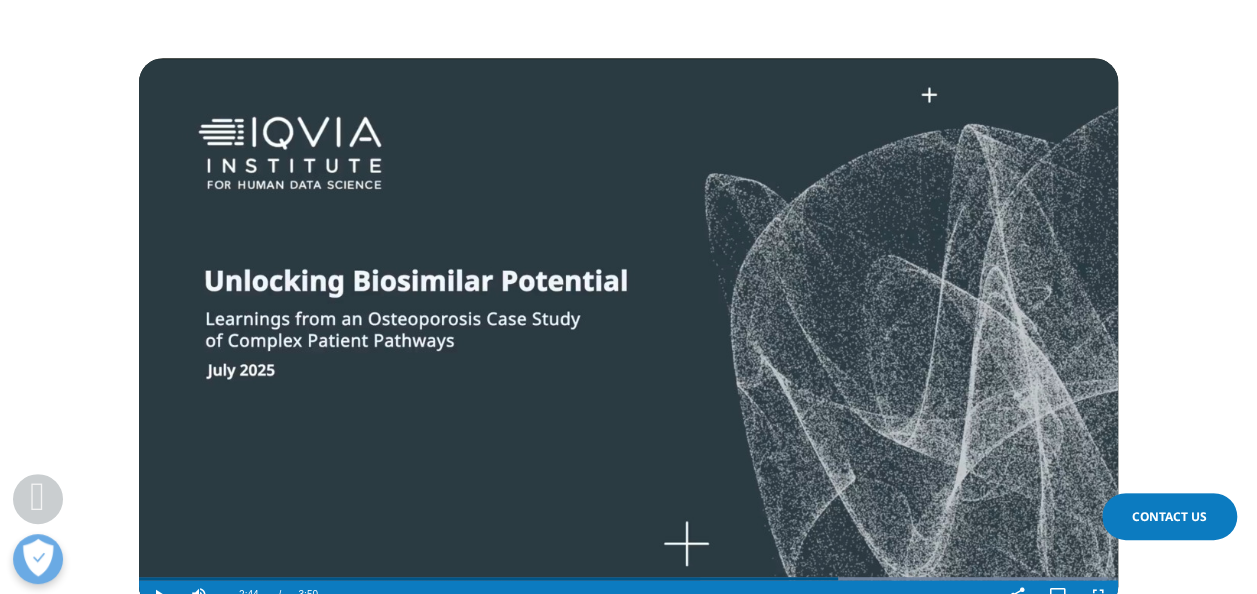 click on "Video Player is loading. Play Video Play Skip Backward Skip Forward Mute 41% Current Time  2:44 / Duration  3:50 Loaded :  98.85% 2:36 2:44 Stream Type  LIVE Seek to live, currently behind live LIVE Remaining Time  - 1:06   1x Playback Rate Chapters Chapters Descriptions descriptions off , selected Captions captions settings , opens captions settings dialog captions off , selected Audio Track en (Main) , selected Share Picture-in-Picture Fullscreen This is a modal window. Beginning of dialog window. Escape will cancel and close the window. Text Color White Black Red Green Blue Yellow Magenta Cyan Opacity Opaque Semi-Transparent Text Background Color Black White Red Green Blue Yellow Magenta Cyan Opacity Opaque Semi-Transparent Transparent Caption Area Background Color Black White Red Green Blue Yellow Magenta Cyan Opacity Transparent Semi-Transparent Opaque Font Size 50% 75% 100% 125% 150% 175% 200% 300% 400% None Reset" at bounding box center [628, 305] 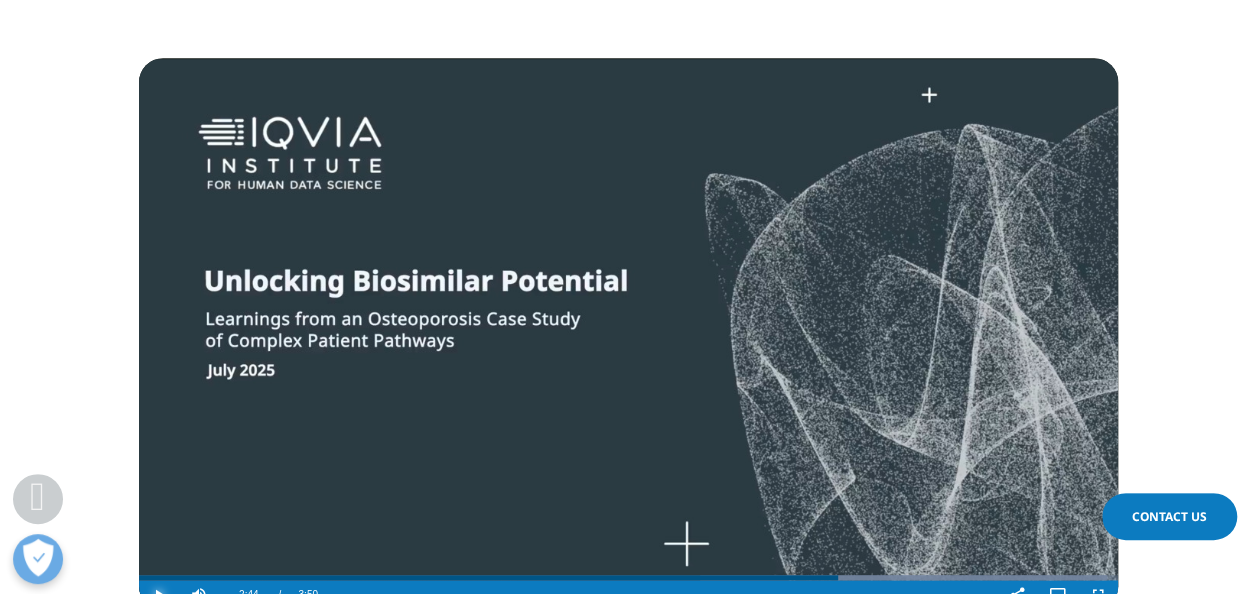 click at bounding box center [159, 595] 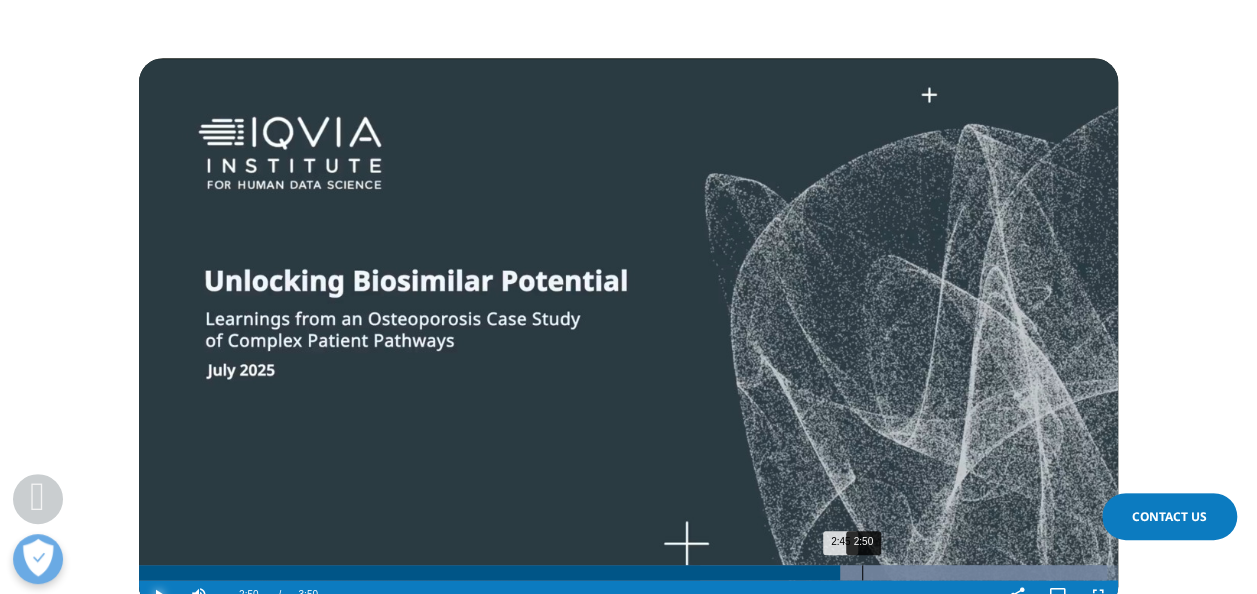 click on "2:50" at bounding box center [862, 572] 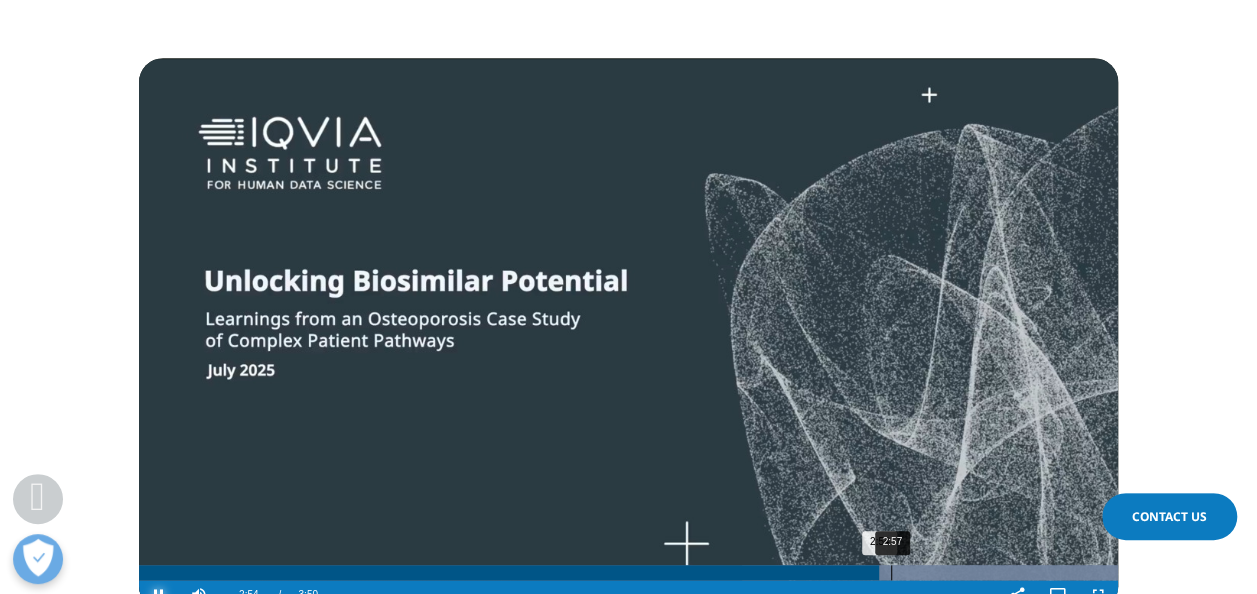 click on "2:57" at bounding box center (891, 572) 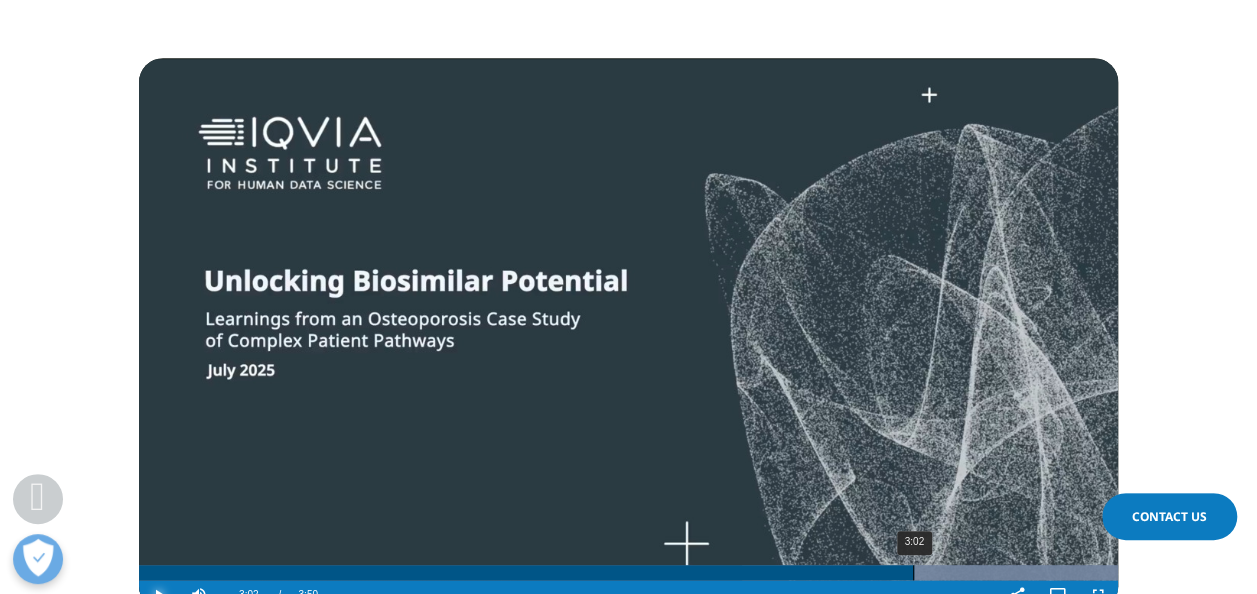 click on "3:02" at bounding box center (913, 572) 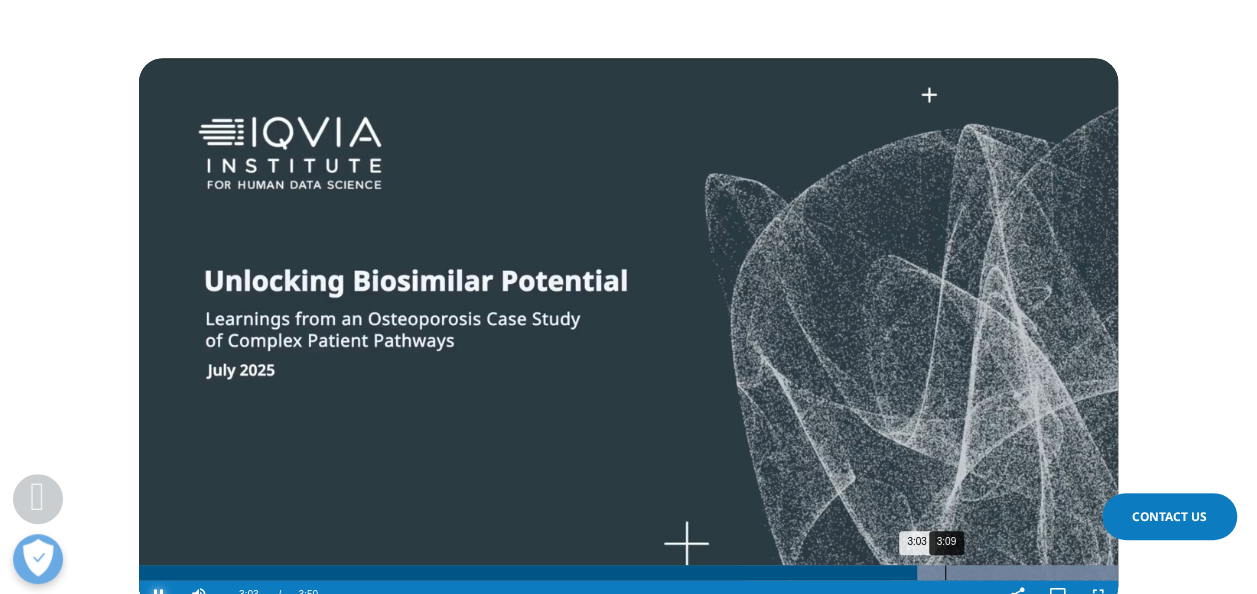 click on "3:09" at bounding box center [945, 572] 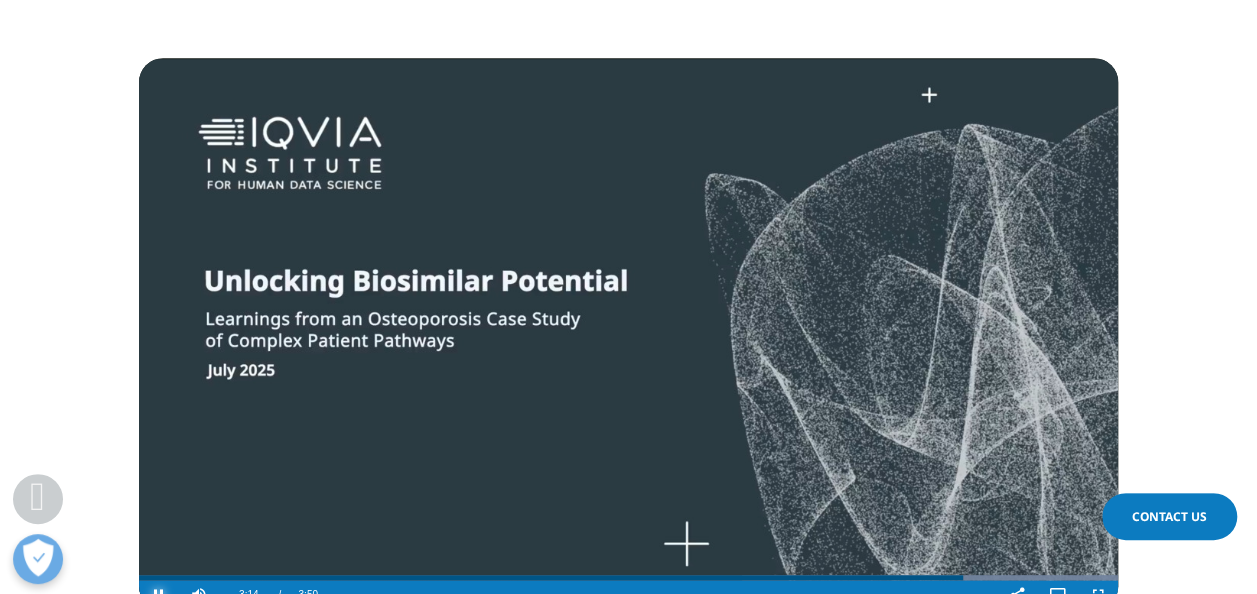 click at bounding box center [159, 595] 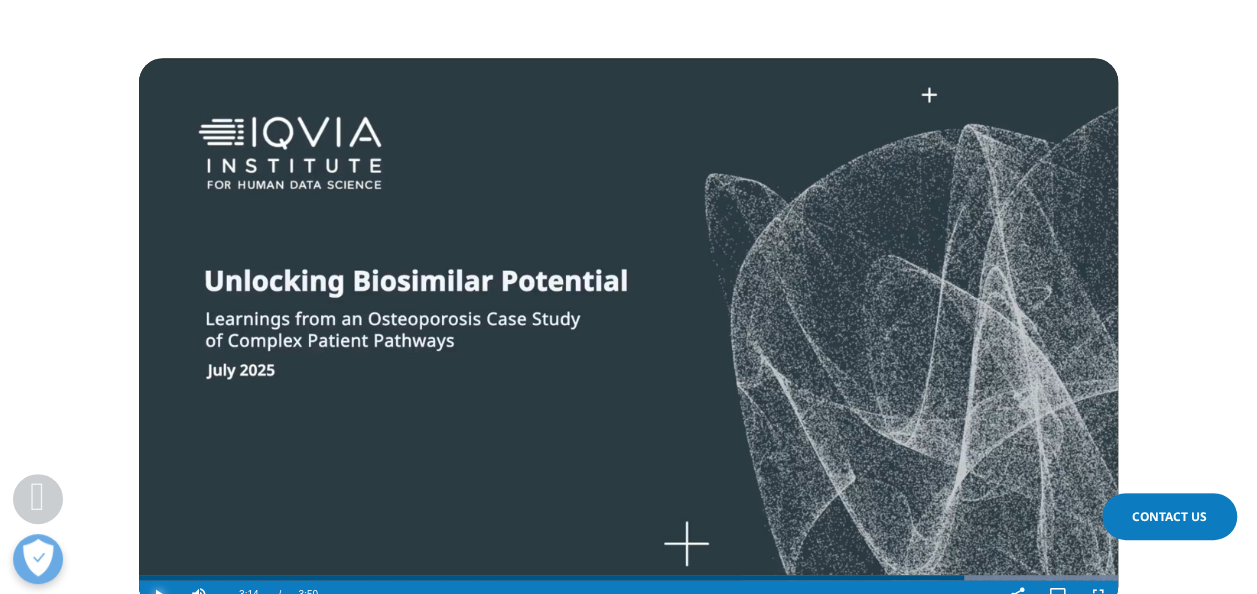 click at bounding box center (159, 595) 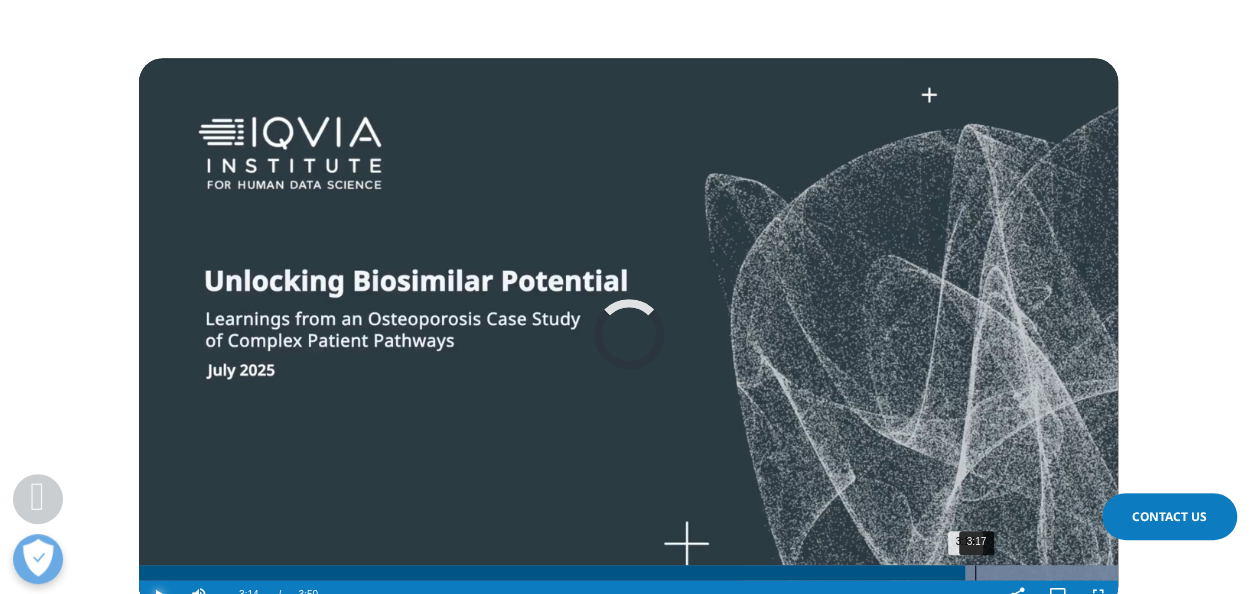 click on "3:17" at bounding box center [975, 572] 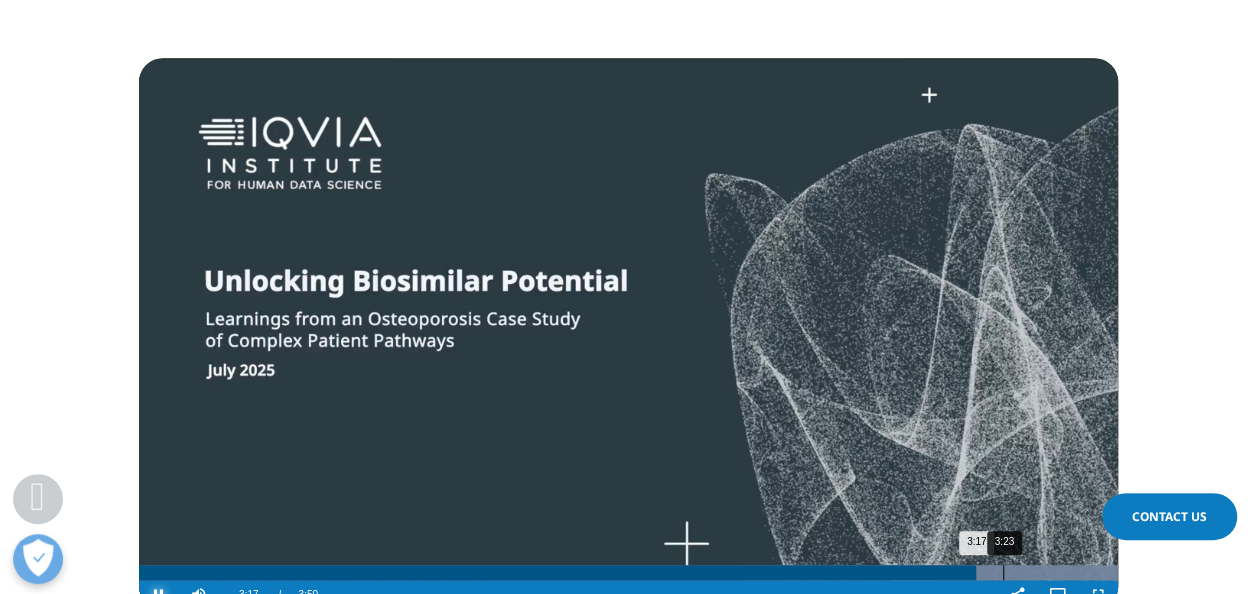 click on "3:23" at bounding box center (1003, 572) 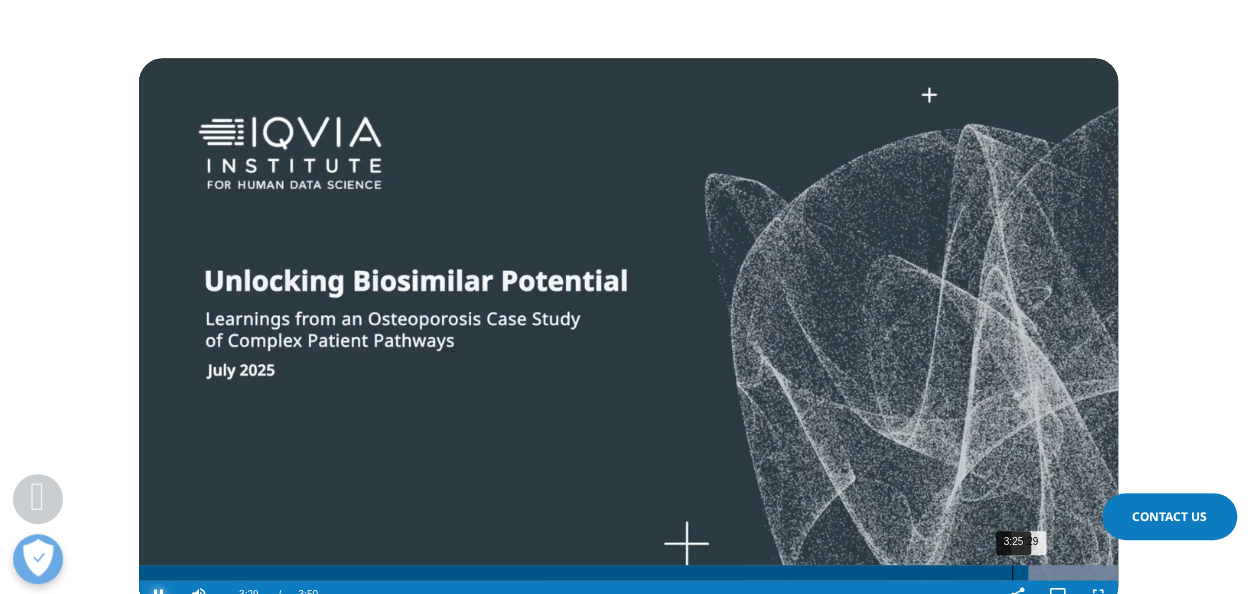 click on "3:25" at bounding box center (1012, 572) 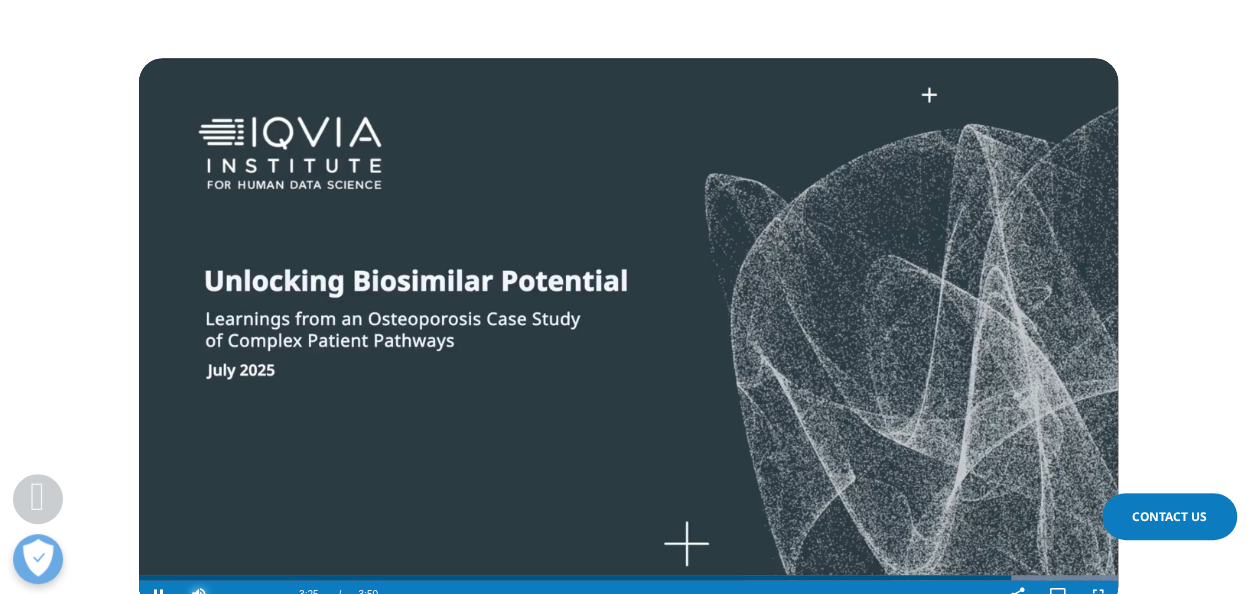 click at bounding box center [199, 595] 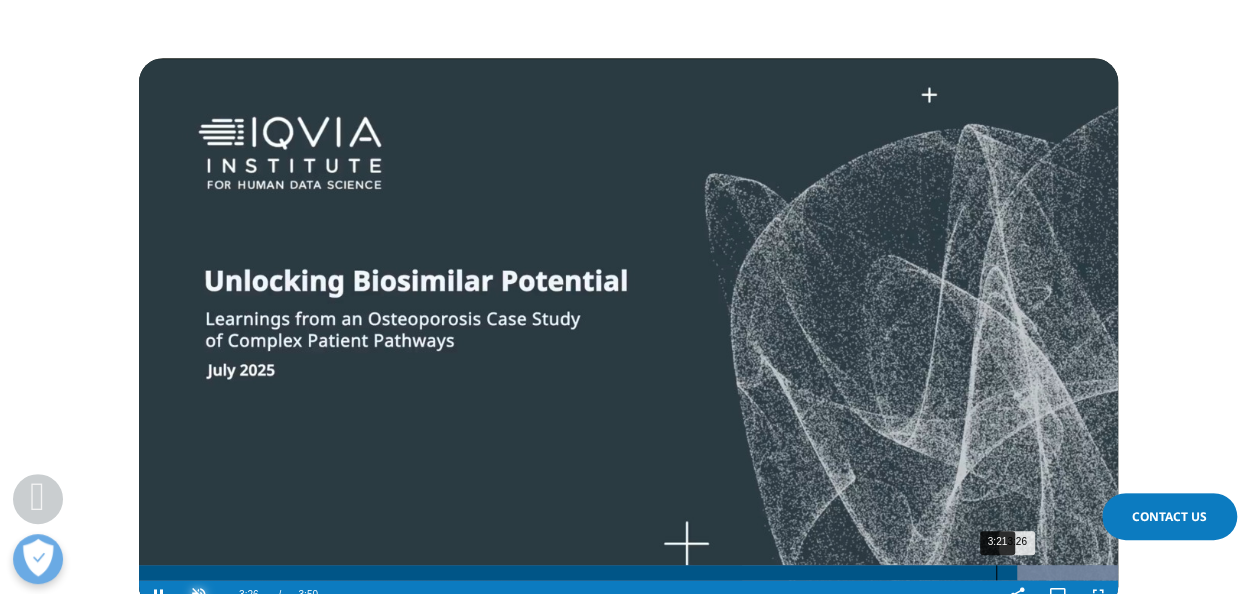 click on "3:21" at bounding box center [996, 572] 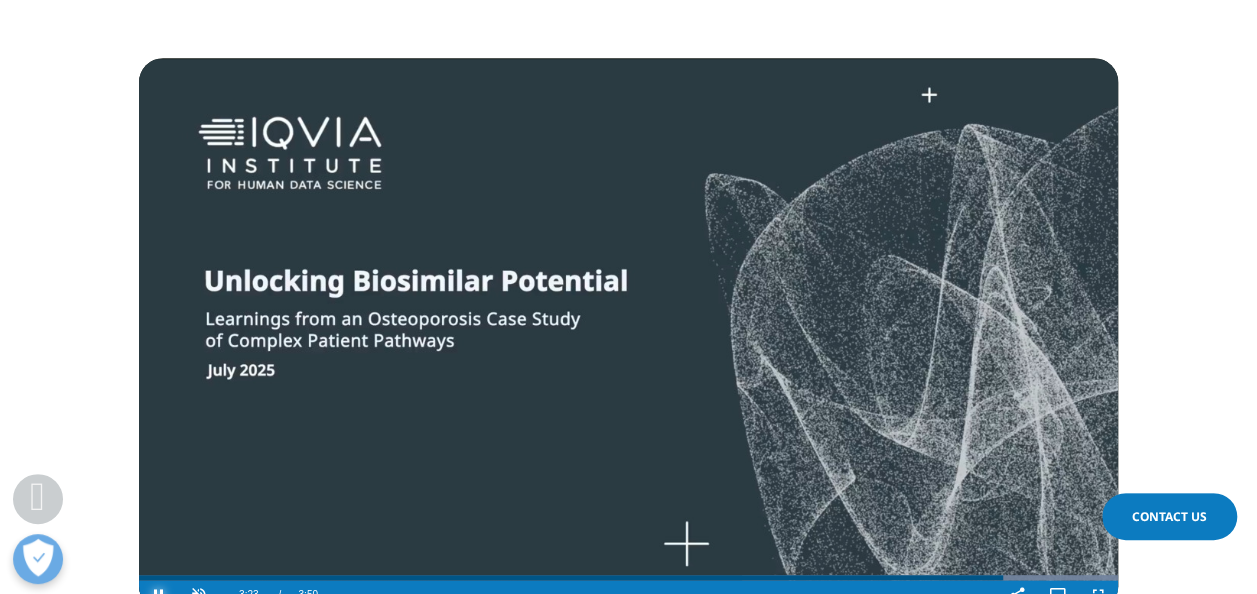 click at bounding box center (159, 595) 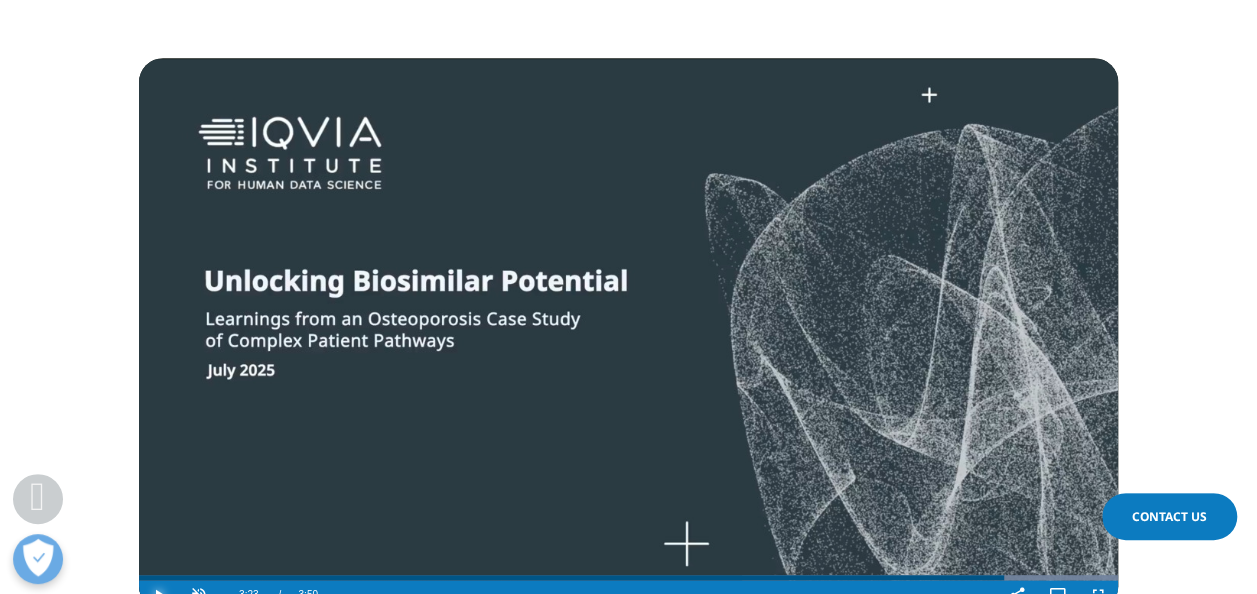 click at bounding box center (159, 595) 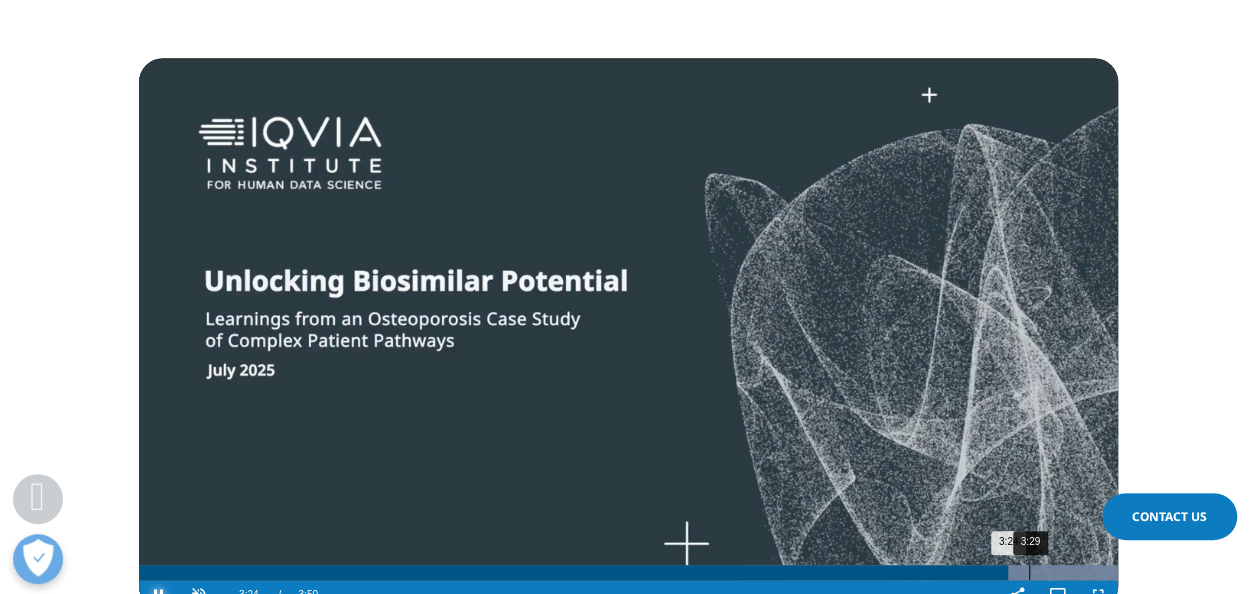 click on "3:29" at bounding box center [1029, 572] 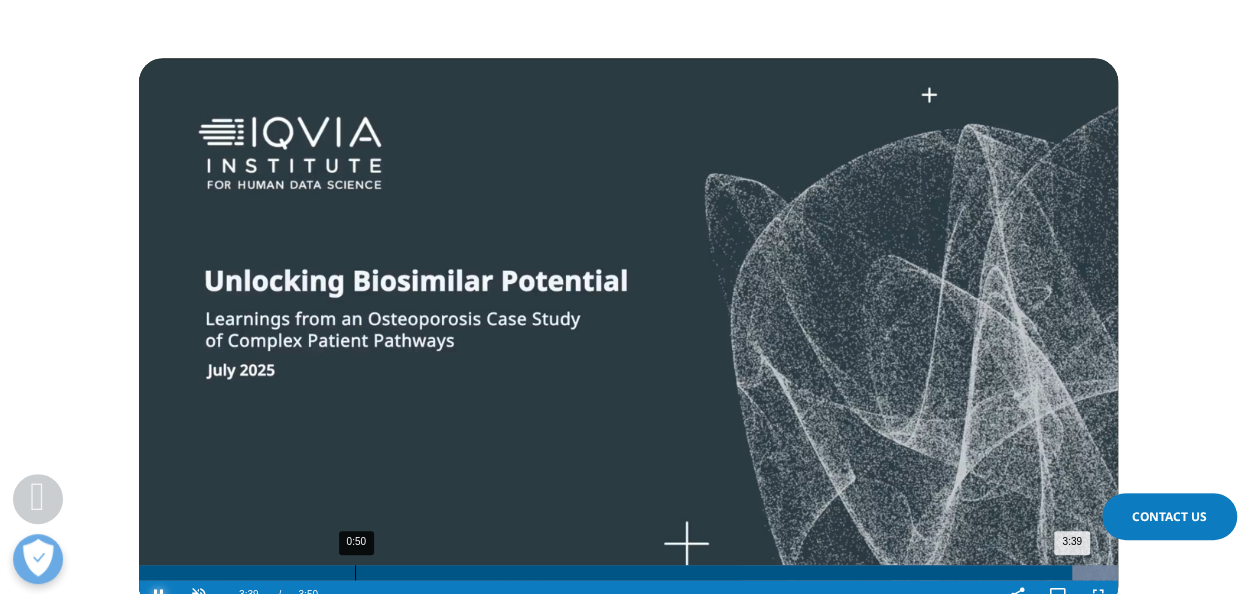 click on "0:50" at bounding box center [355, 572] 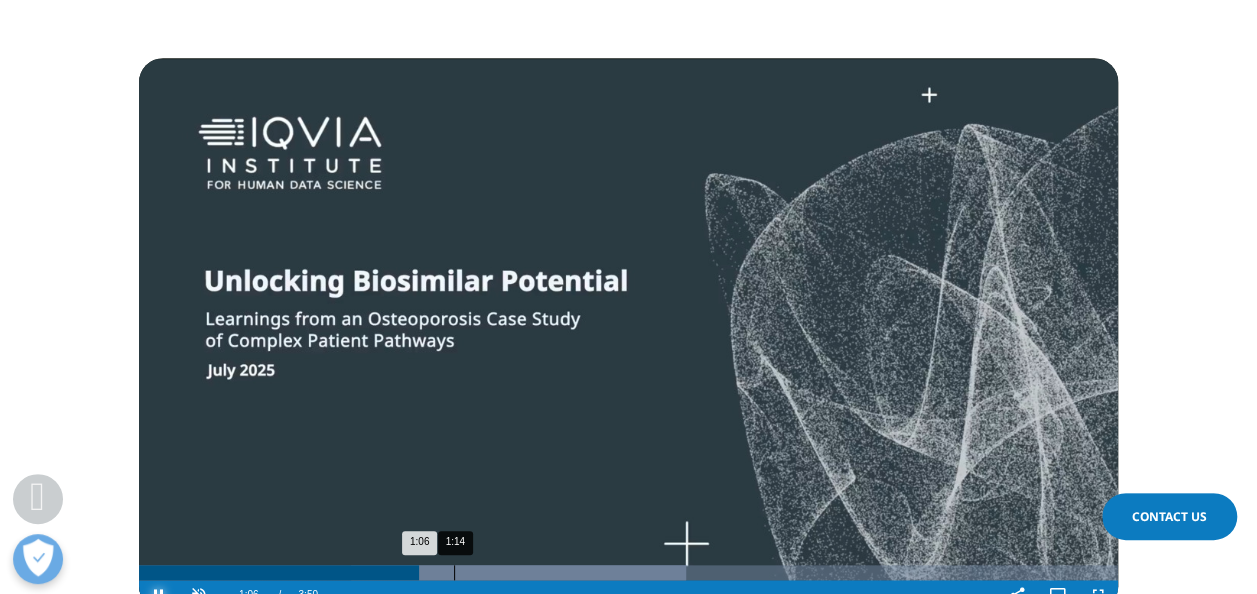 click on "1:14" at bounding box center [454, 572] 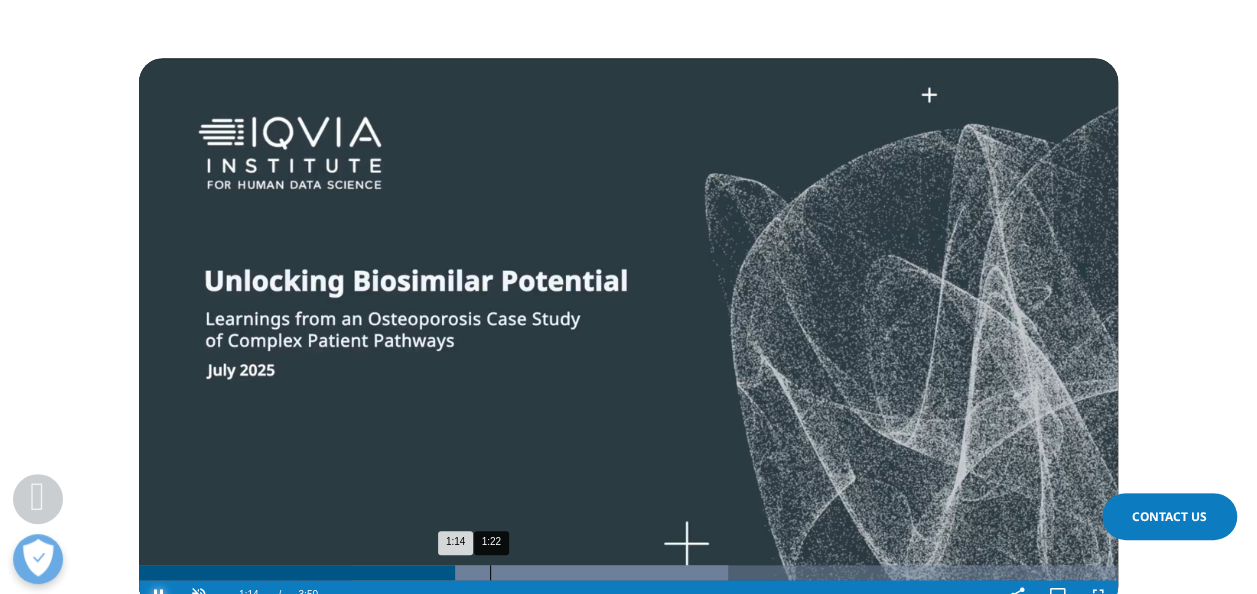 click on "1:22" at bounding box center [490, 572] 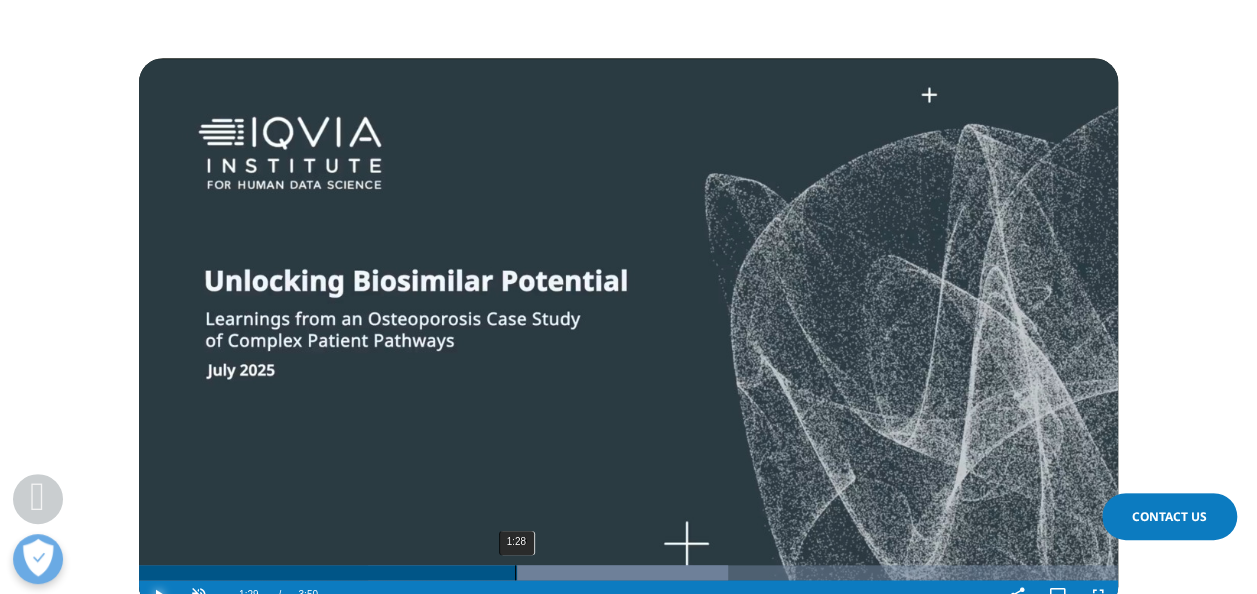 click on "Loaded :  60.16% 1:28 1:29" at bounding box center (628, 572) 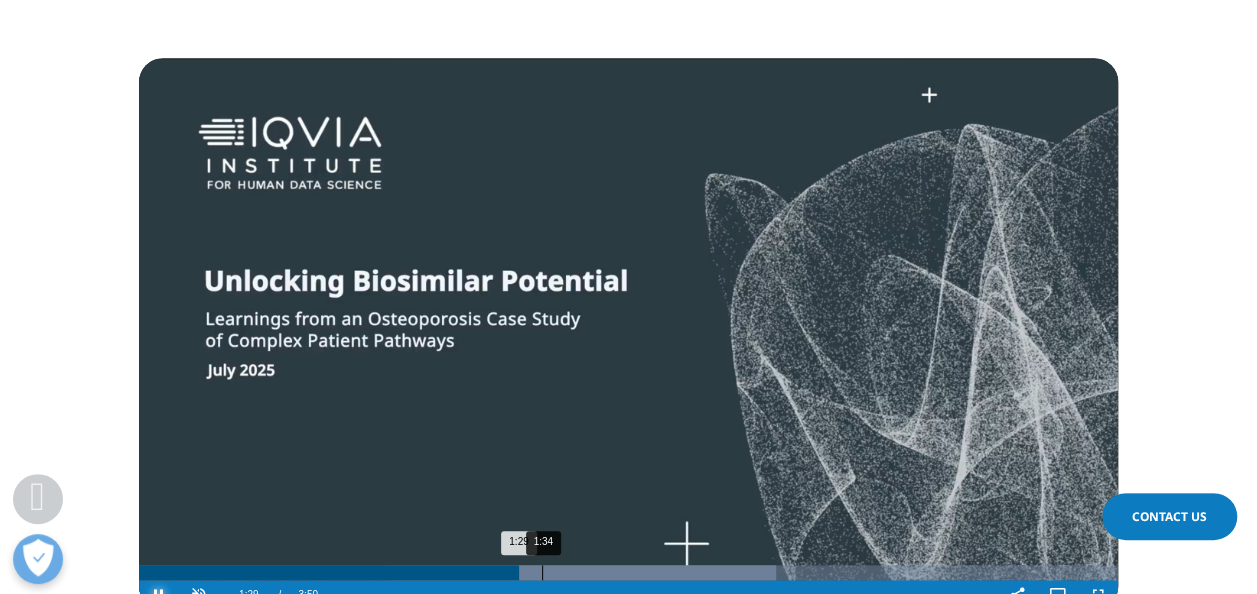 click at bounding box center (583, 572) 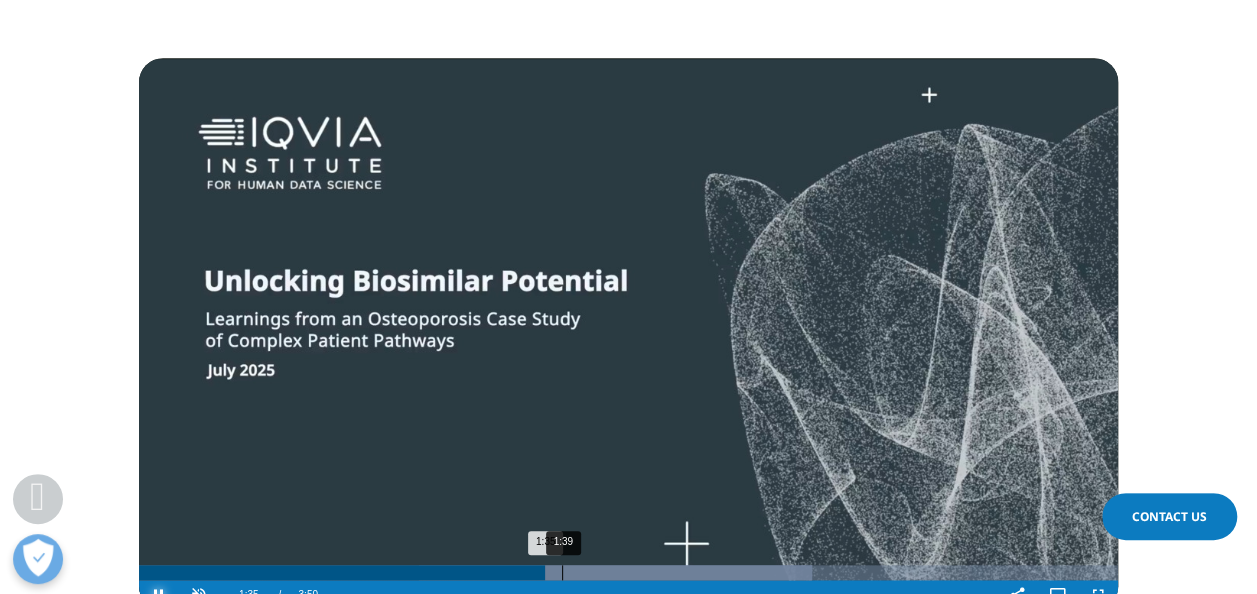 click on "1:39" at bounding box center [562, 572] 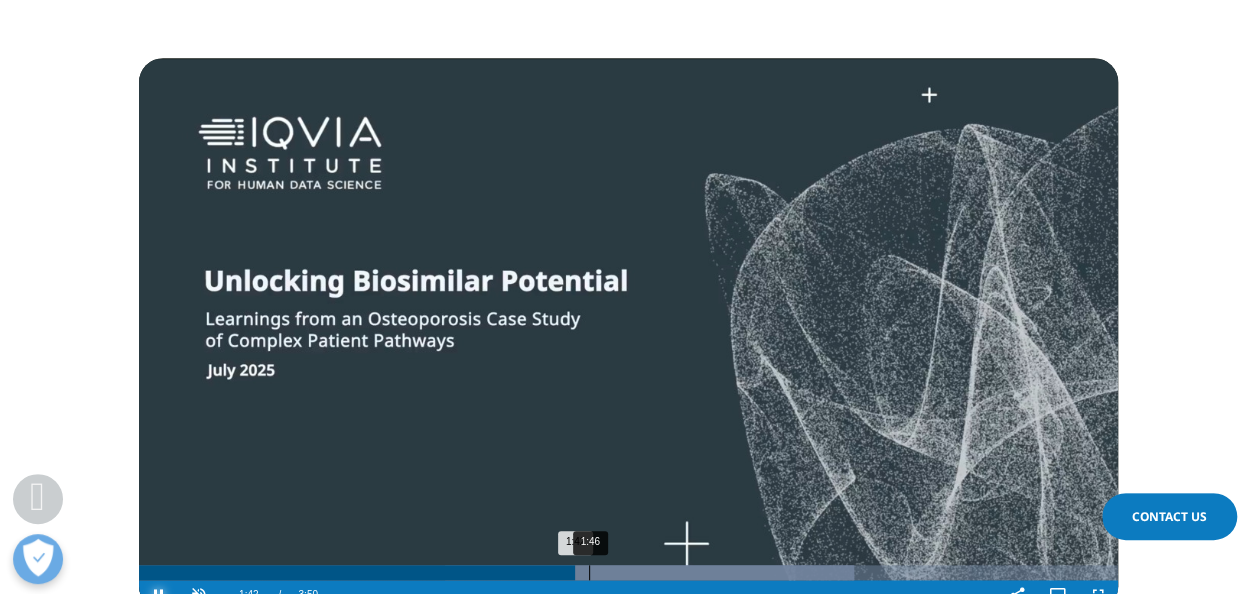 click on "Loaded :  73.05% 1:46 1:42" at bounding box center [628, 572] 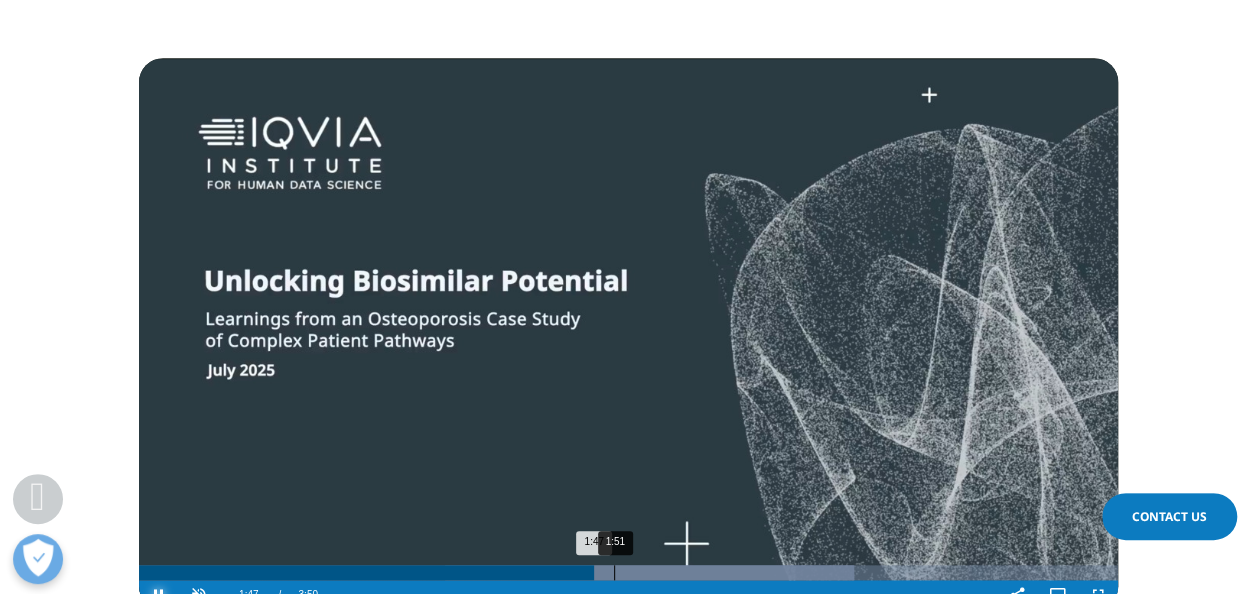 click on "1:51" at bounding box center [614, 572] 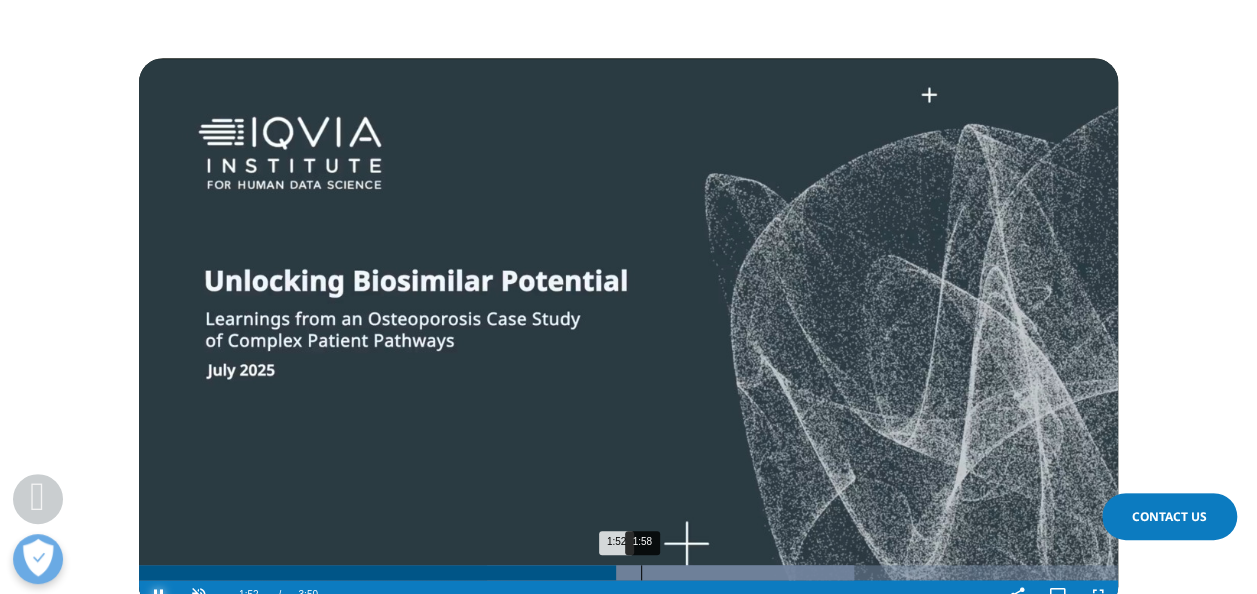 click at bounding box center [670, 572] 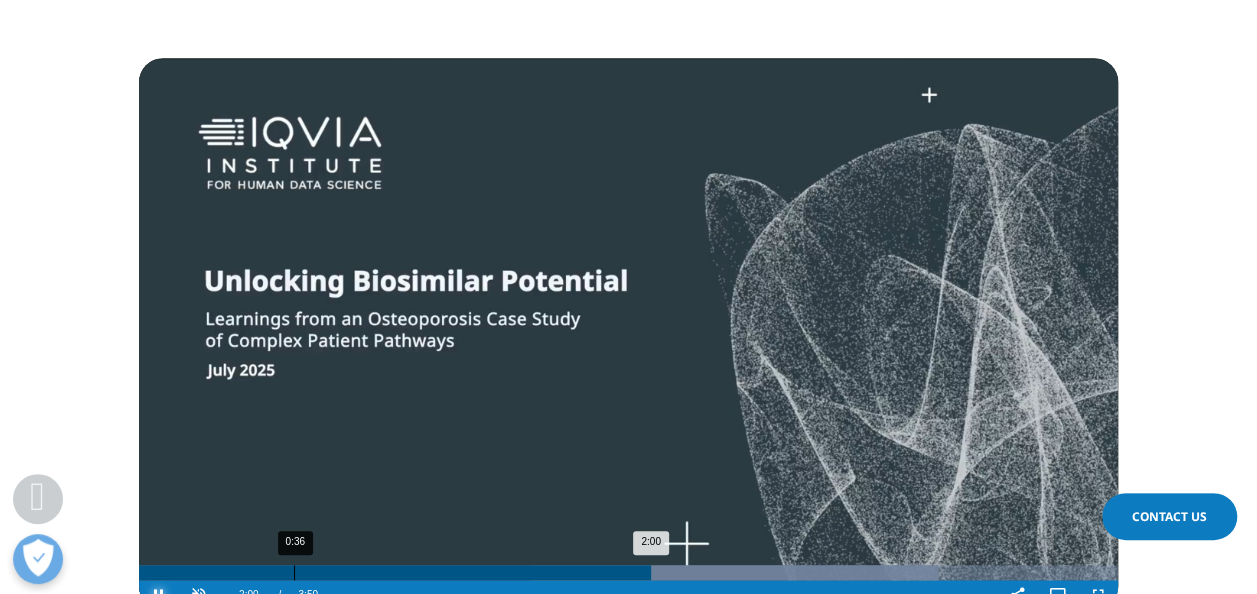click on "0:36" at bounding box center (294, 572) 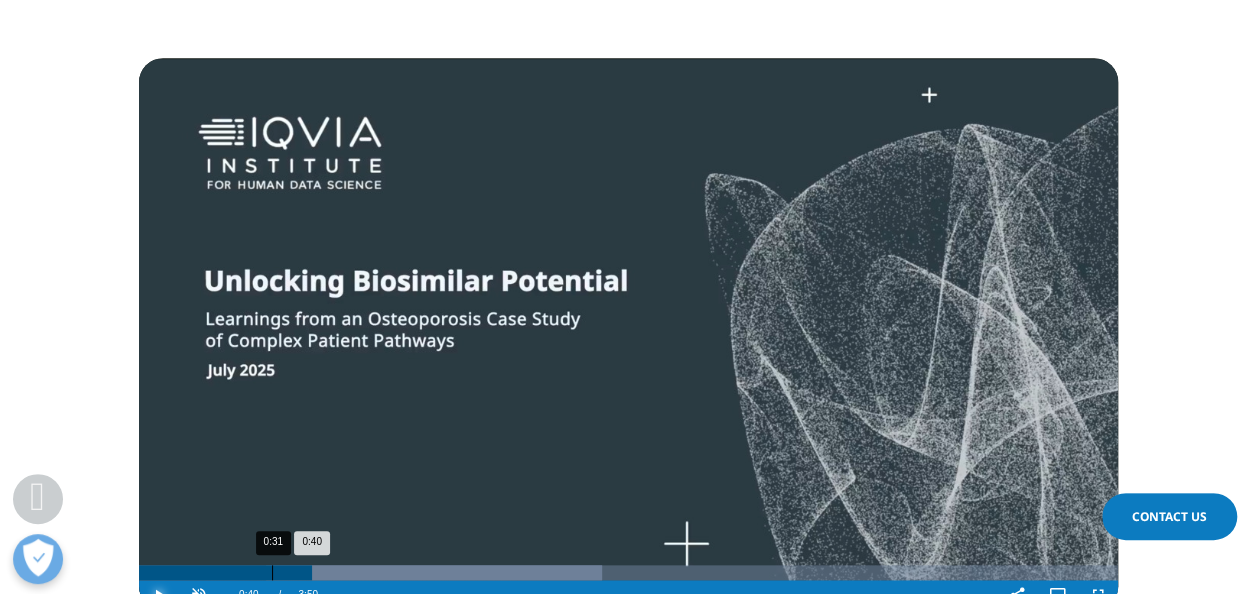 click on "0:40" at bounding box center [225, 572] 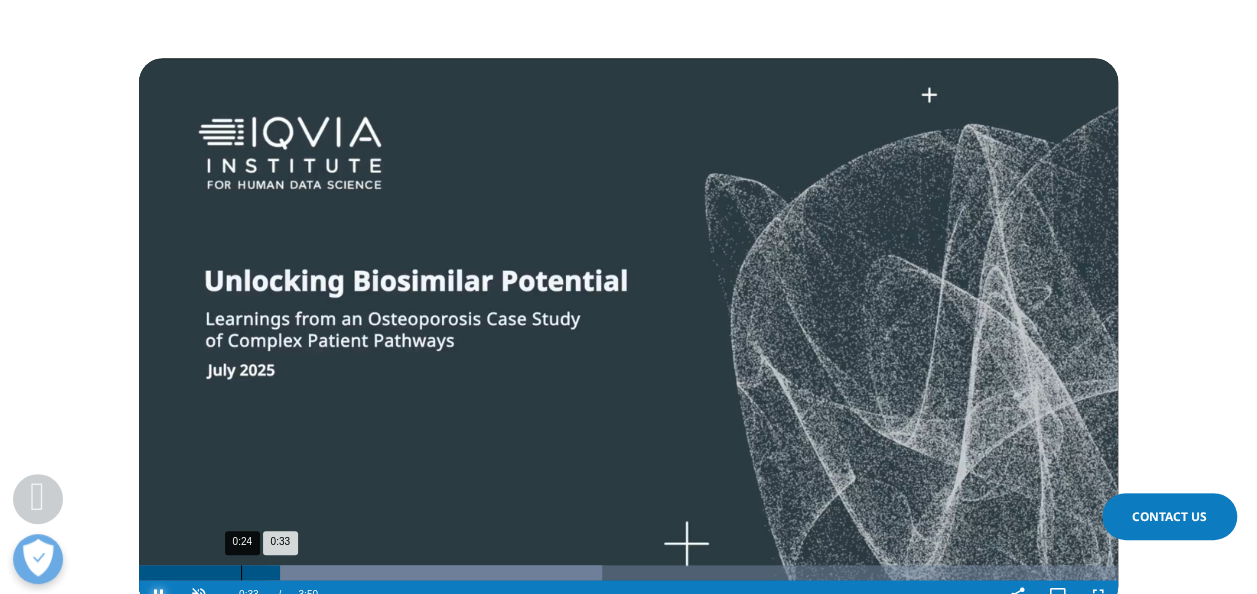 click on "0:24" at bounding box center (241, 572) 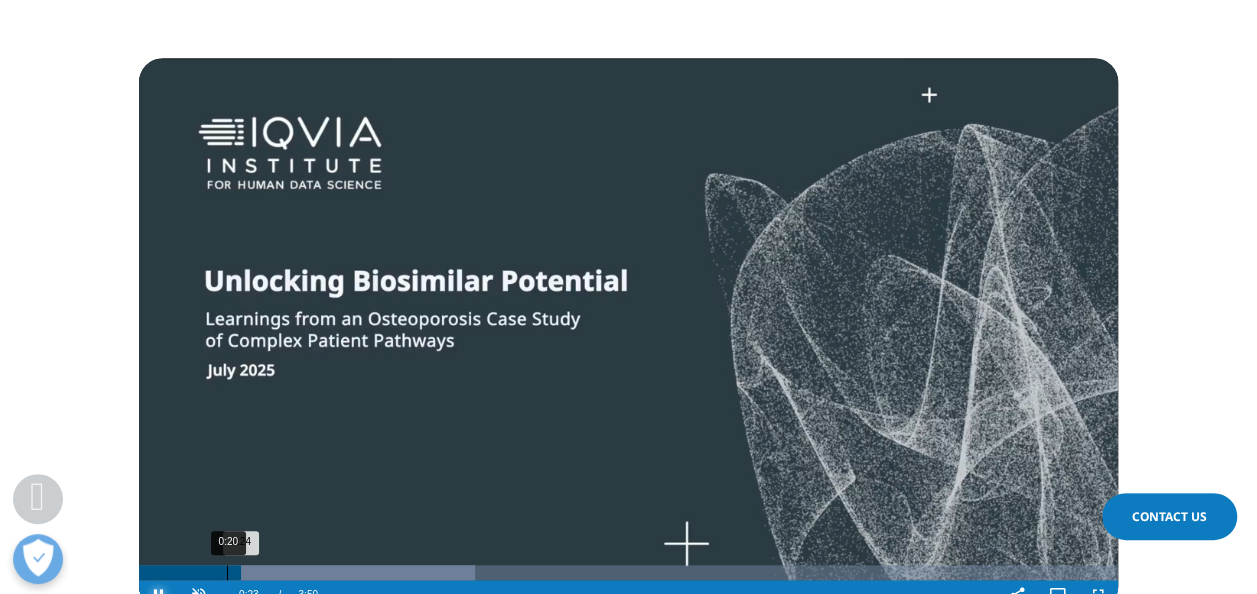 click on "0:20" at bounding box center [227, 572] 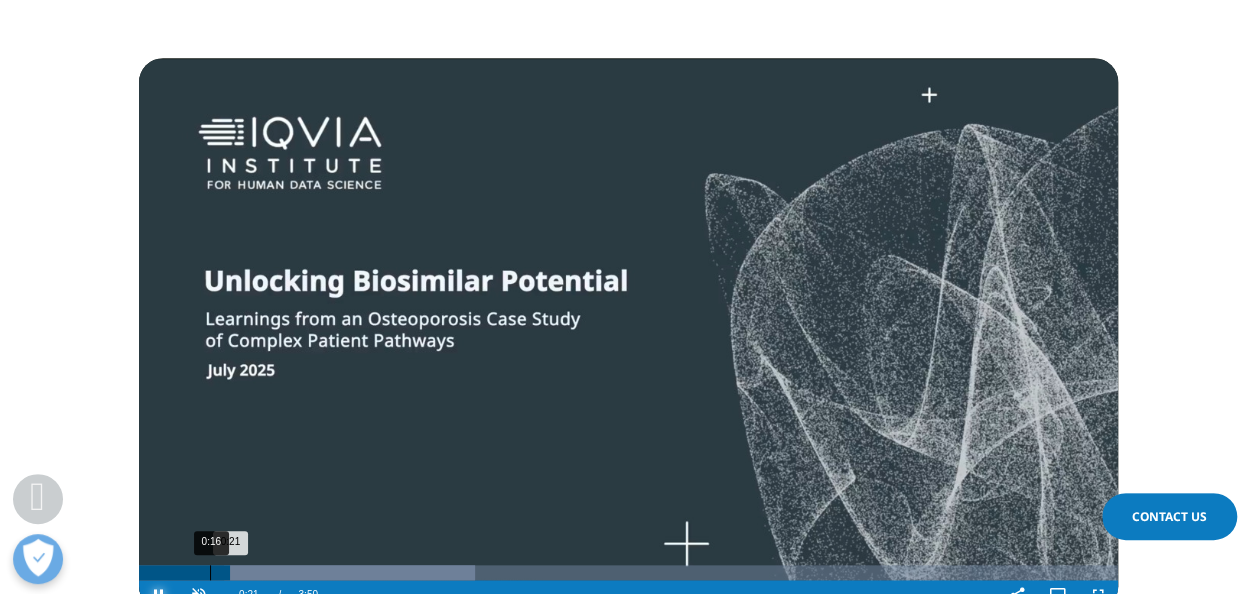 click on "0:16" at bounding box center (210, 572) 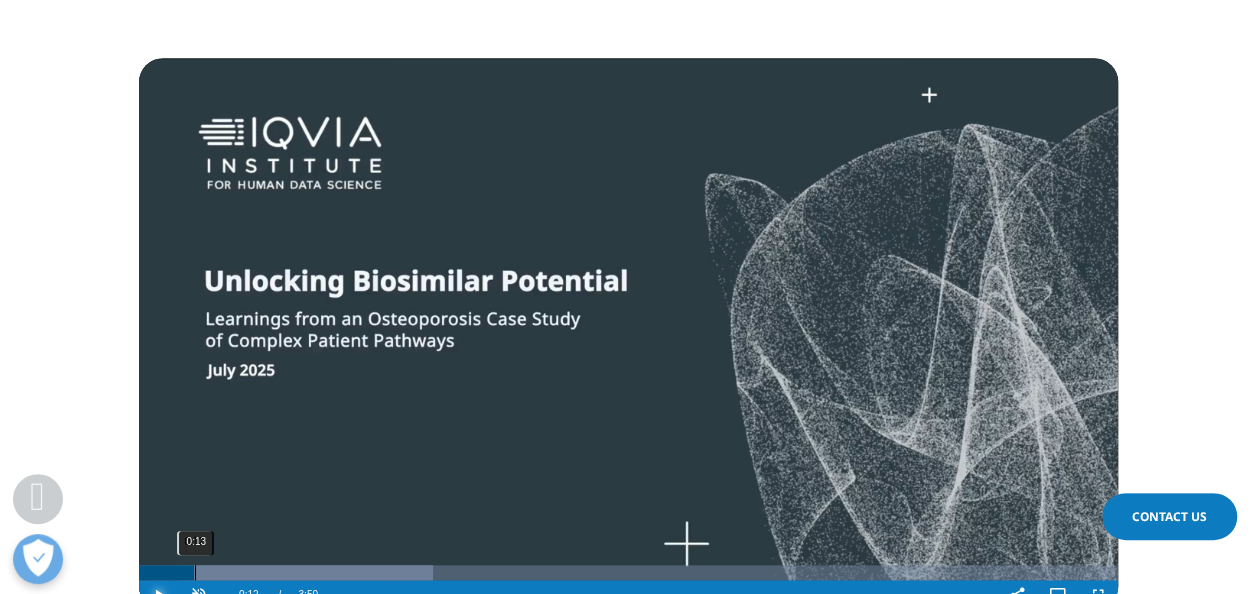 click on "Loaded :  30.06% 0:13 0:12" at bounding box center (628, 572) 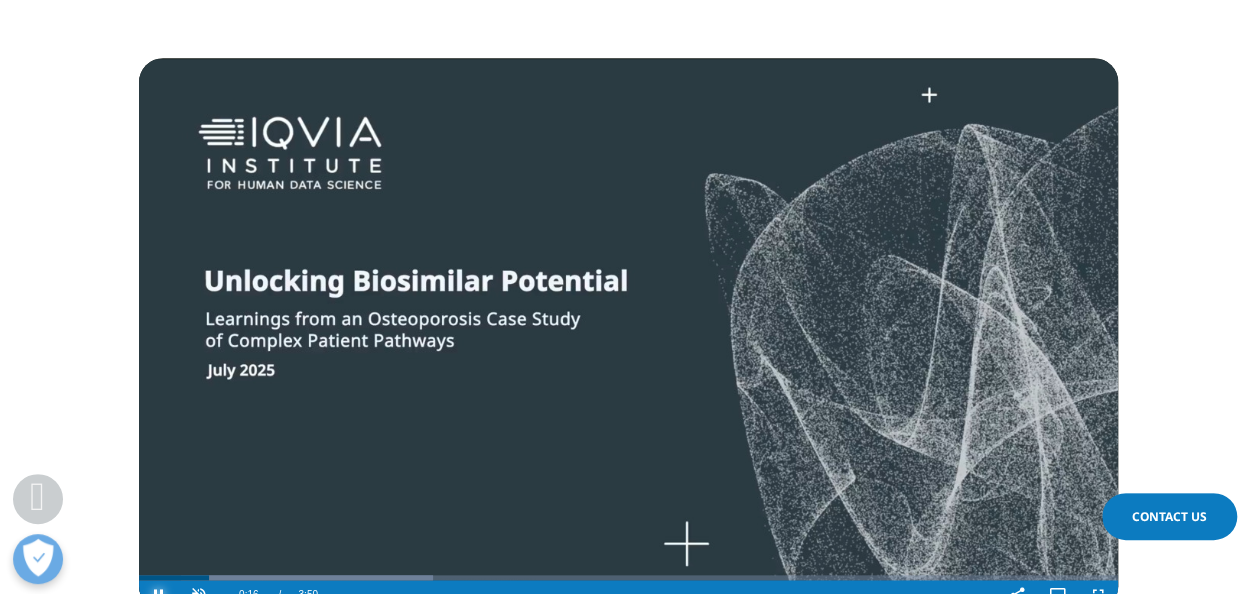 click at bounding box center (159, 595) 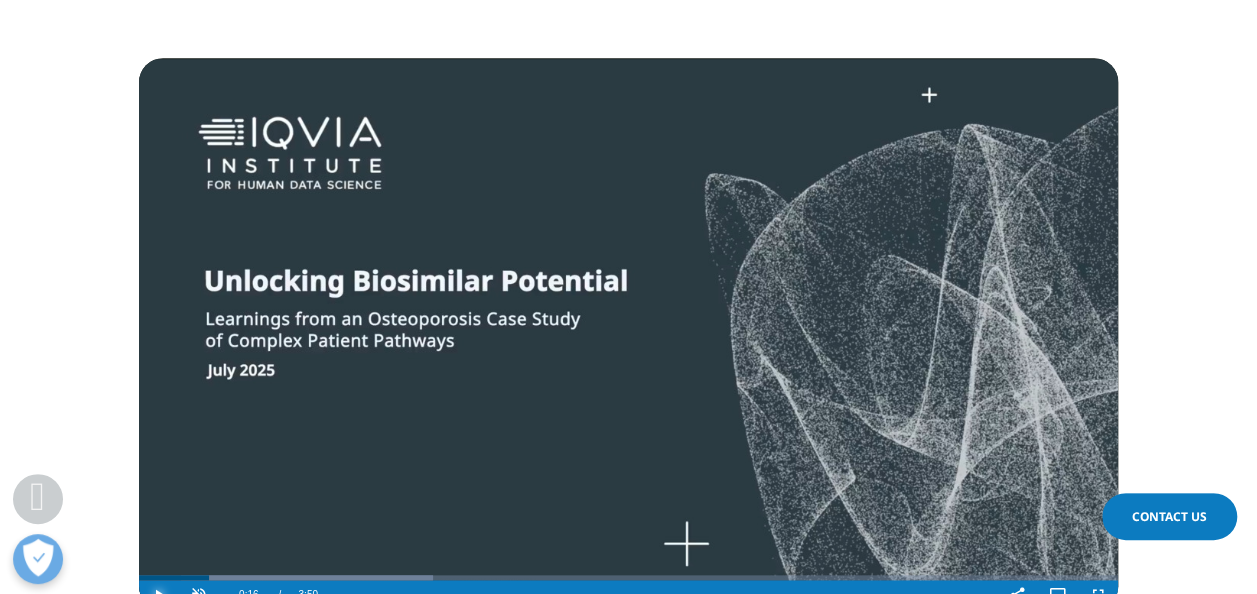 click at bounding box center (159, 595) 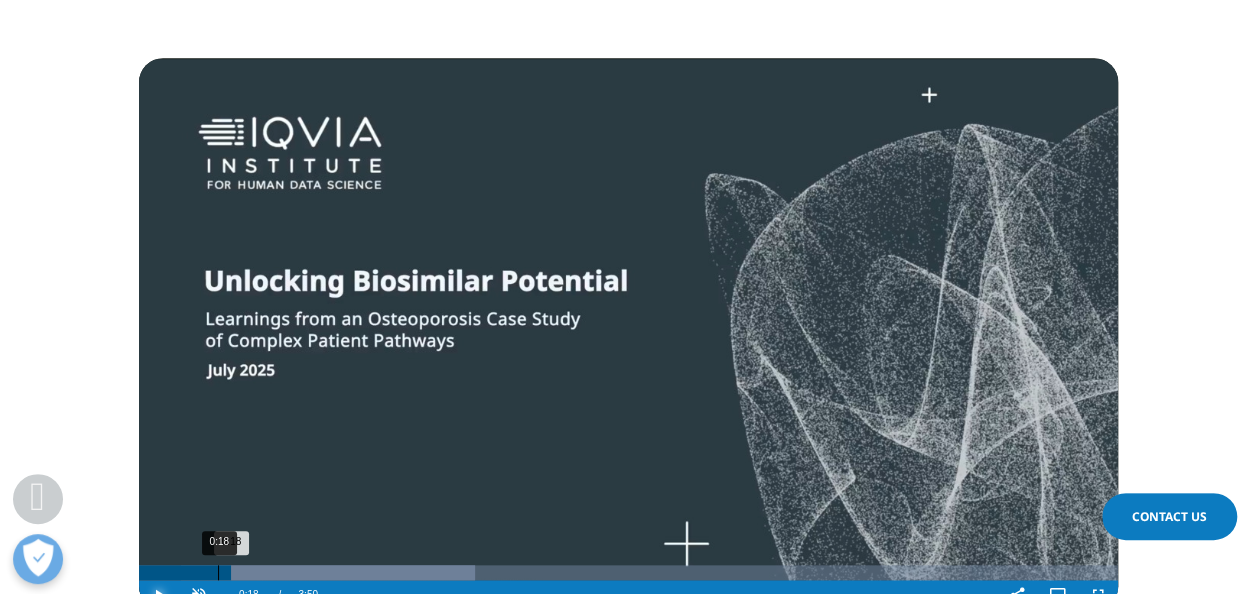 click on "0:18" at bounding box center [218, 572] 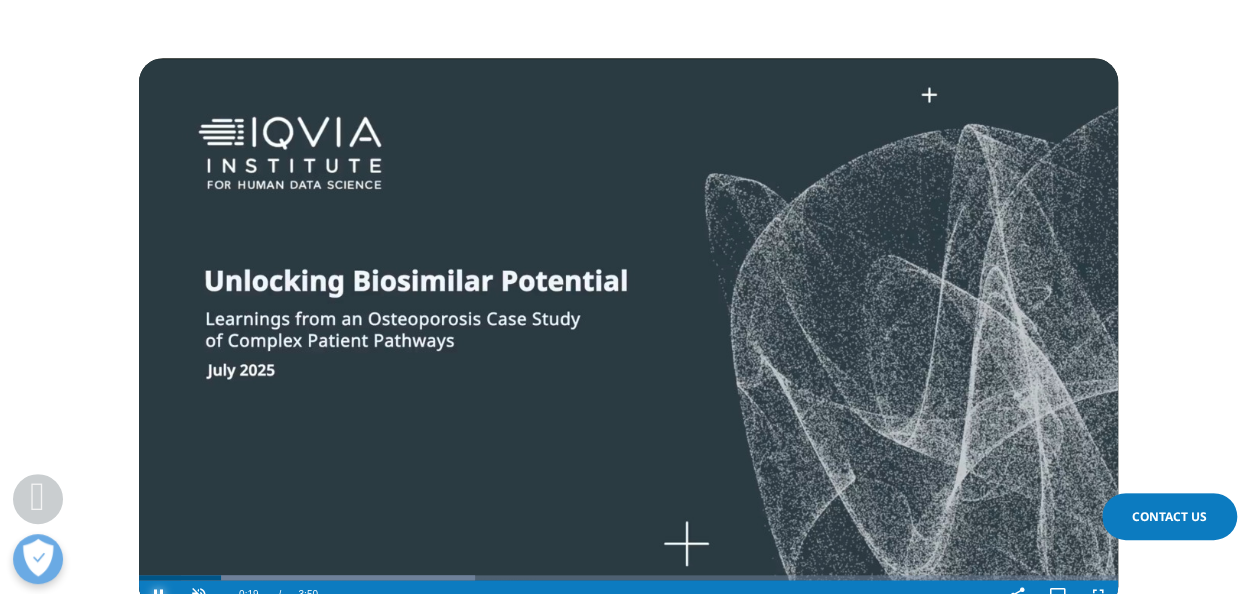 click at bounding box center [159, 595] 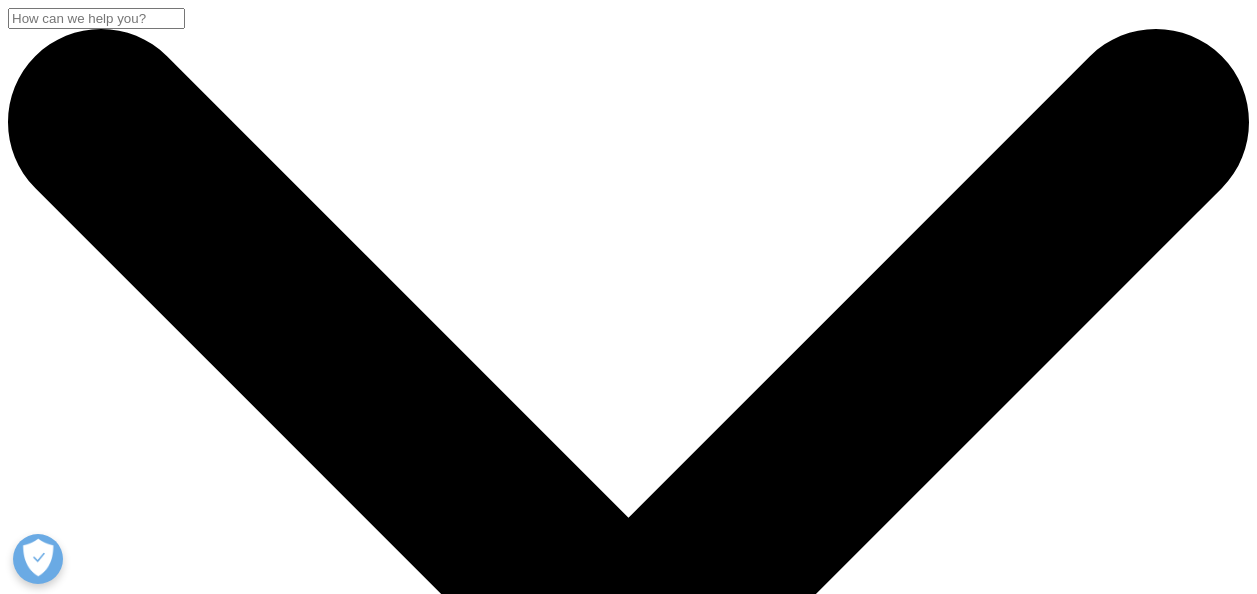 scroll, scrollTop: 0, scrollLeft: 0, axis: both 